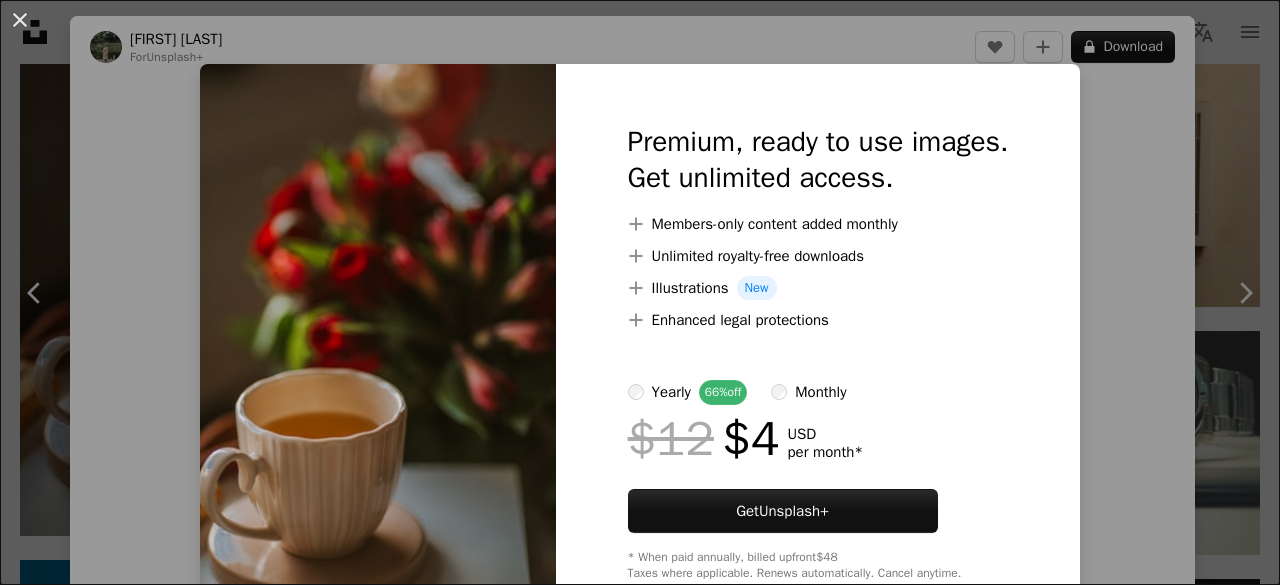 scroll, scrollTop: 11200, scrollLeft: 0, axis: vertical 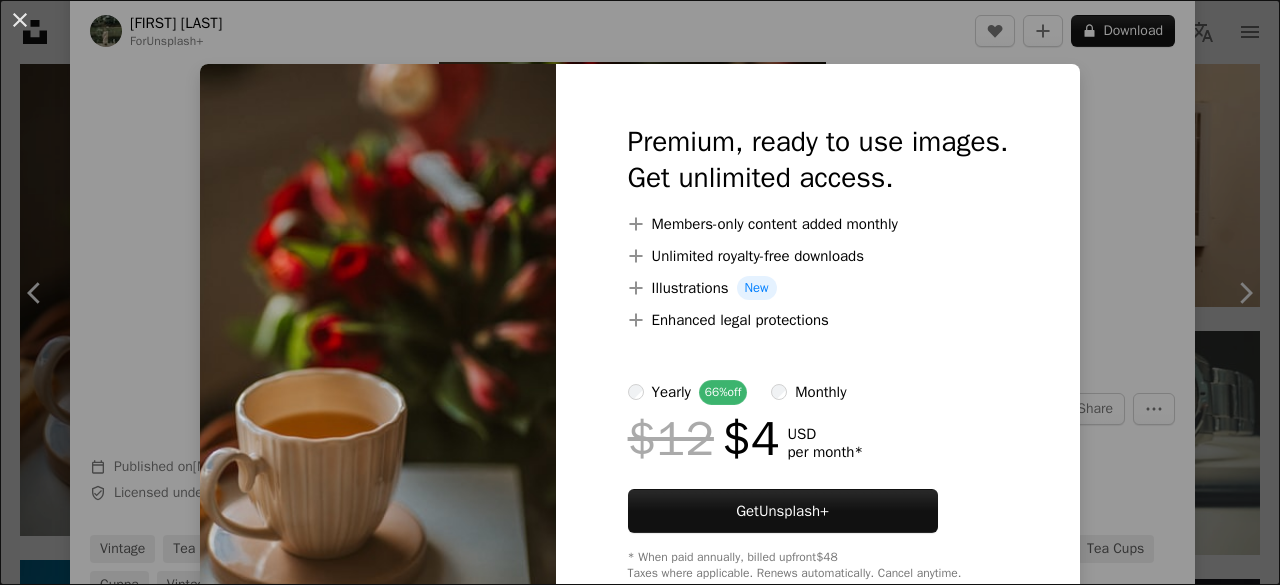 click on "An X shape Premium, ready to use images. Get unlimited access. A plus sign Members-only content added monthly A plus sign Unlimited royalty-free downloads A plus sign Illustrations  New A plus sign Enhanced legal protections yearly 66%  off monthly $12   $4 USD per month * Get  Unsplash+ * When paid annually, billed upfront  $48 Taxes where applicable. Renews automatically. Cancel anytime." at bounding box center [640, 292] 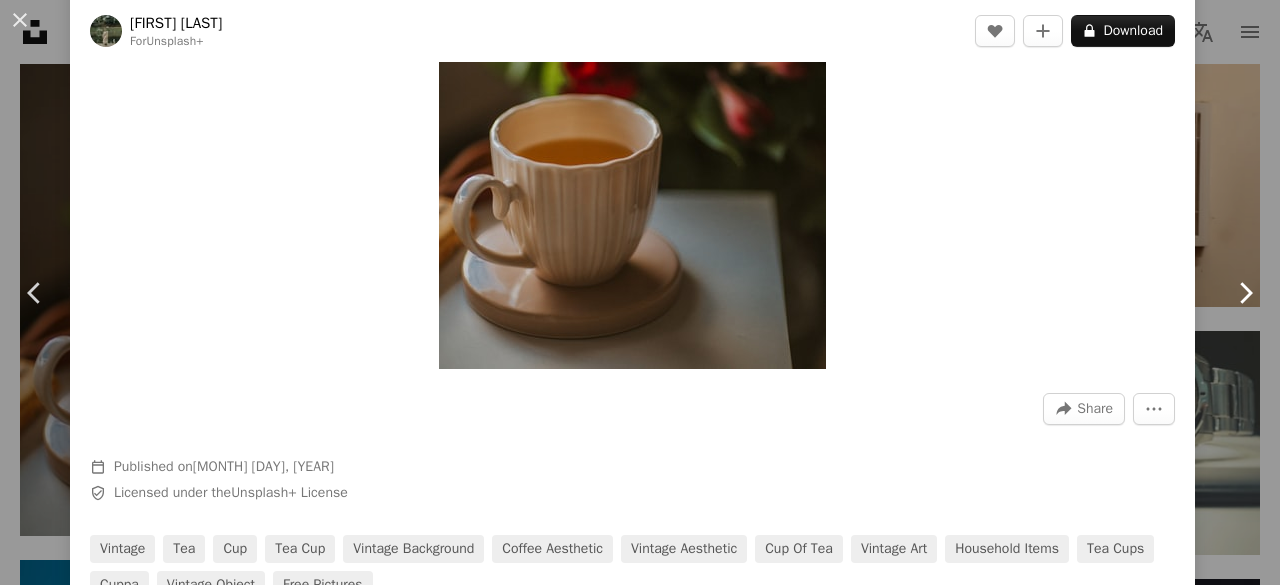 click on "Chevron right" at bounding box center (1245, 293) 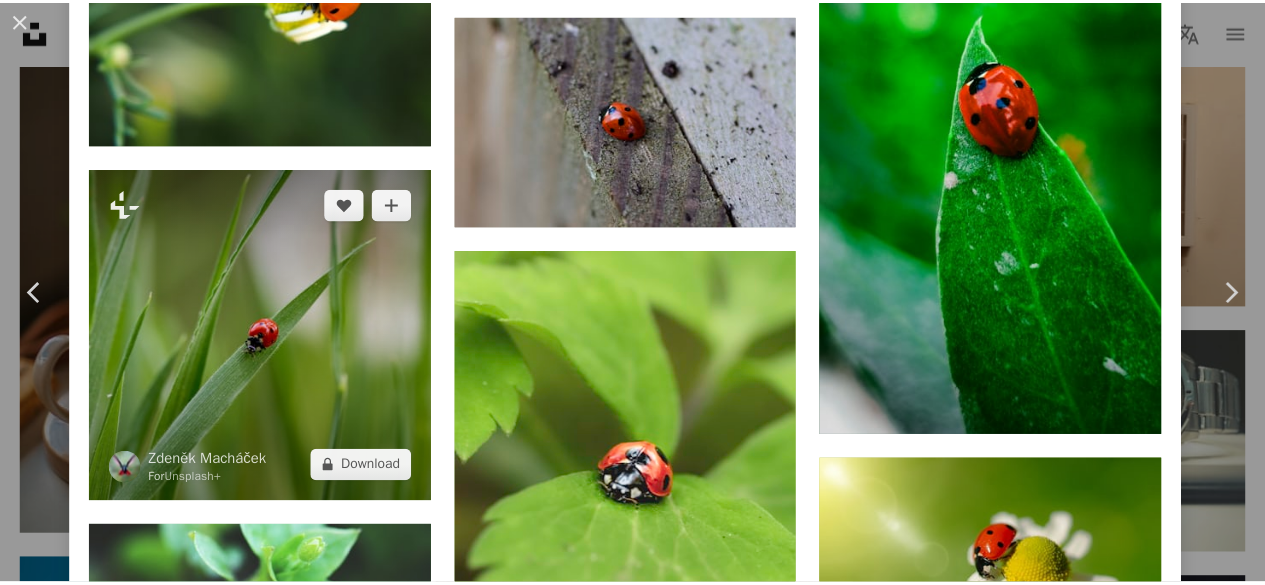scroll, scrollTop: 4300, scrollLeft: 0, axis: vertical 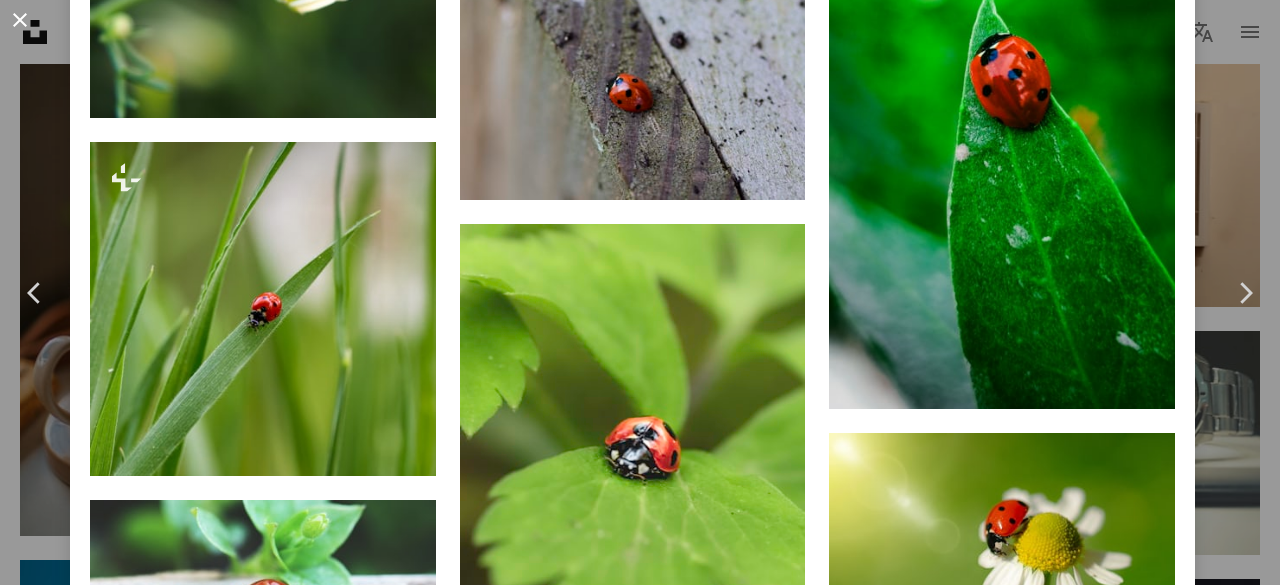 click on "An X shape" at bounding box center [20, 20] 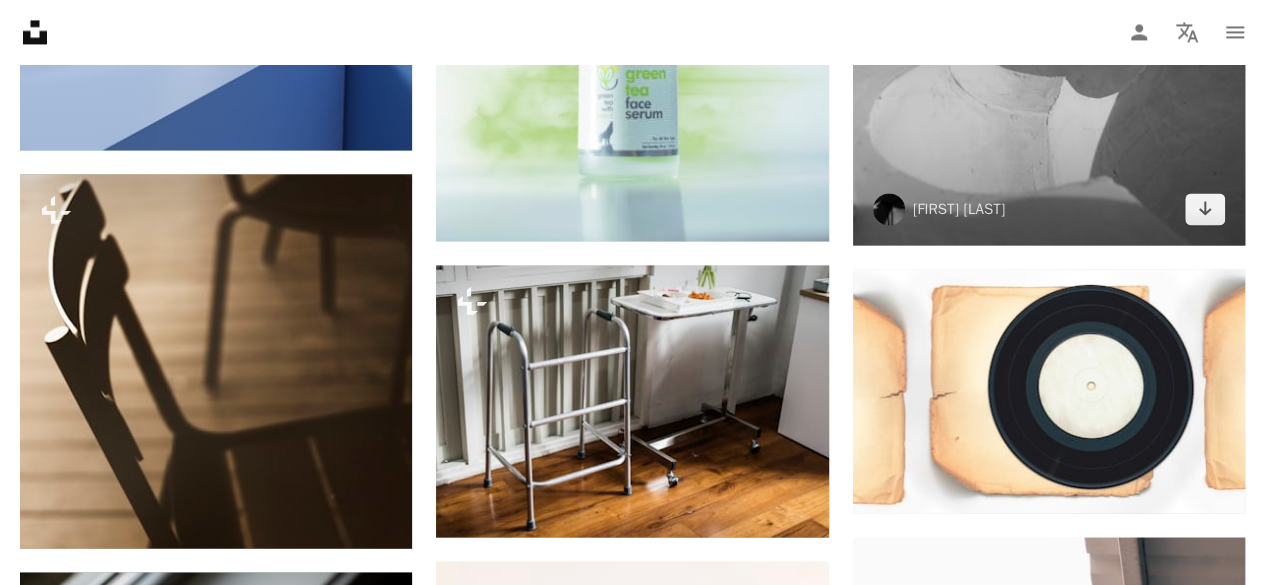 scroll, scrollTop: 20400, scrollLeft: 0, axis: vertical 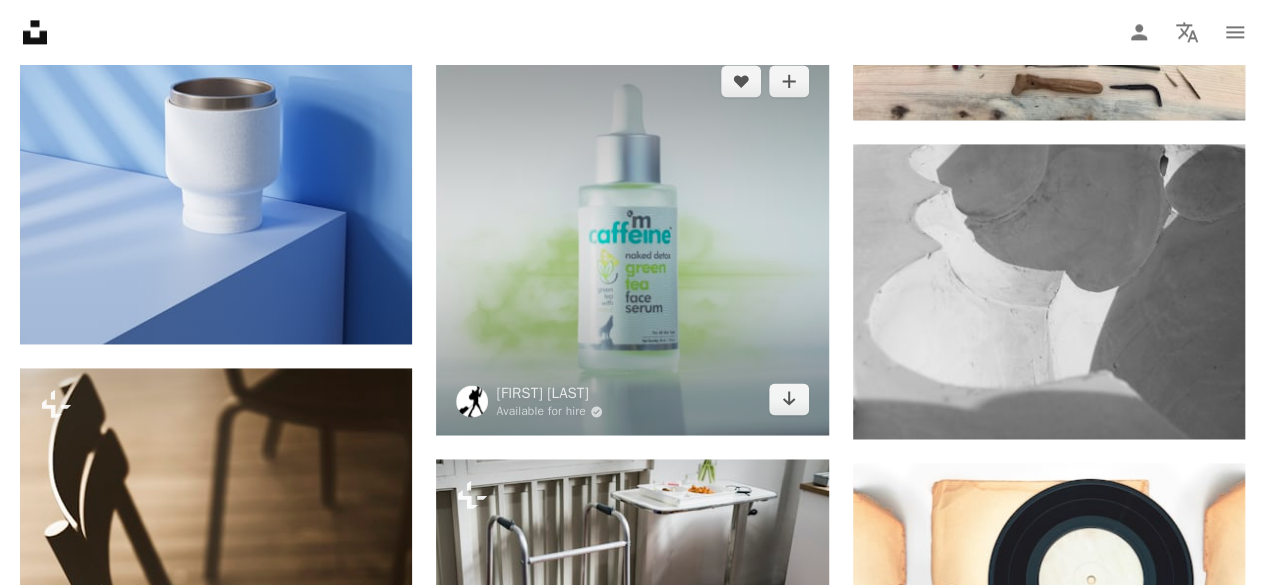 click at bounding box center [632, 240] 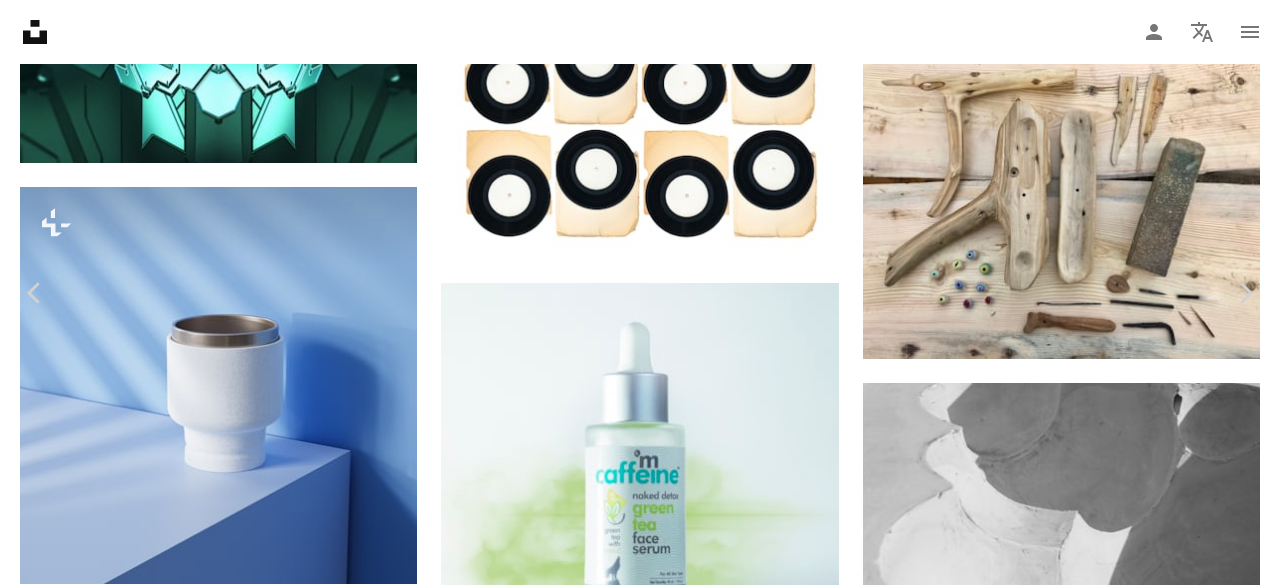 click on "Download free" at bounding box center (1085, 3544) 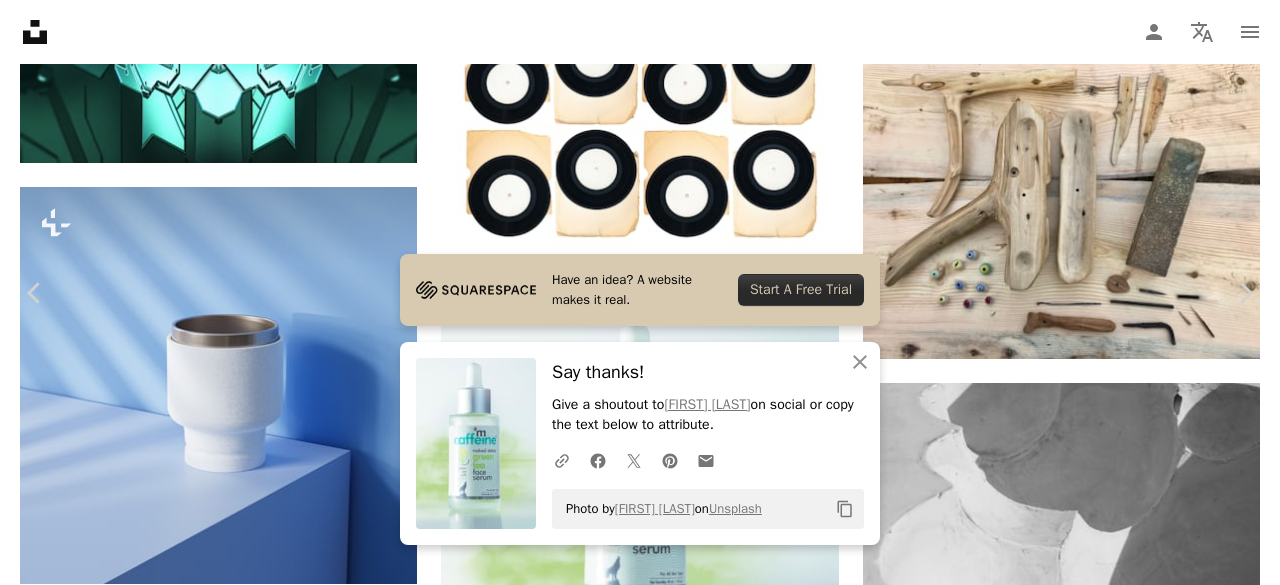 click on "An X shape" at bounding box center (20, 20) 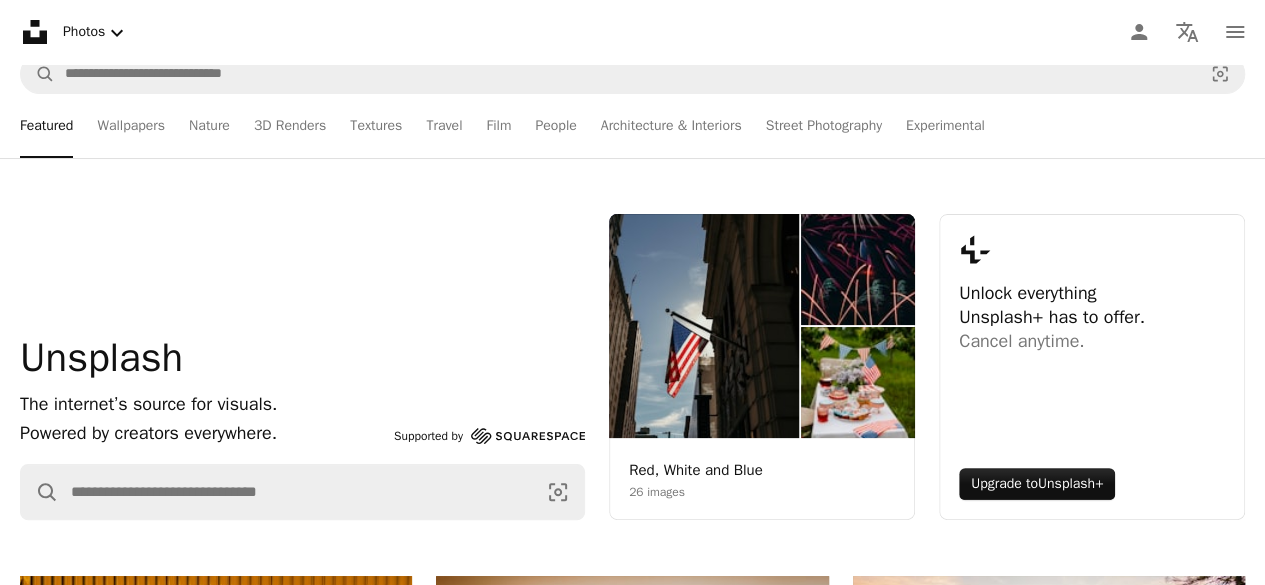 scroll, scrollTop: 0, scrollLeft: 0, axis: both 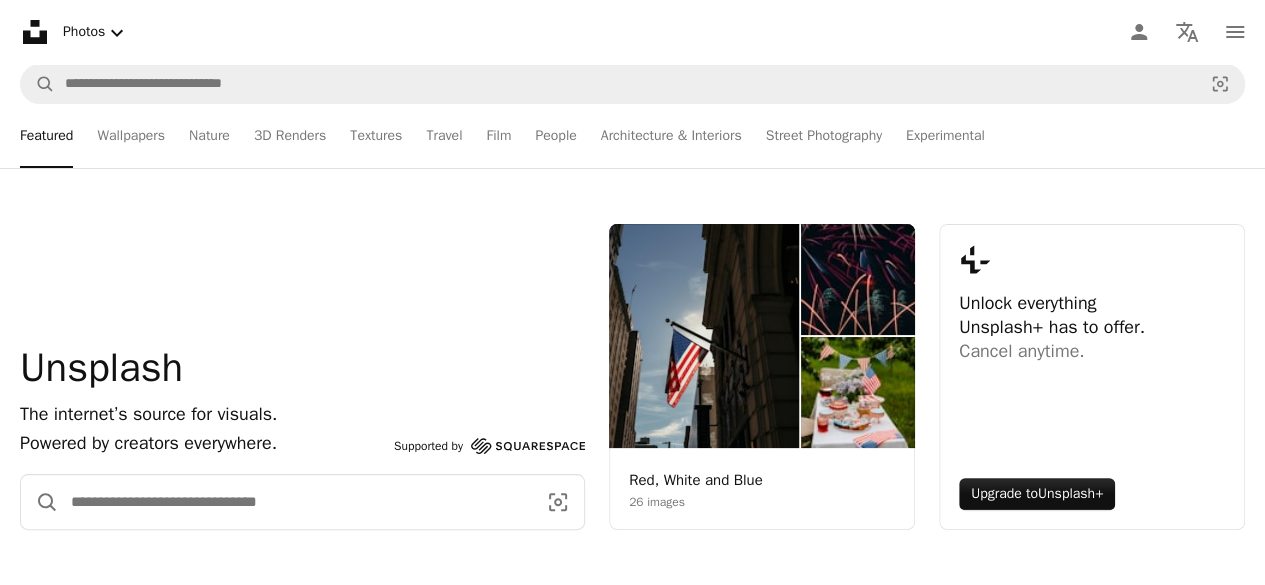 click at bounding box center [295, 502] 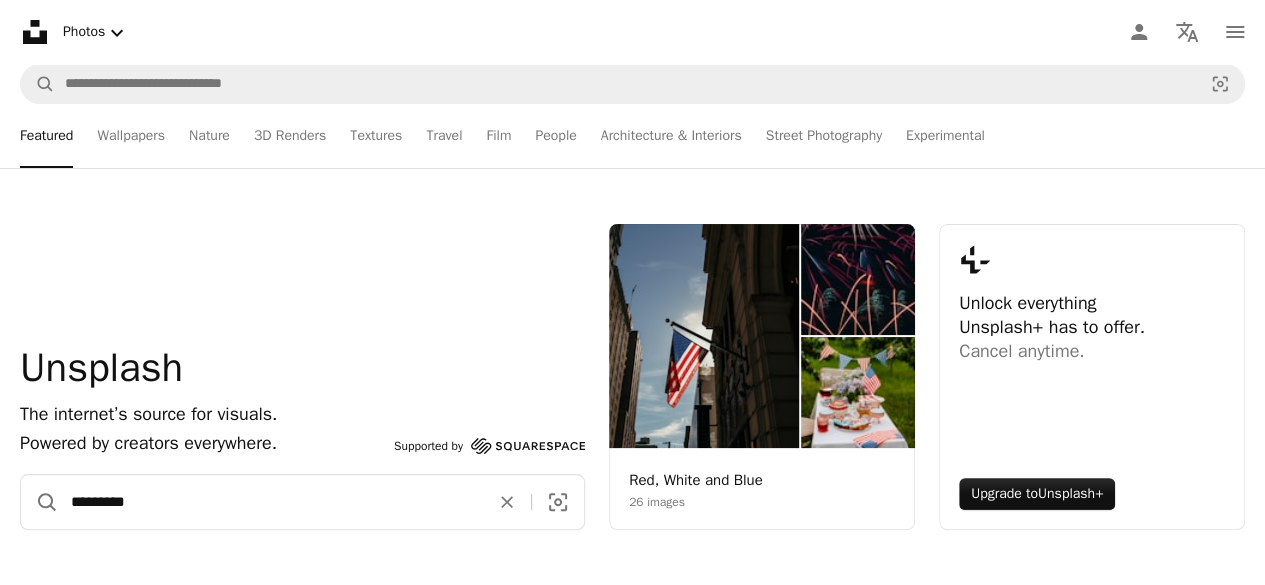 type on "*********" 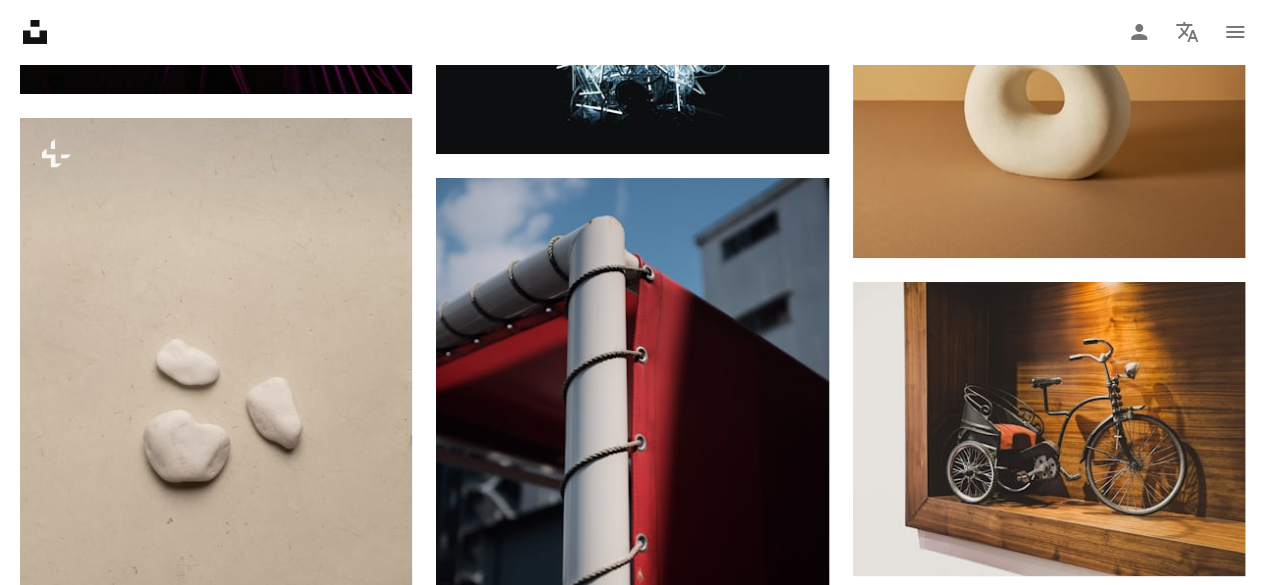 scroll, scrollTop: 3400, scrollLeft: 0, axis: vertical 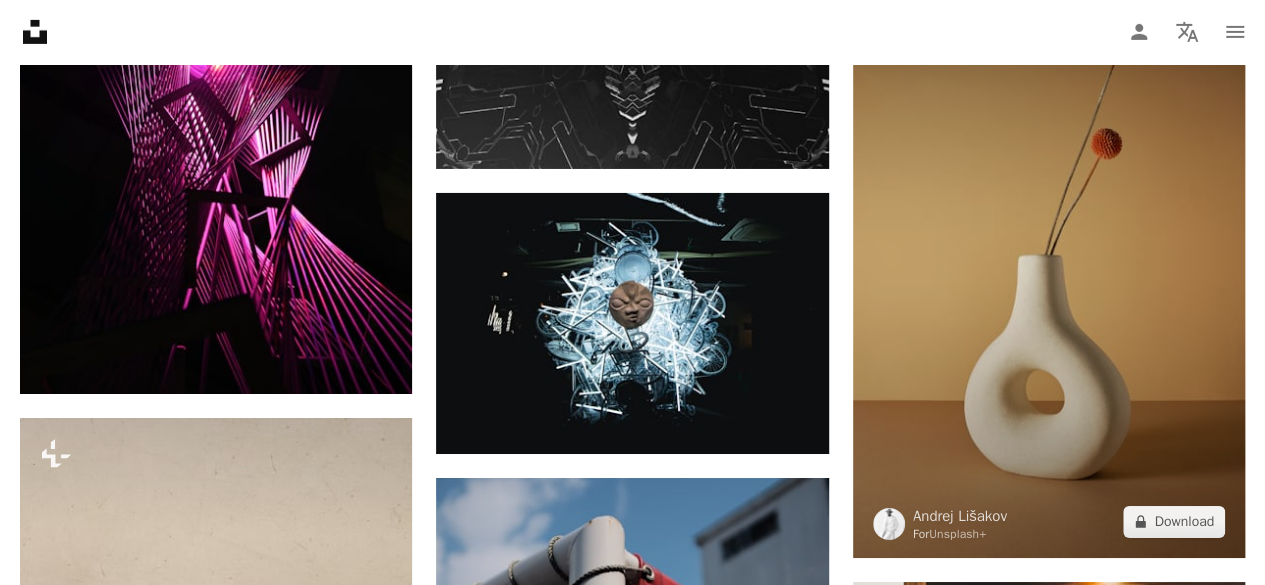 click at bounding box center (1049, 263) 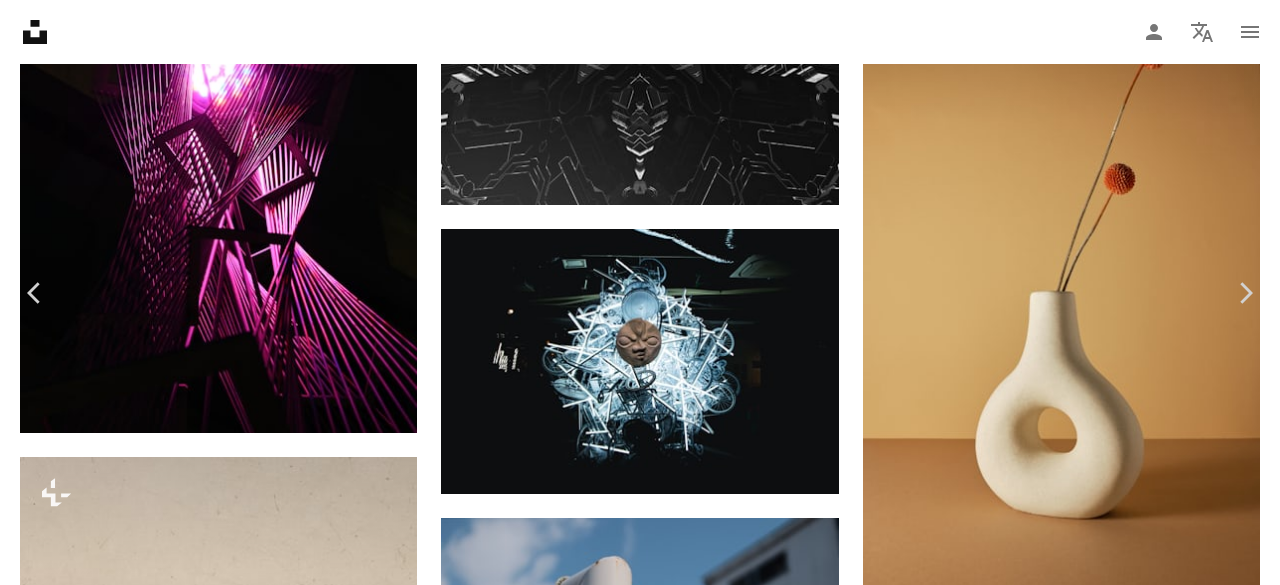 click on "An X shape" at bounding box center (20, 20) 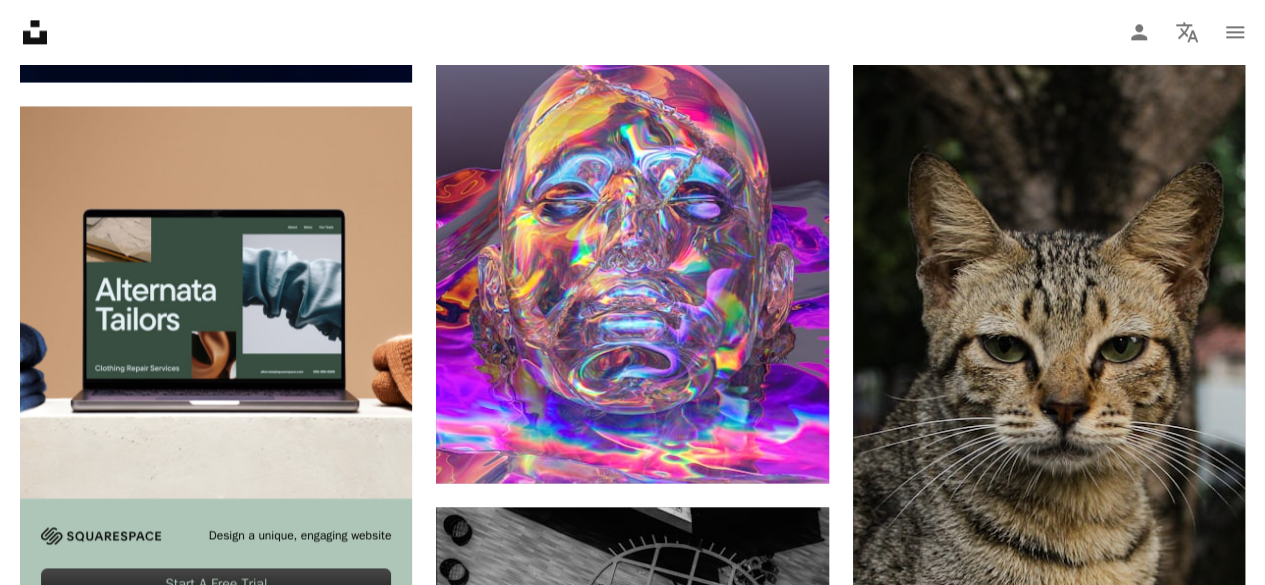 scroll, scrollTop: 5100, scrollLeft: 0, axis: vertical 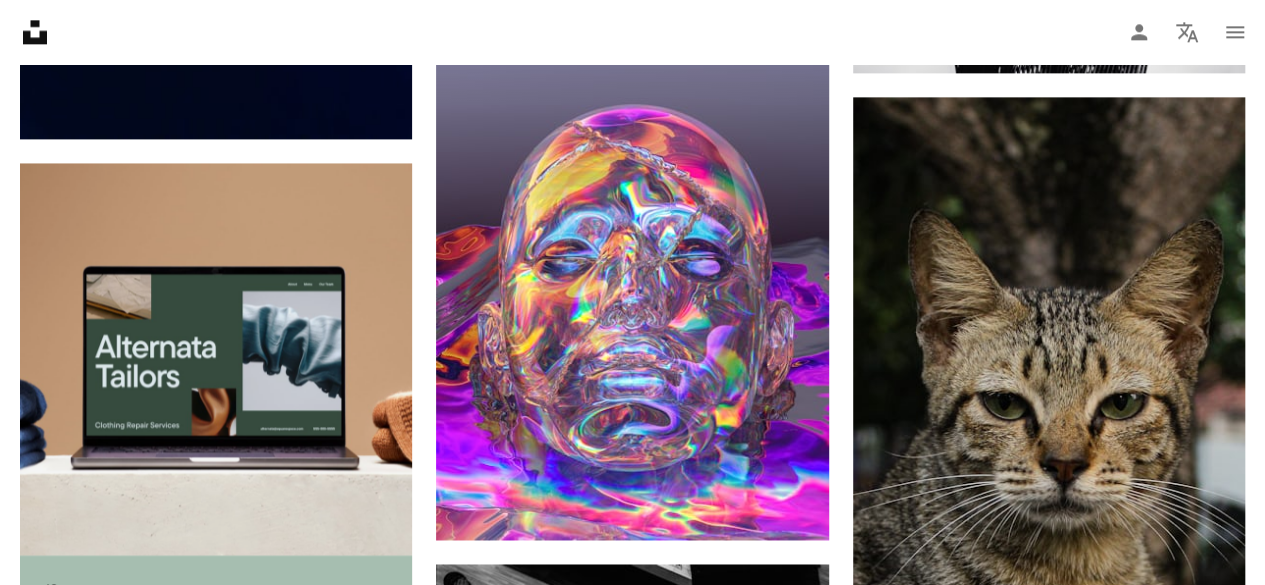 click at bounding box center [216, 359] 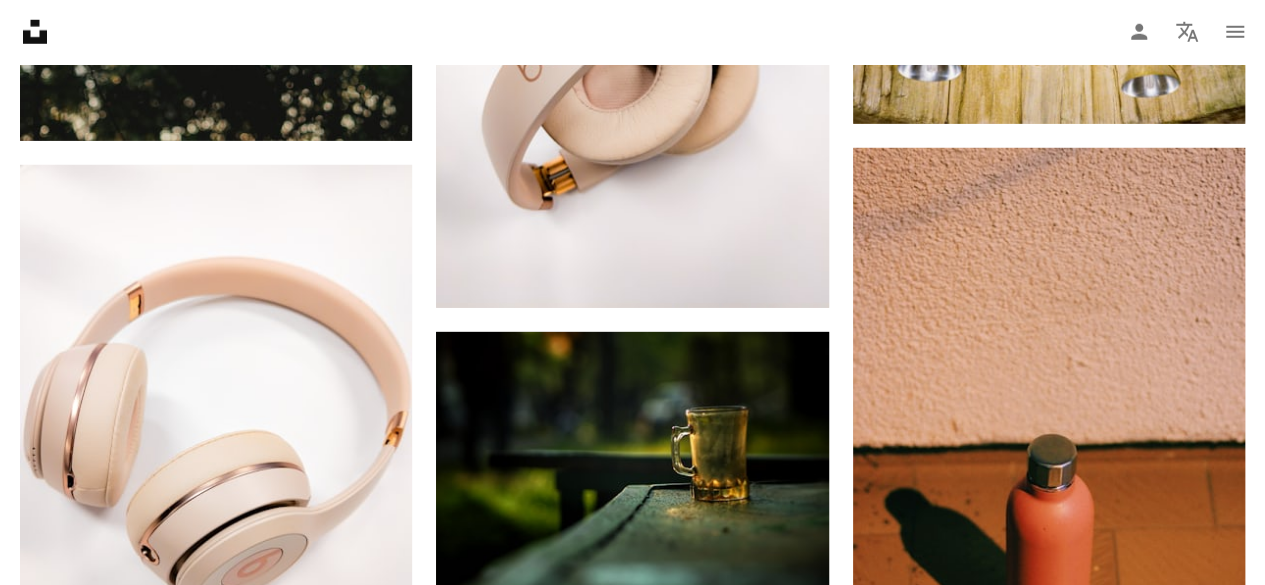 scroll, scrollTop: 22100, scrollLeft: 0, axis: vertical 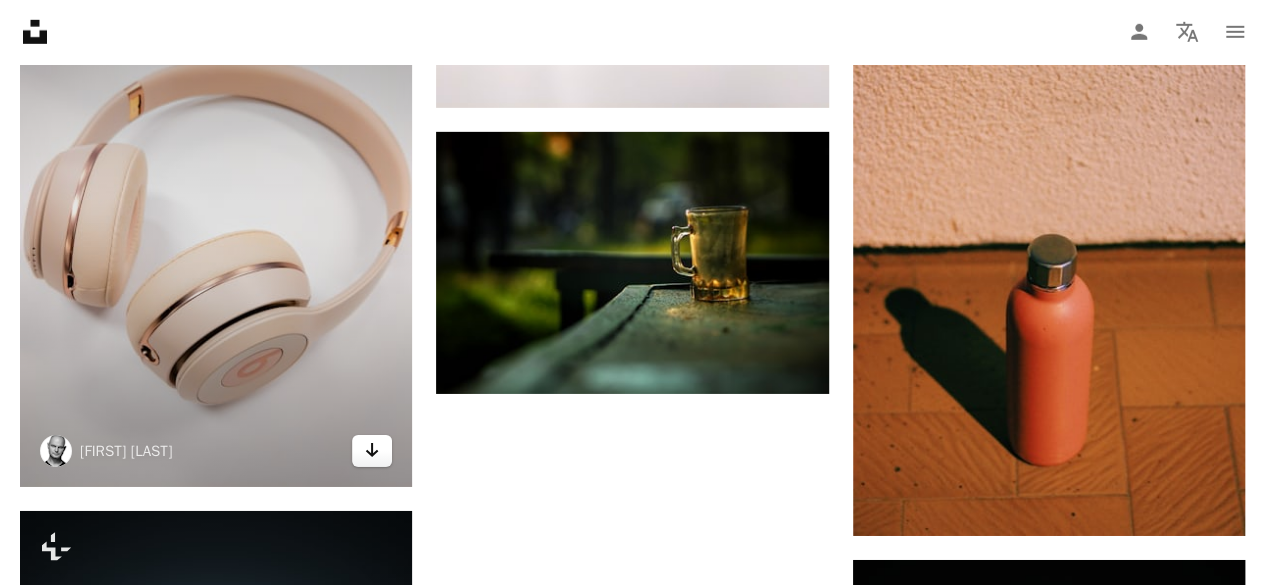 click on "Arrow pointing down" 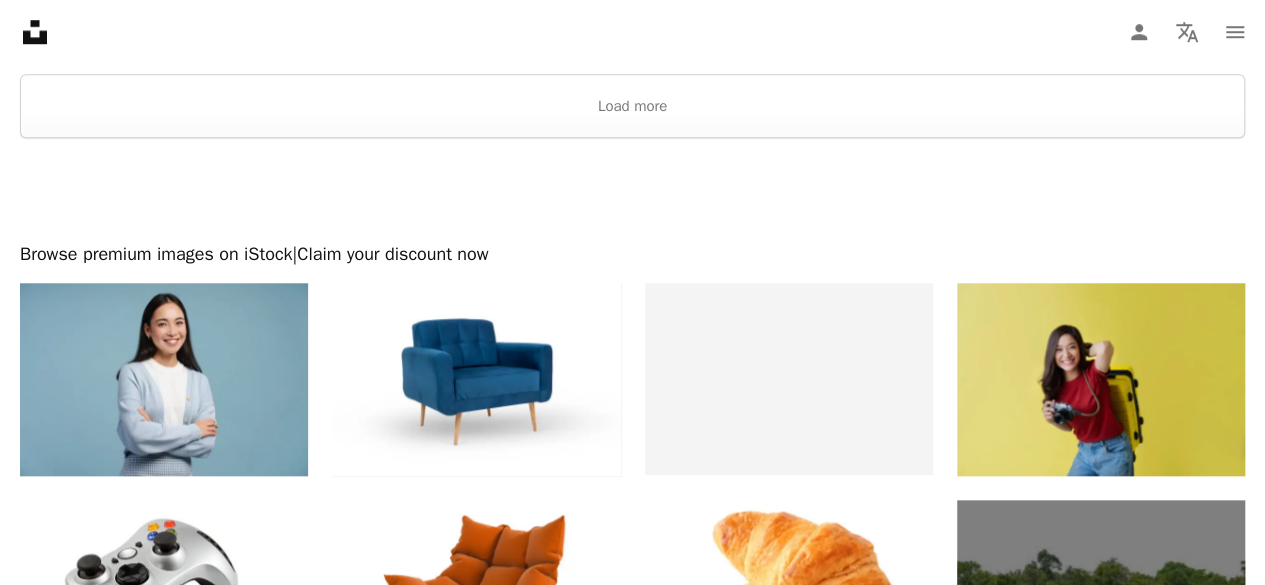 scroll, scrollTop: 23600, scrollLeft: 0, axis: vertical 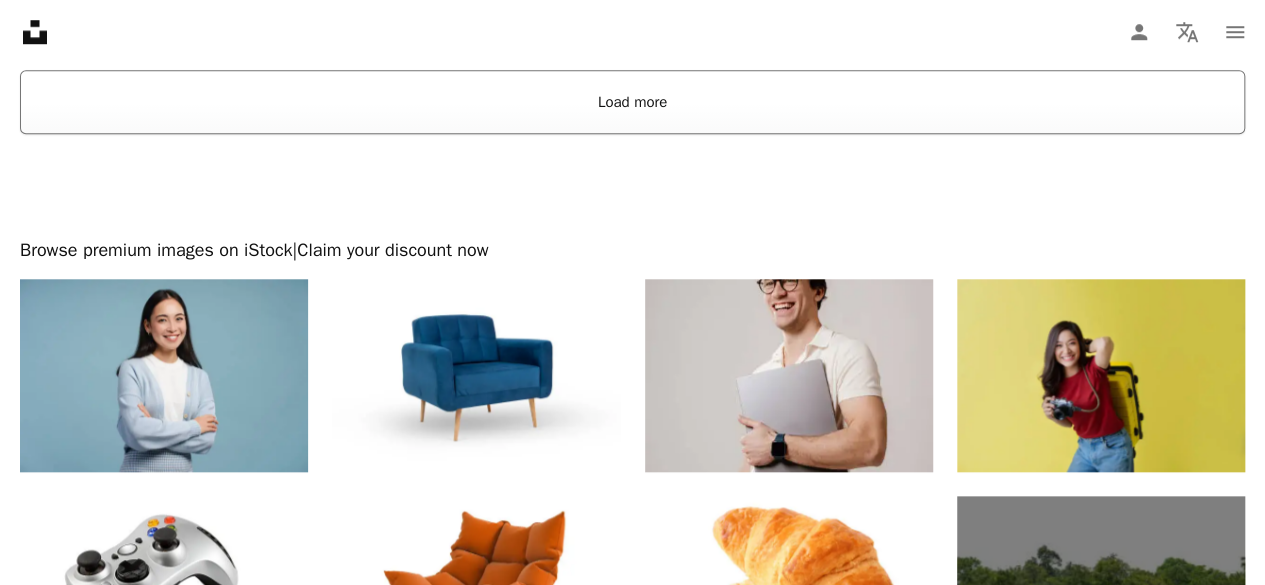 click on "Load more" at bounding box center [632, 102] 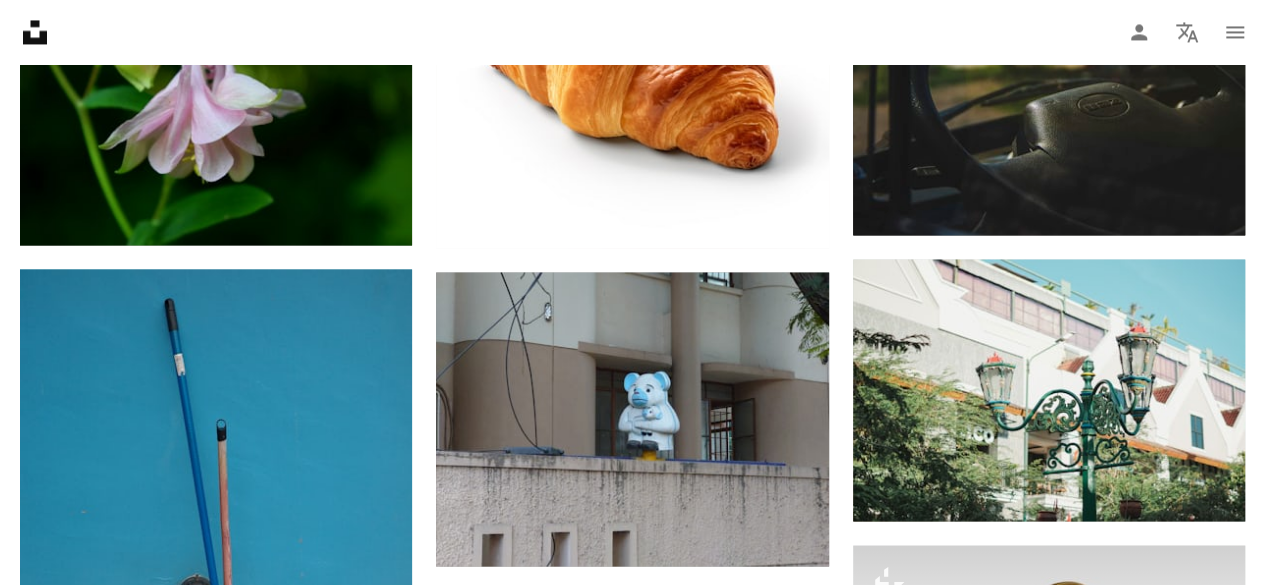 scroll, scrollTop: 31900, scrollLeft: 0, axis: vertical 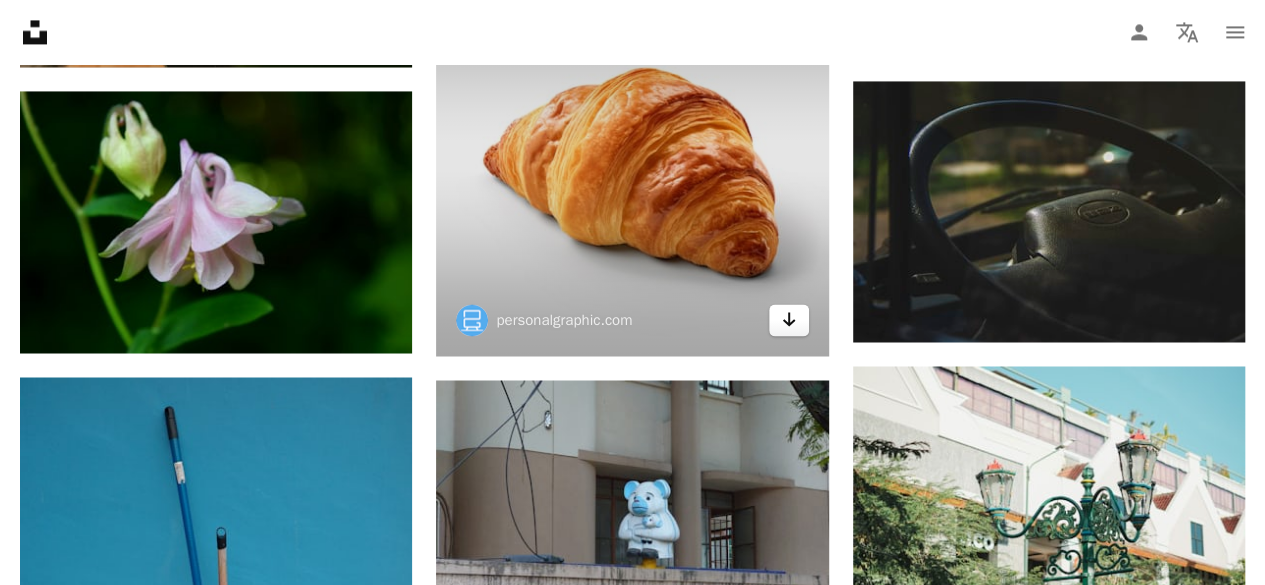 click on "Arrow pointing down" 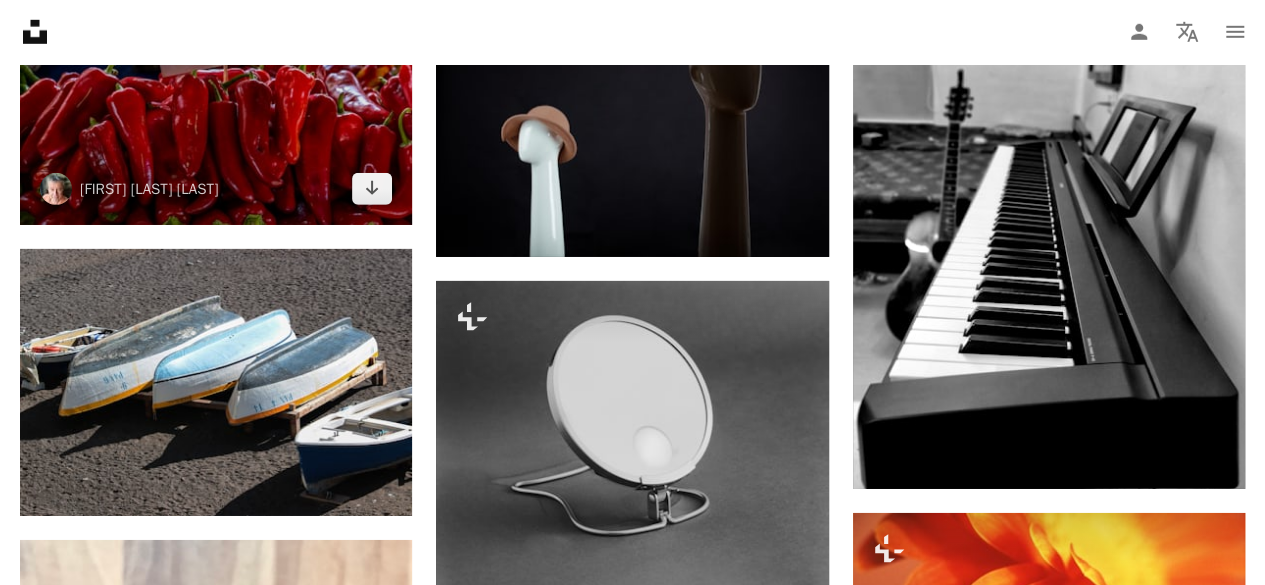 scroll, scrollTop: 40900, scrollLeft: 0, axis: vertical 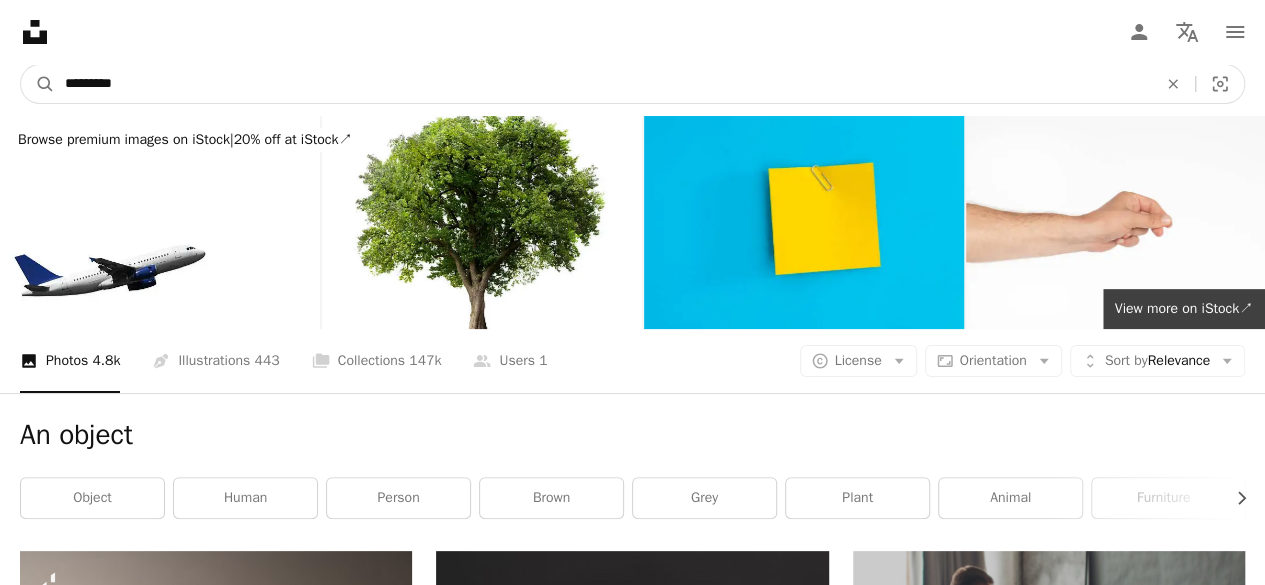 click on "*********" at bounding box center (603, 84) 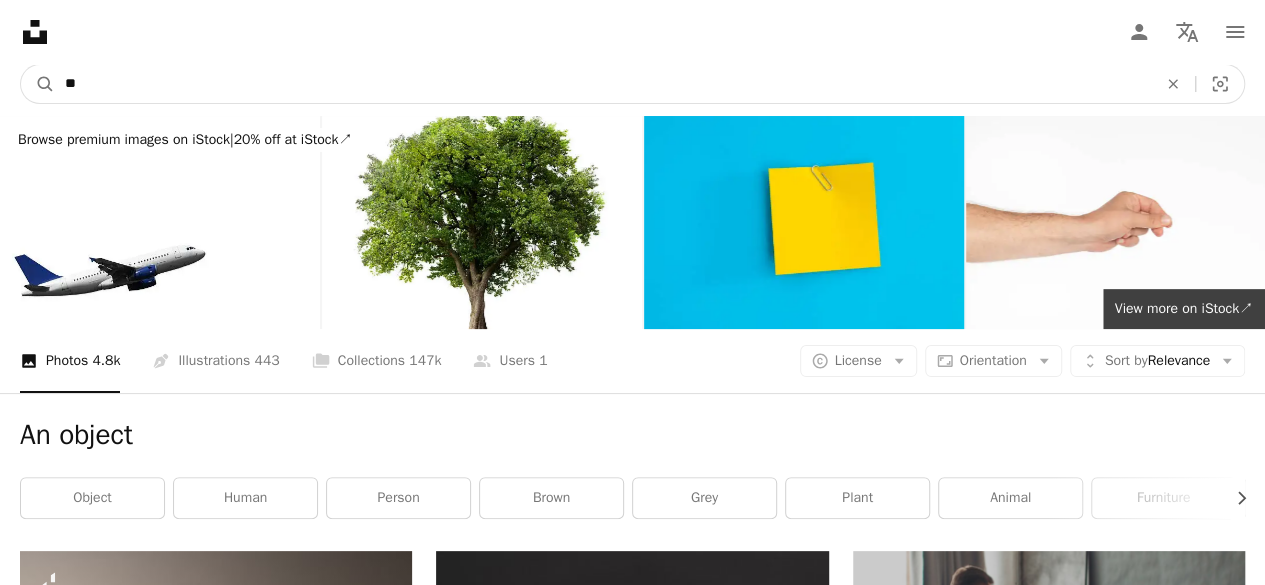 type on "*" 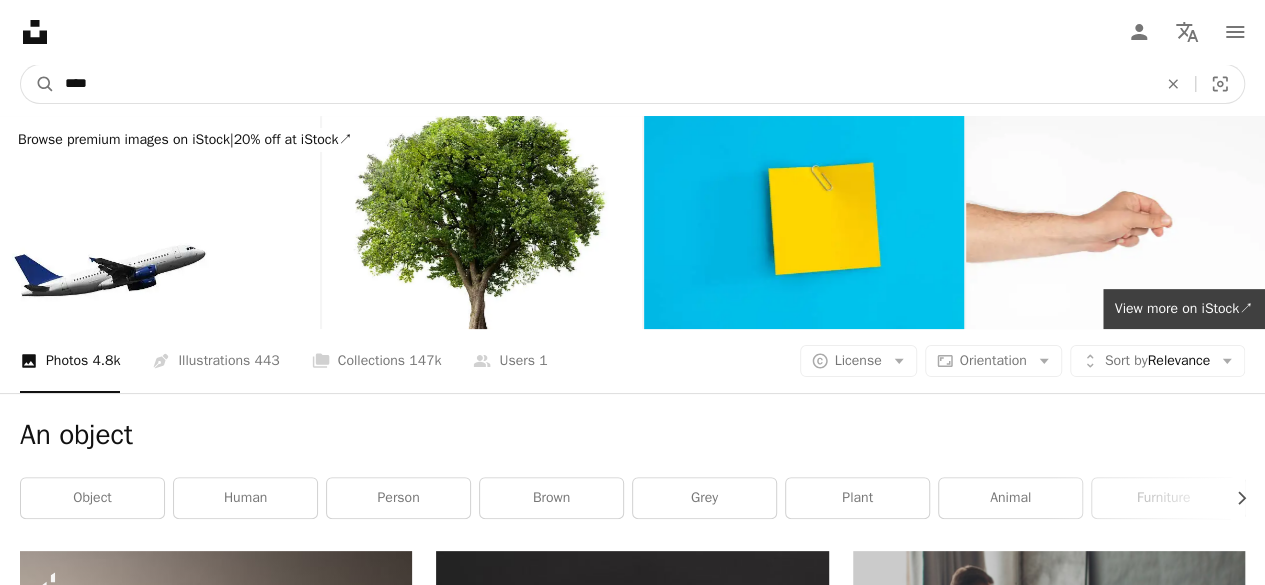 type on "****" 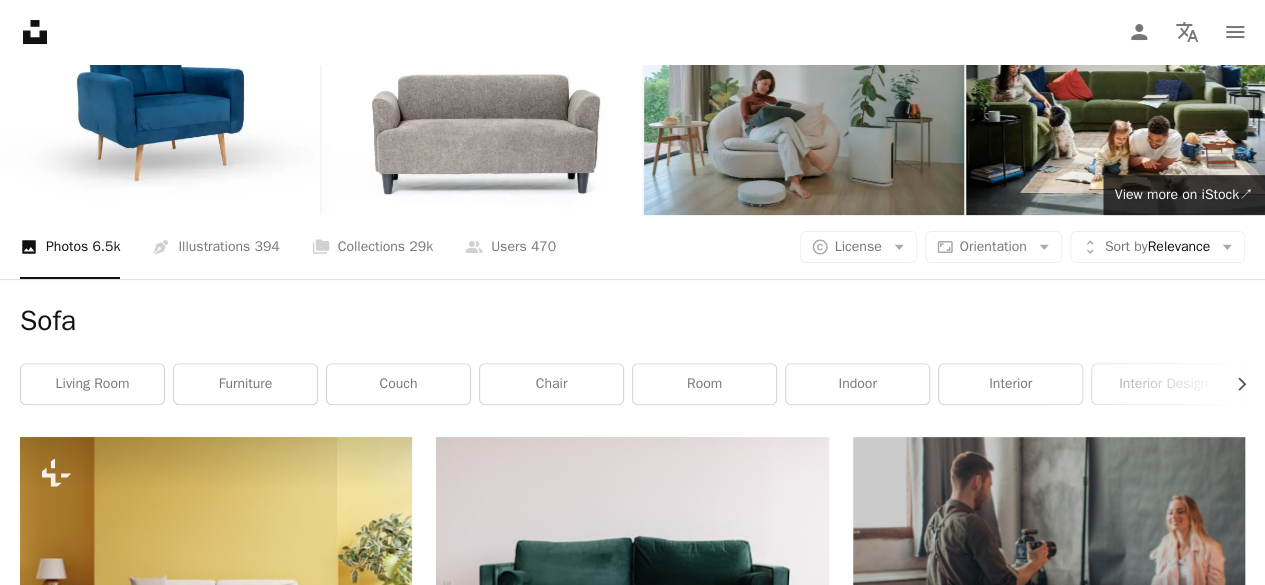 scroll, scrollTop: 0, scrollLeft: 0, axis: both 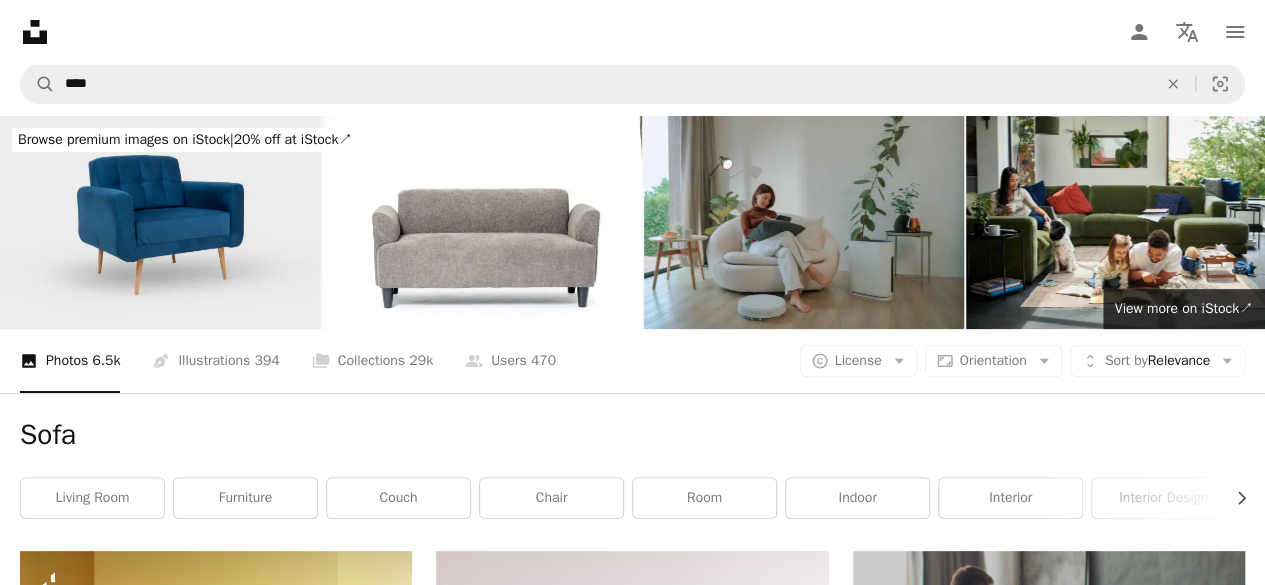 click at bounding box center [160, 222] 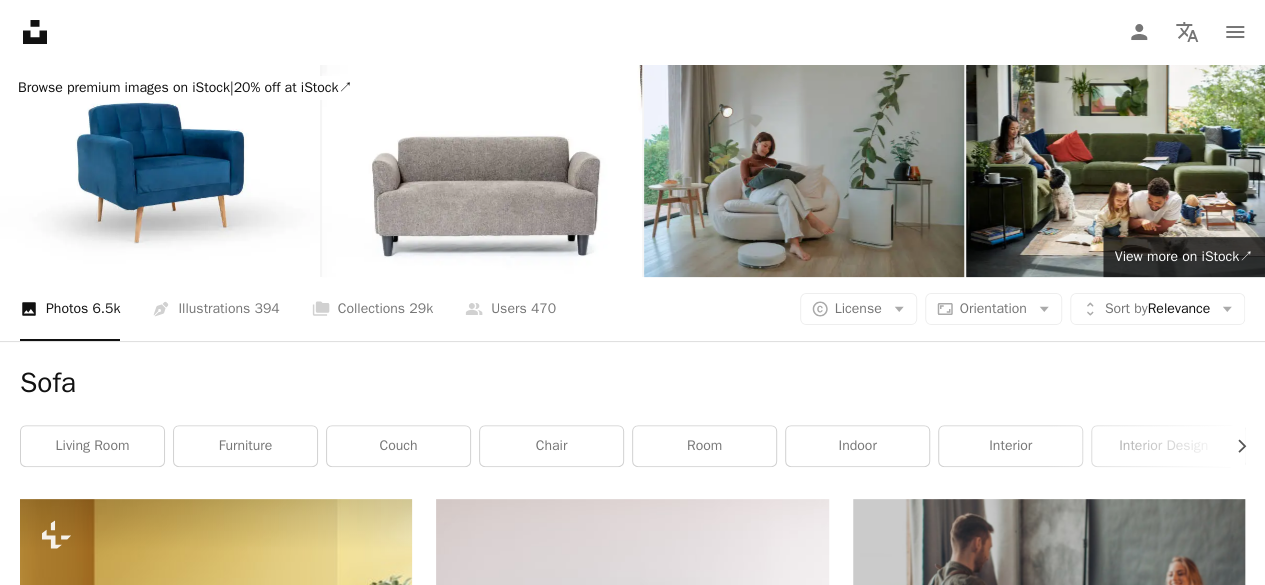 scroll, scrollTop: 0, scrollLeft: 0, axis: both 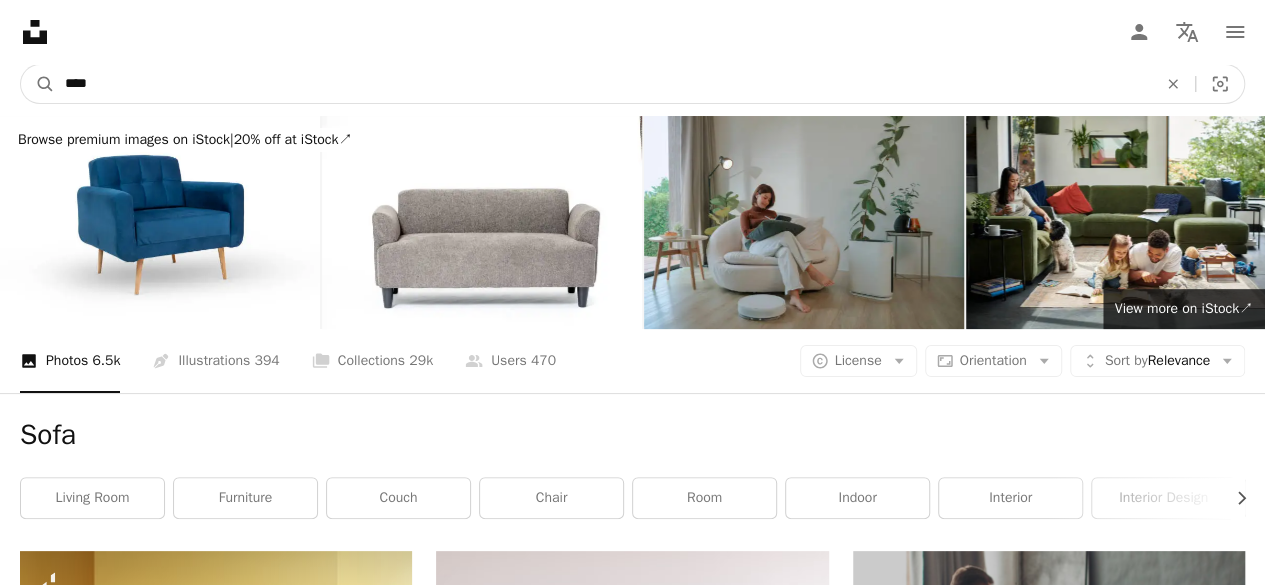 drag, startPoint x: 187, startPoint y: 79, endPoint x: 55, endPoint y: 92, distance: 132.63861 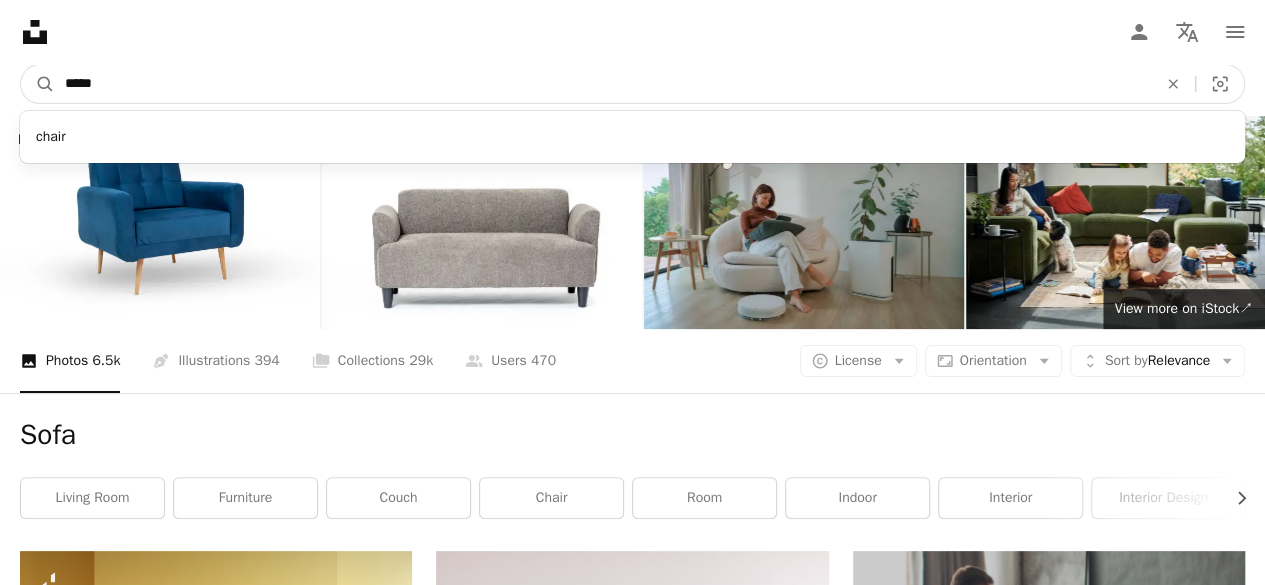 type on "*****" 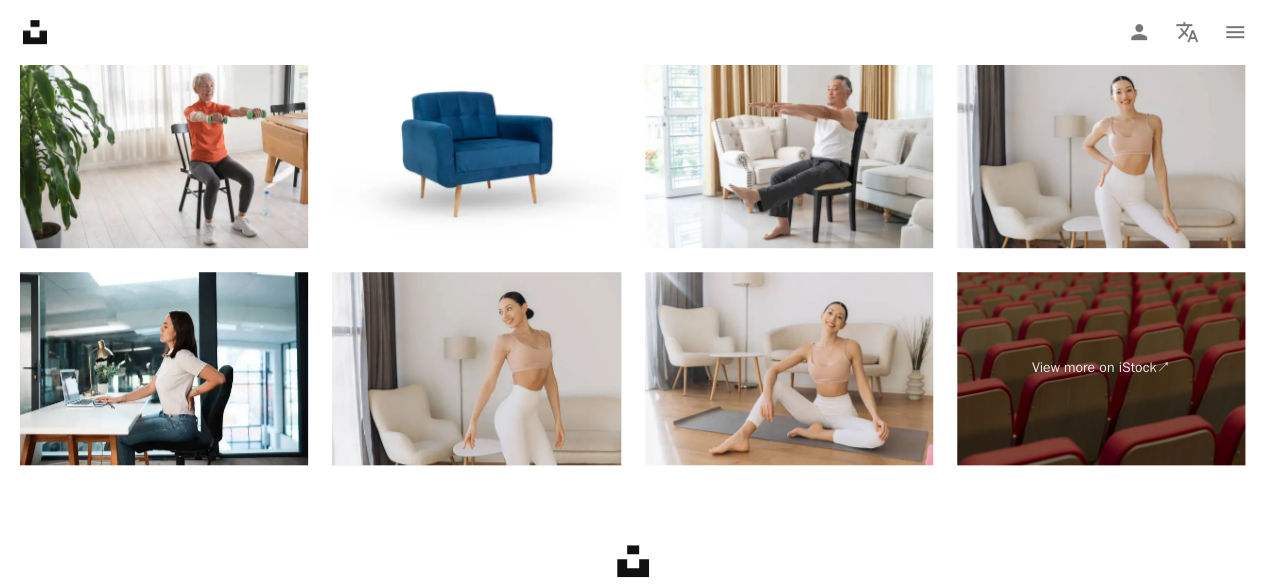 scroll, scrollTop: 4300, scrollLeft: 0, axis: vertical 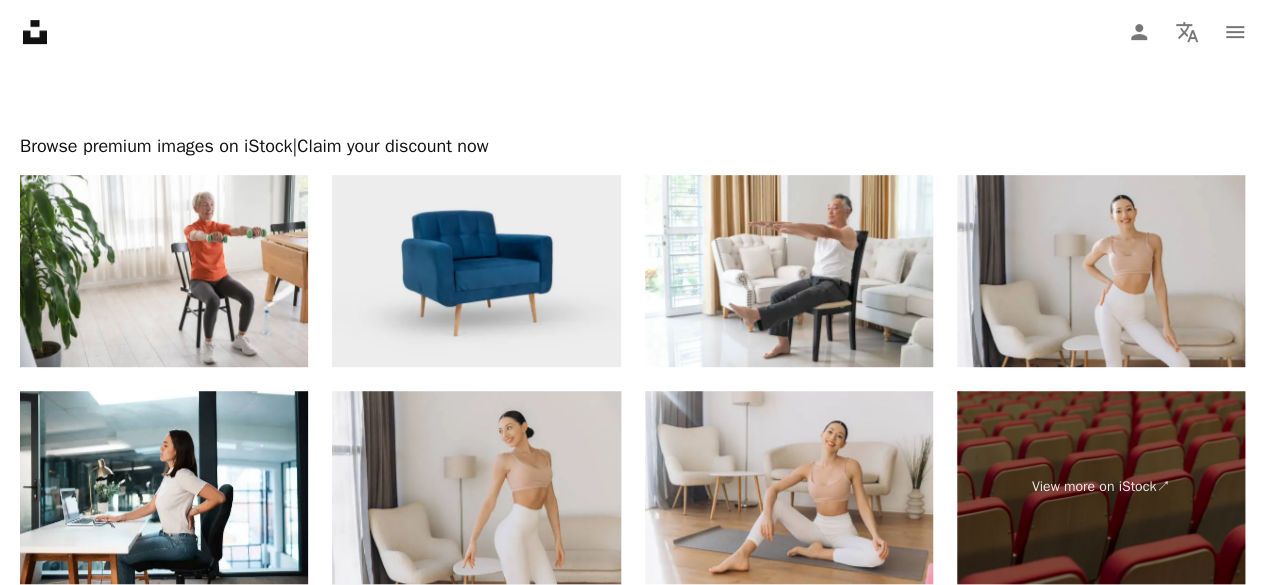 click at bounding box center (476, 271) 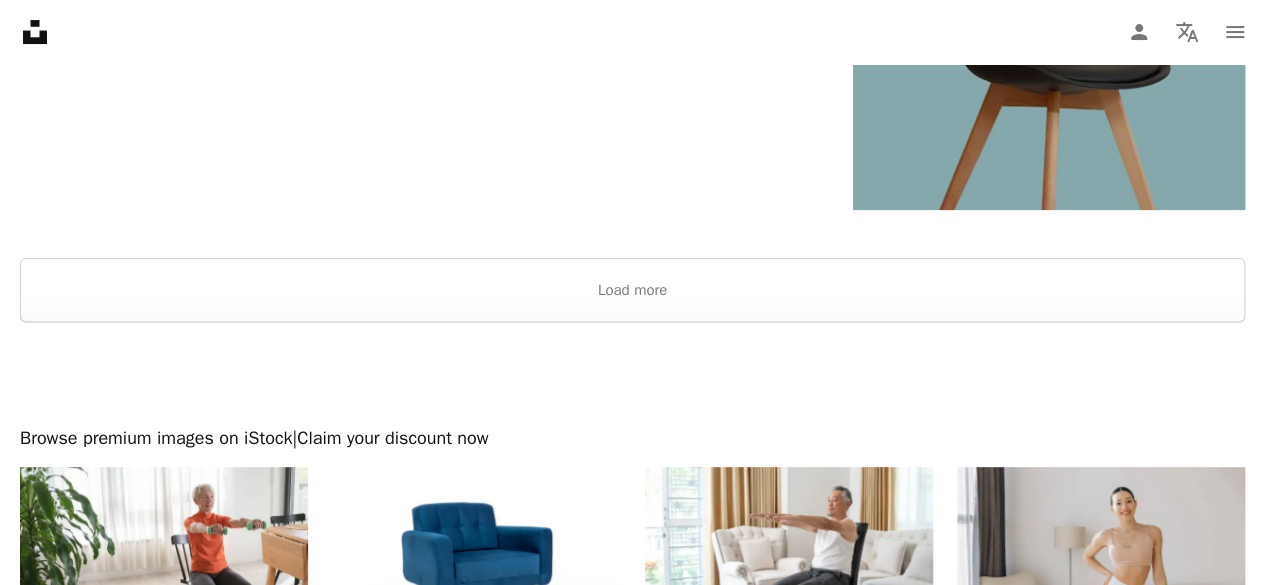 scroll, scrollTop: 4026, scrollLeft: 0, axis: vertical 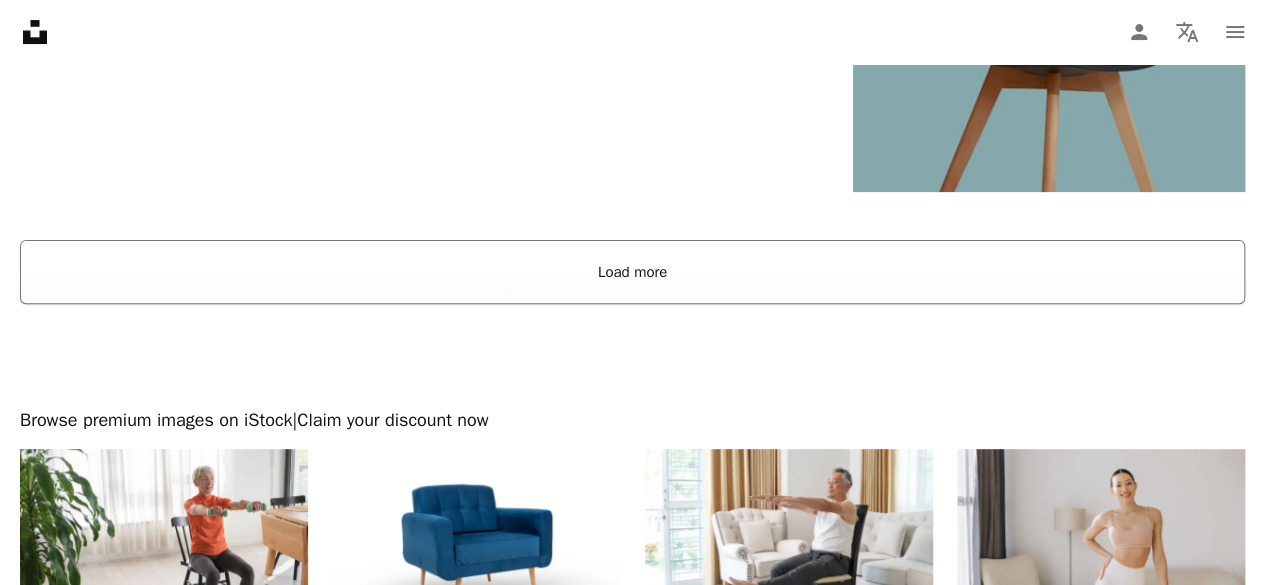 click on "Load more" at bounding box center [632, 272] 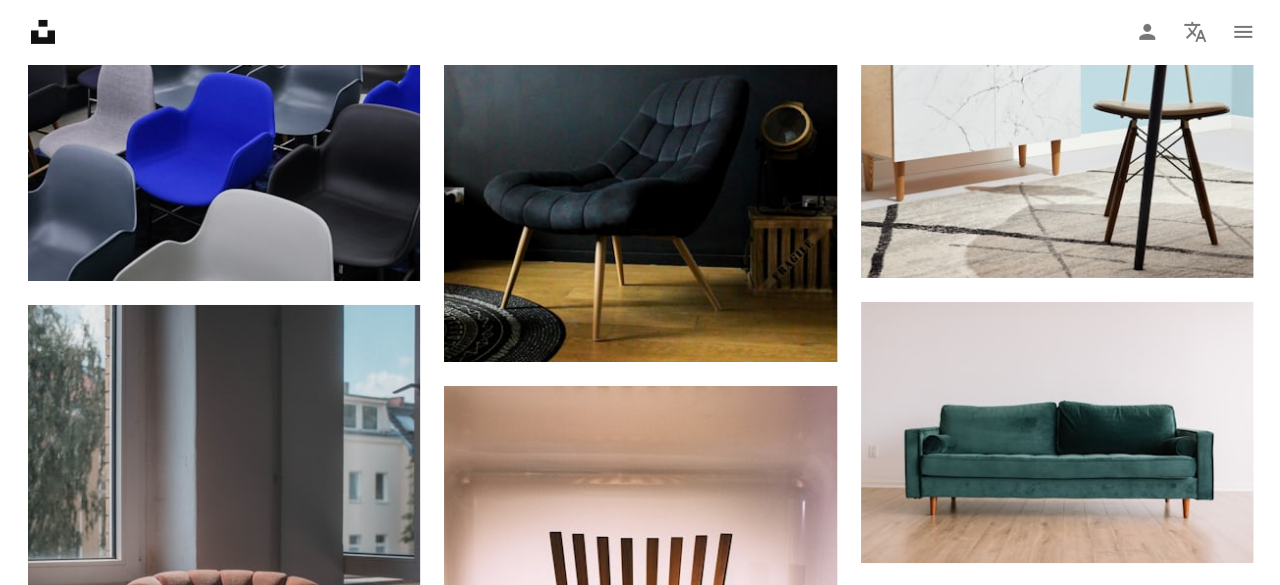 scroll, scrollTop: 18326, scrollLeft: 0, axis: vertical 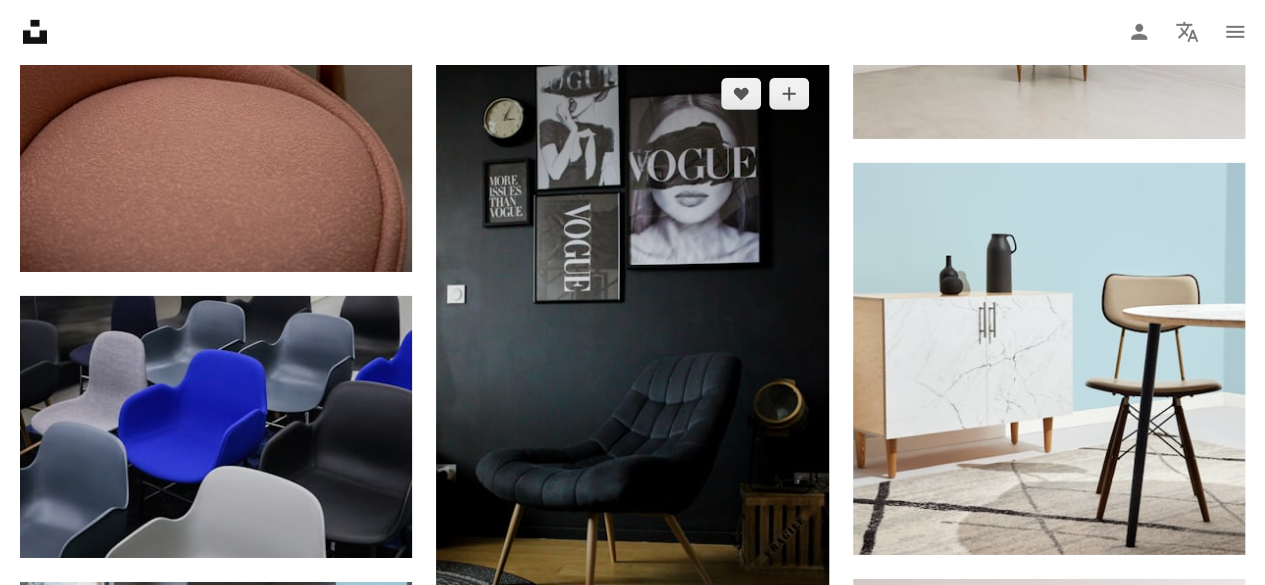 click at bounding box center (632, 348) 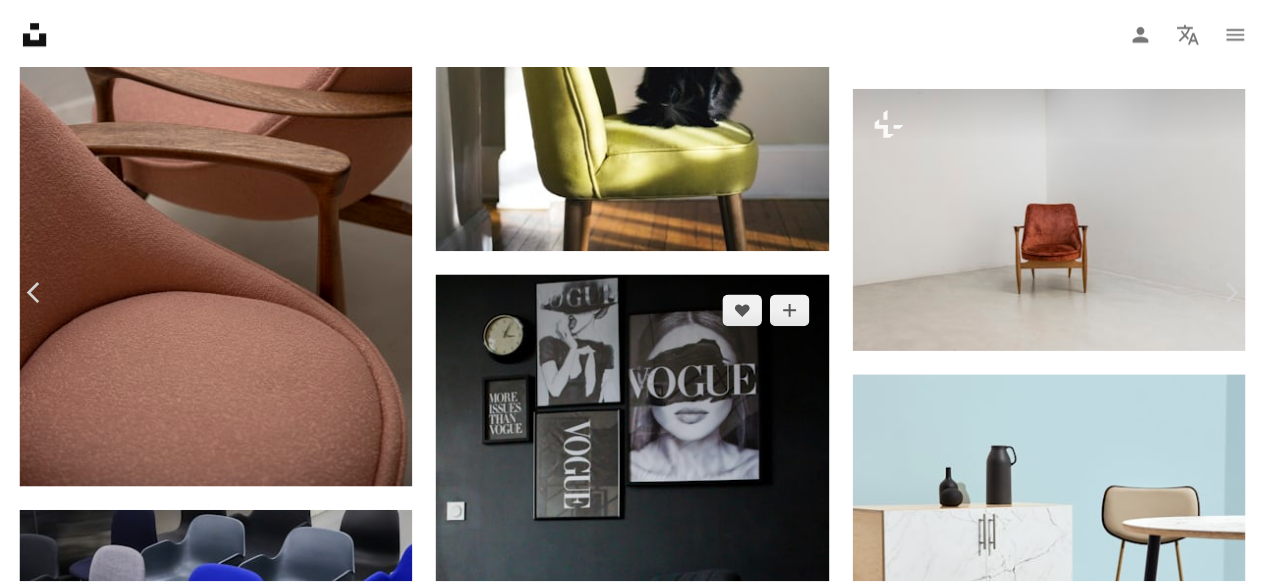scroll, scrollTop: 200, scrollLeft: 0, axis: vertical 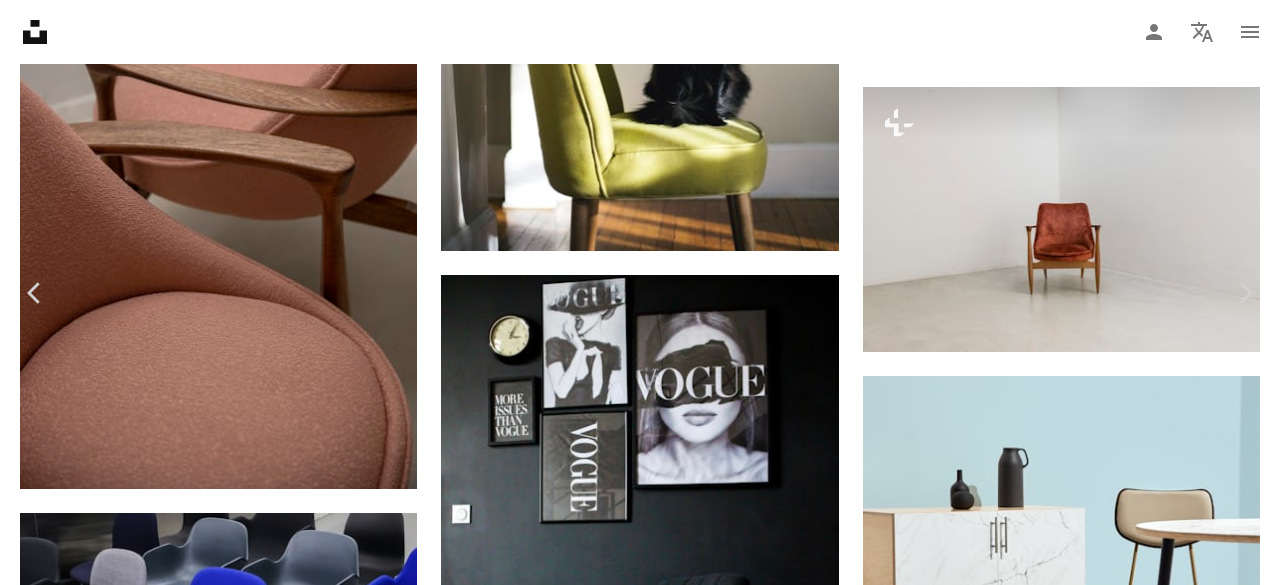 click on "Download free" at bounding box center [1085, 12057] 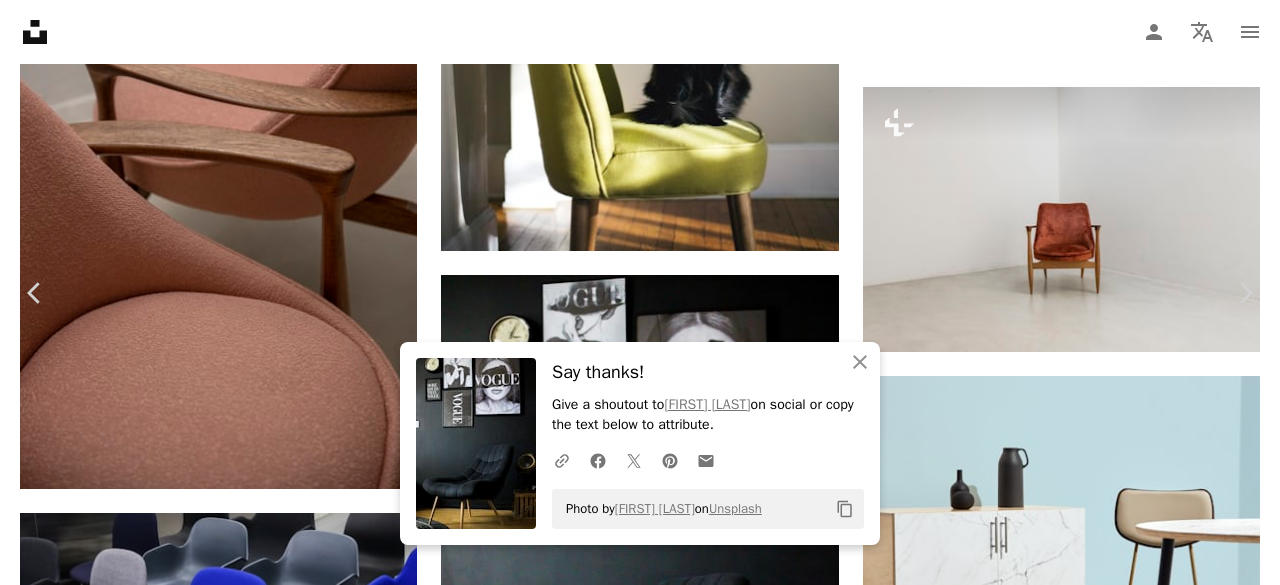 click on "An X shape" at bounding box center (20, 20) 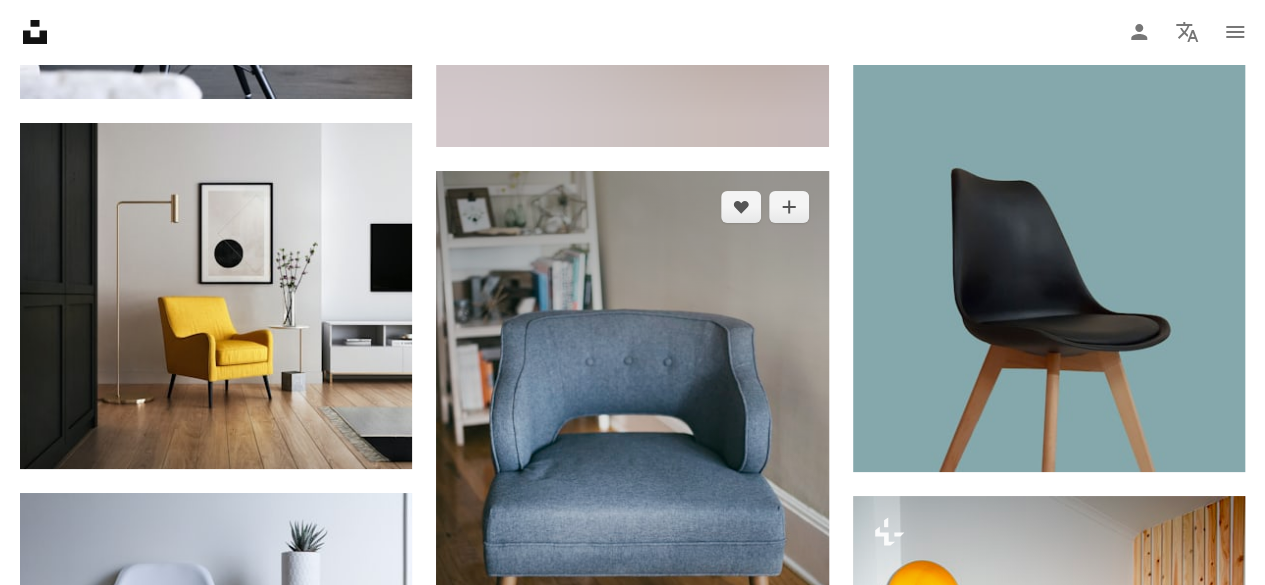 scroll, scrollTop: 3726, scrollLeft: 0, axis: vertical 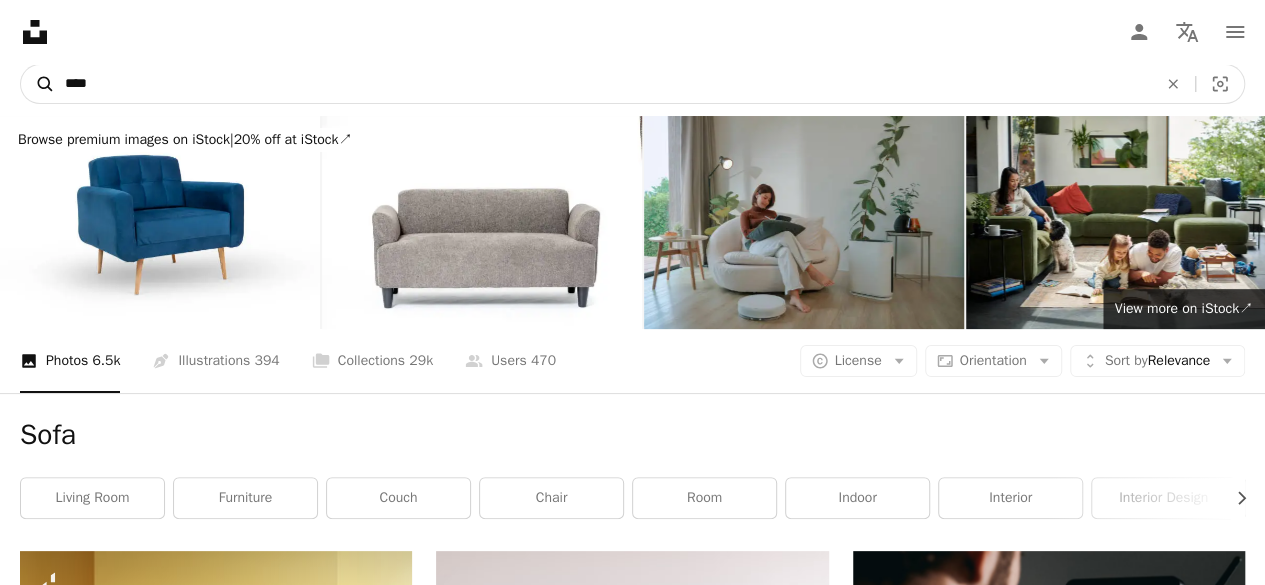 drag, startPoint x: 106, startPoint y: 84, endPoint x: 25, endPoint y: 87, distance: 81.055534 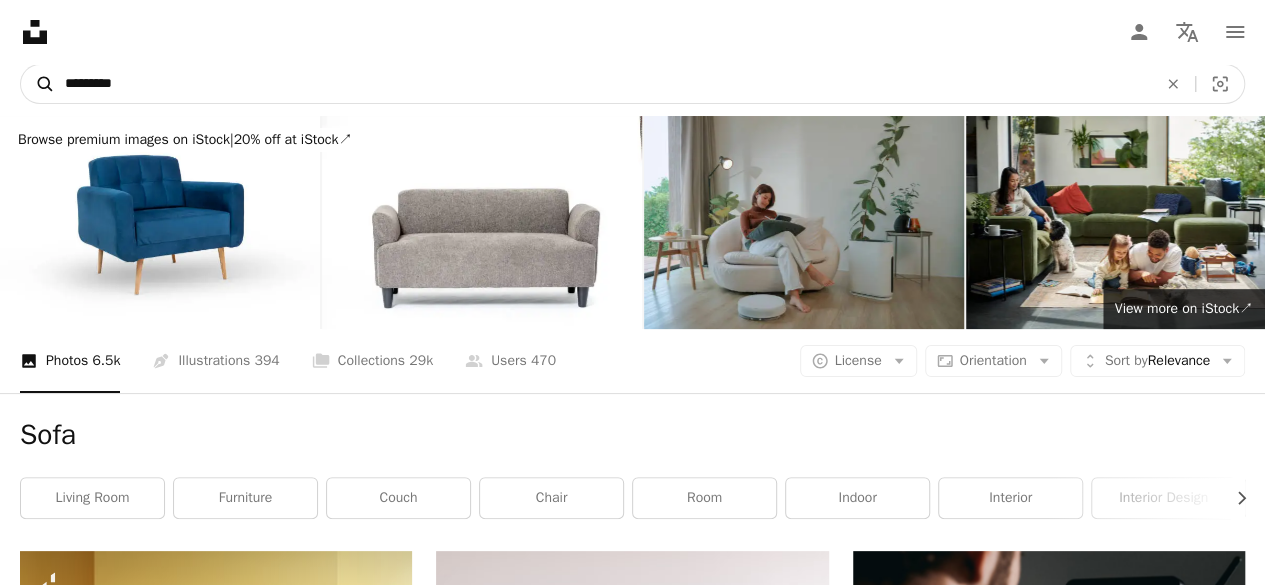 type on "*********" 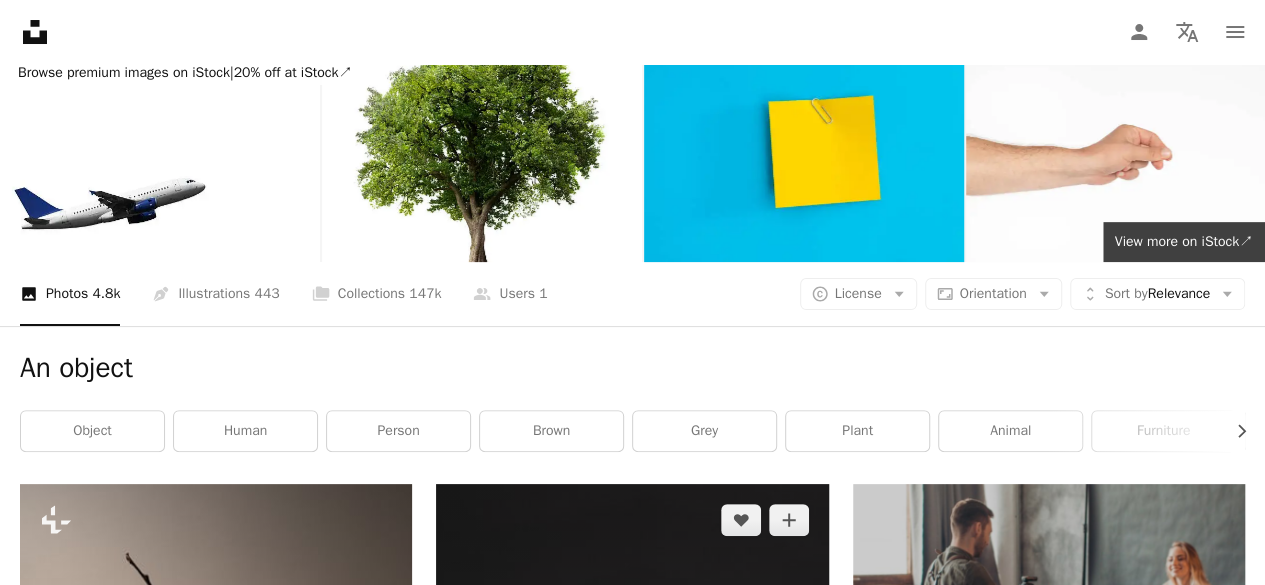 scroll, scrollTop: 0, scrollLeft: 0, axis: both 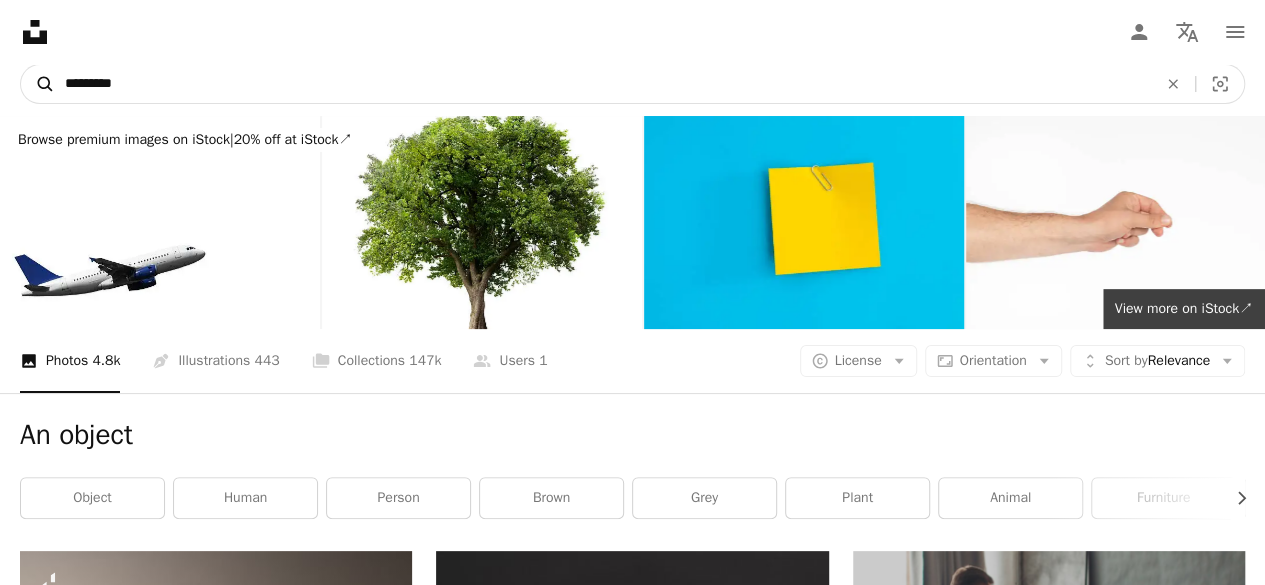 drag, startPoint x: 136, startPoint y: 86, endPoint x: 42, endPoint y: 71, distance: 95.189285 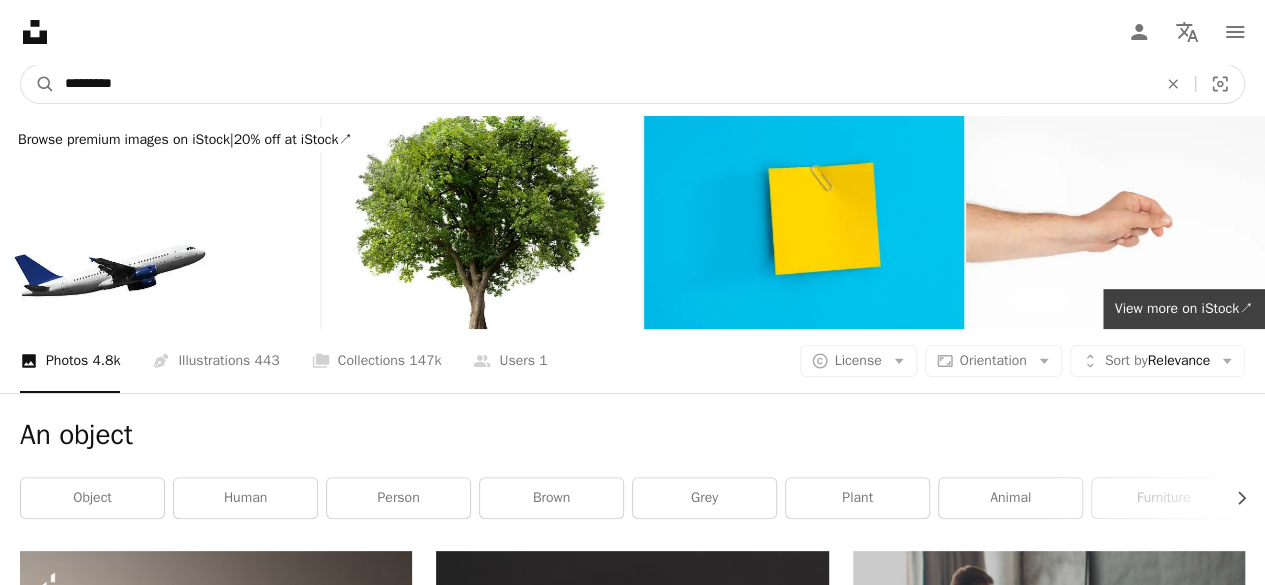 click on "*********" at bounding box center (603, 84) 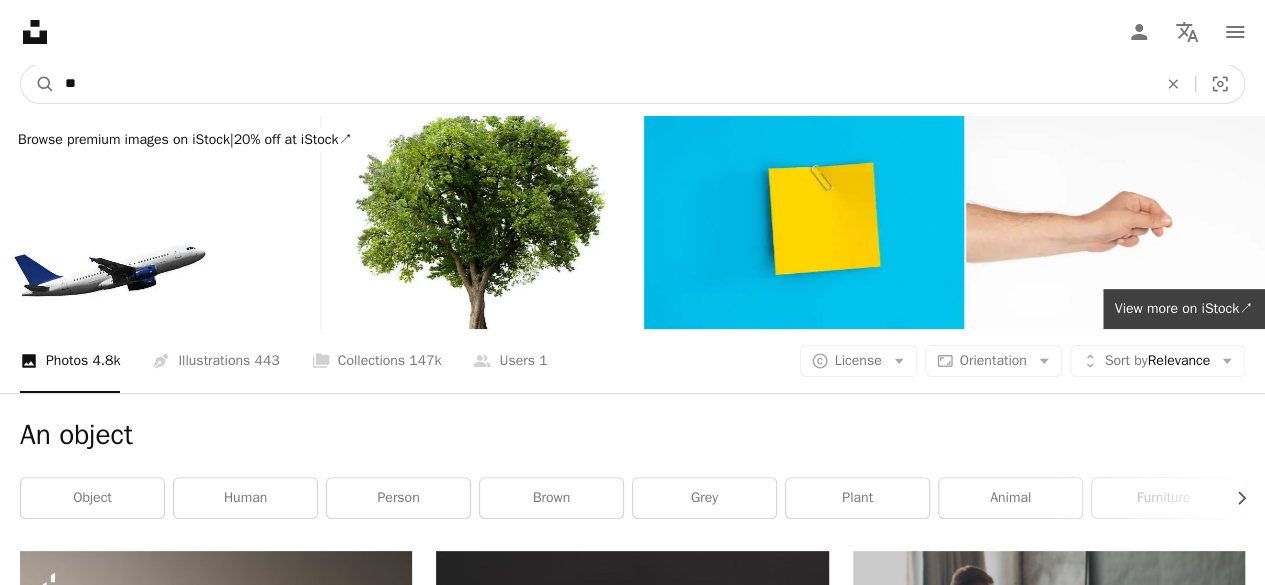 type on "*" 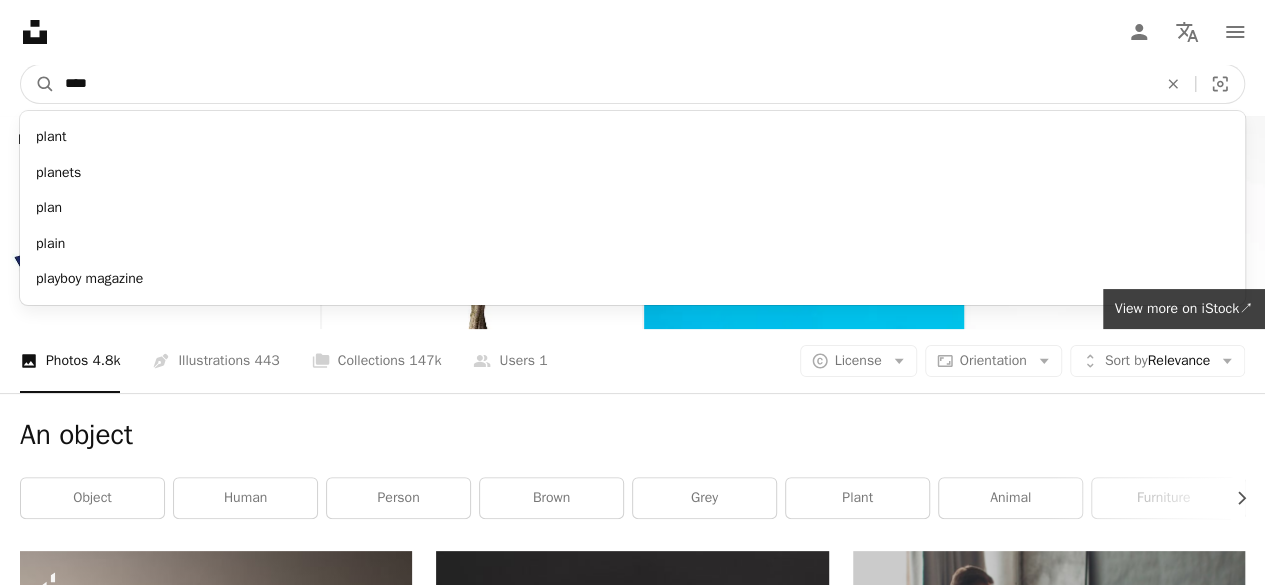 type on "*****" 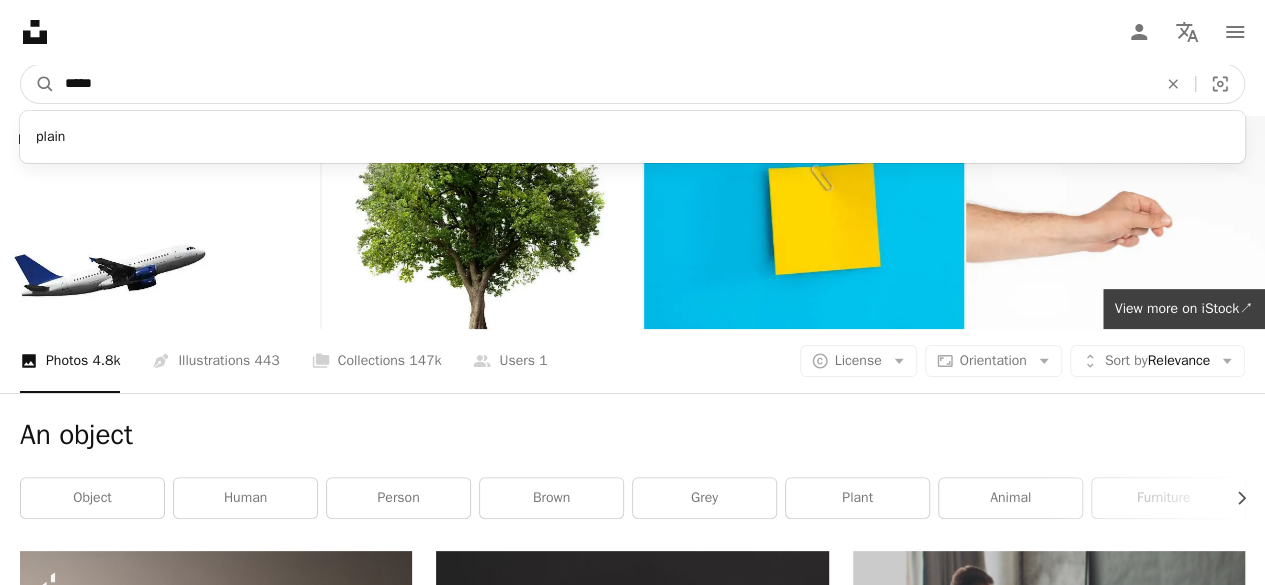 click on "A magnifying glass" at bounding box center (38, 84) 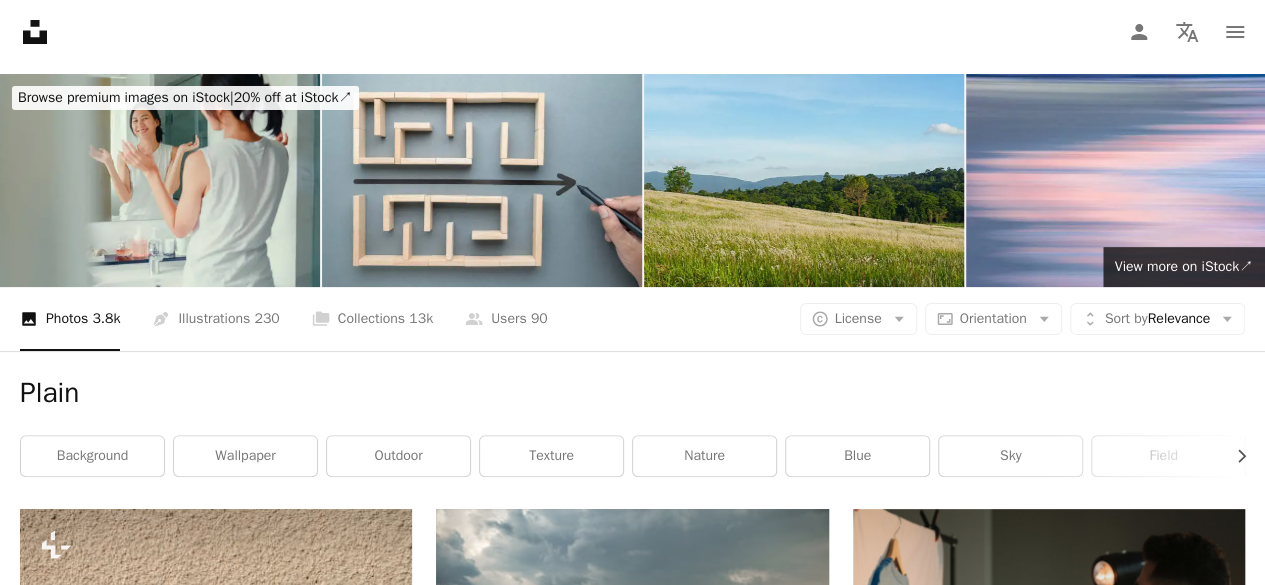 scroll, scrollTop: 0, scrollLeft: 0, axis: both 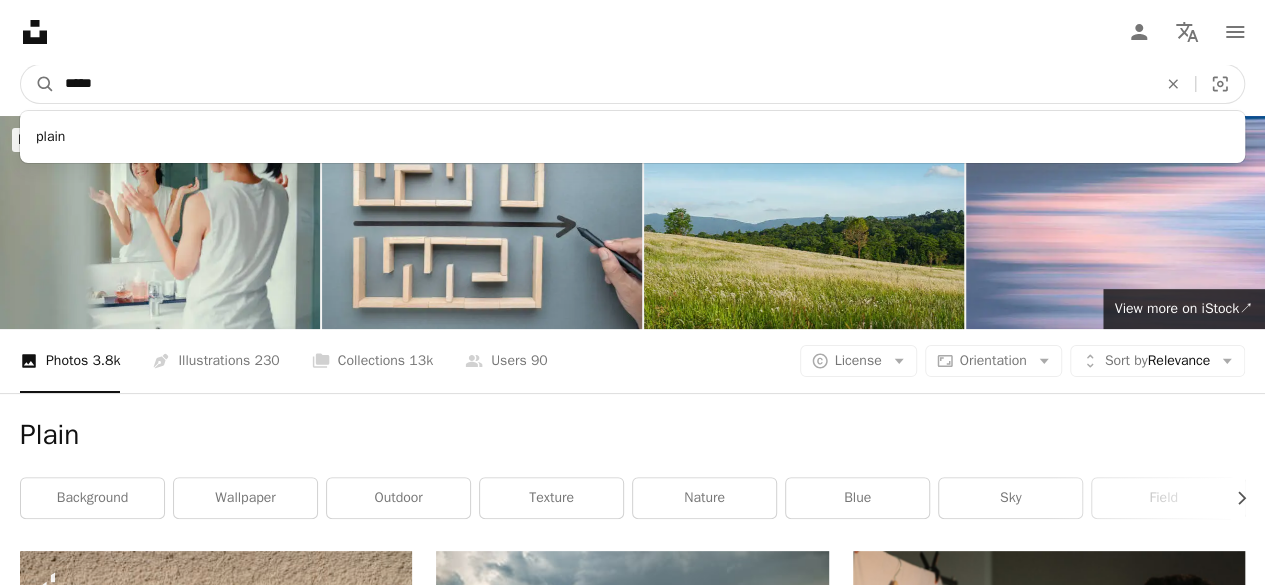 drag, startPoint x: 95, startPoint y: 81, endPoint x: 55, endPoint y: 87, distance: 40.4475 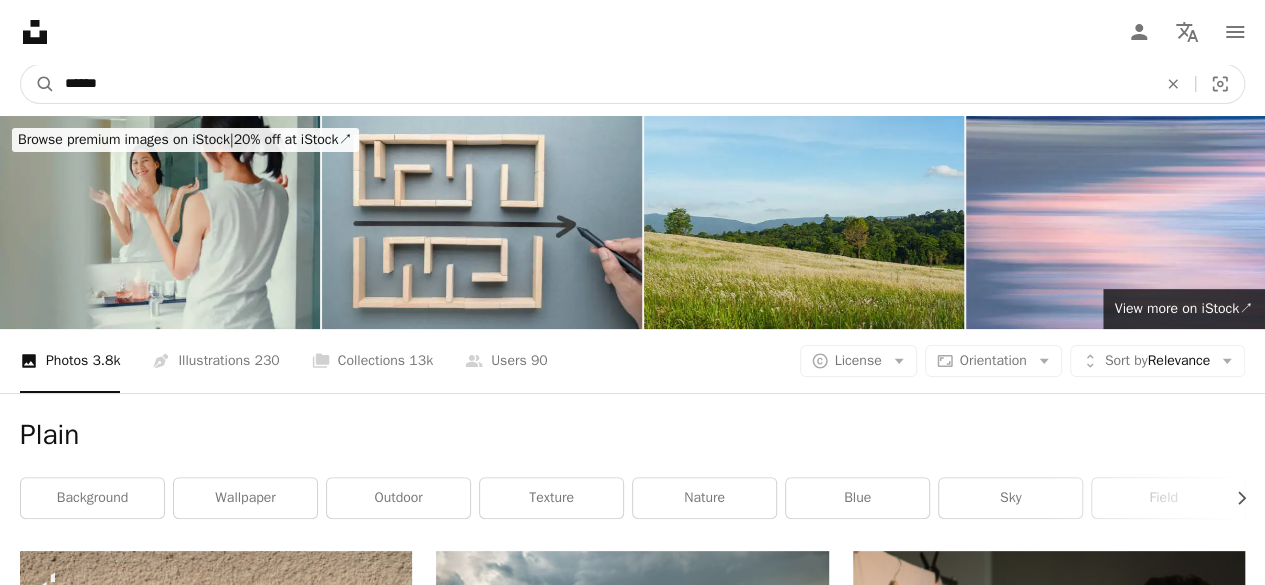type on "******" 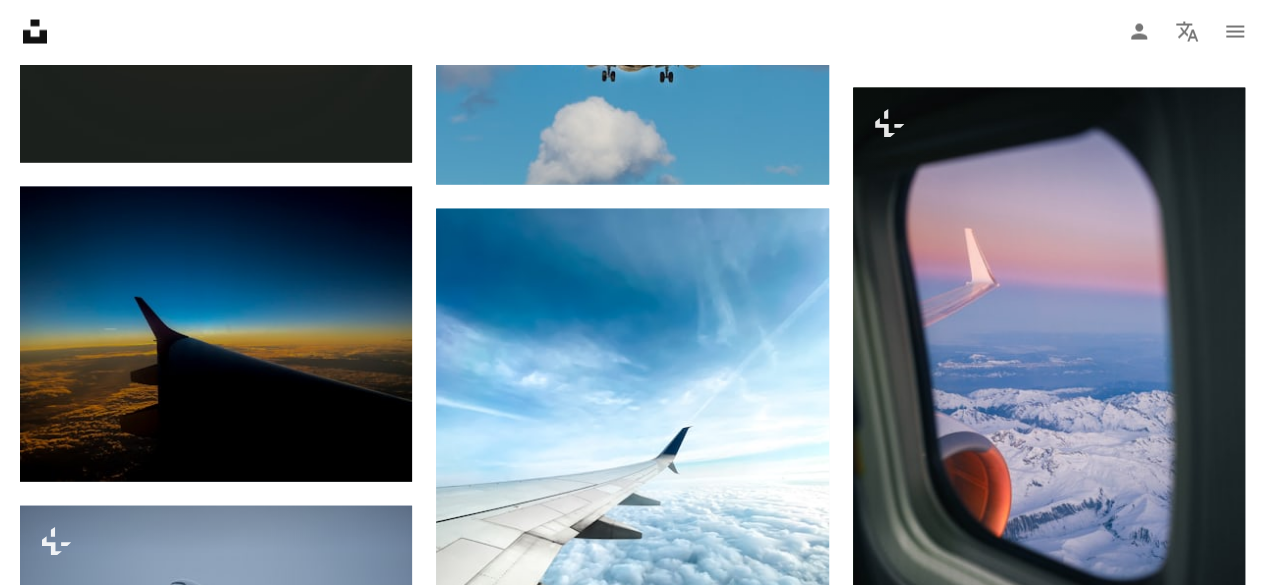 scroll, scrollTop: 2100, scrollLeft: 0, axis: vertical 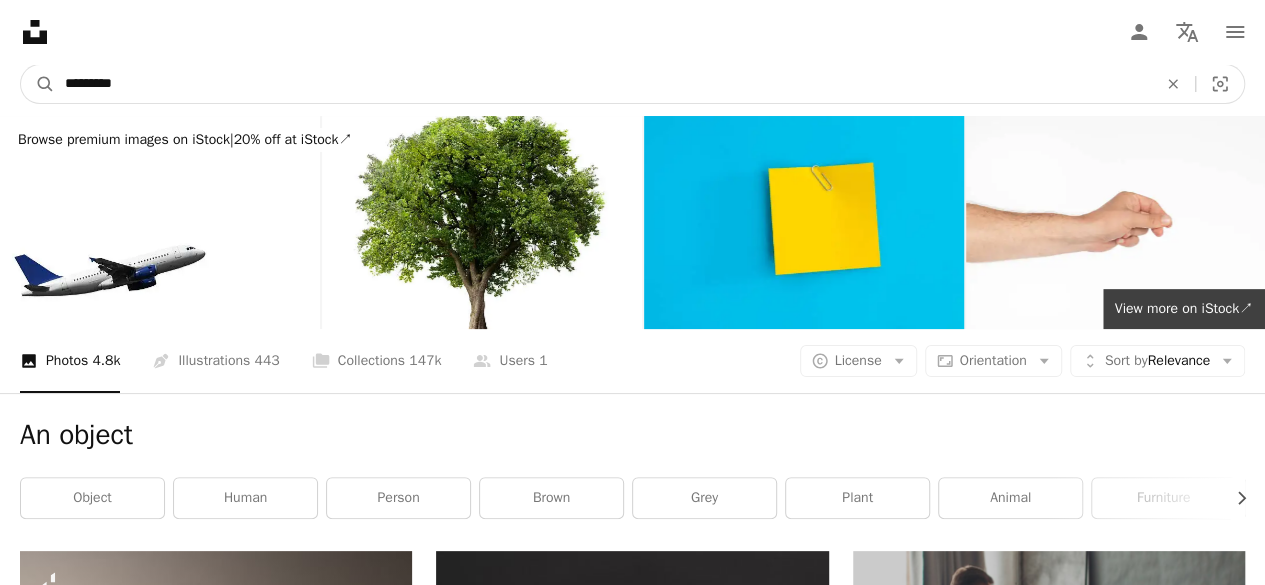 drag, startPoint x: 161, startPoint y: 82, endPoint x: 61, endPoint y: 88, distance: 100.17984 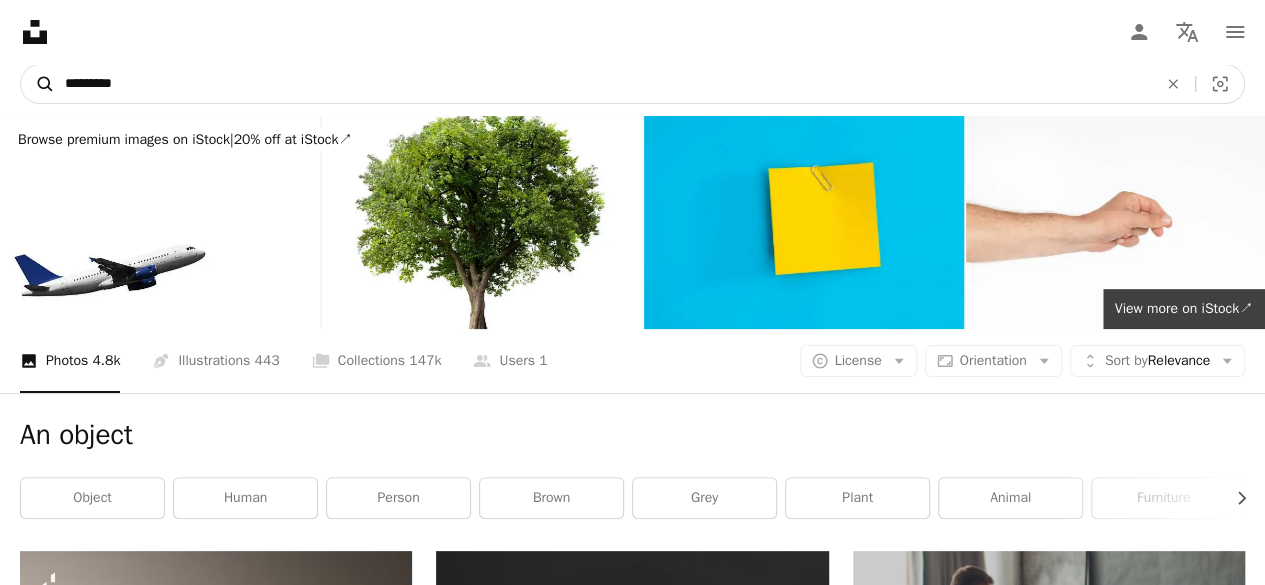 drag, startPoint x: 160, startPoint y: 80, endPoint x: 50, endPoint y: 88, distance: 110.29053 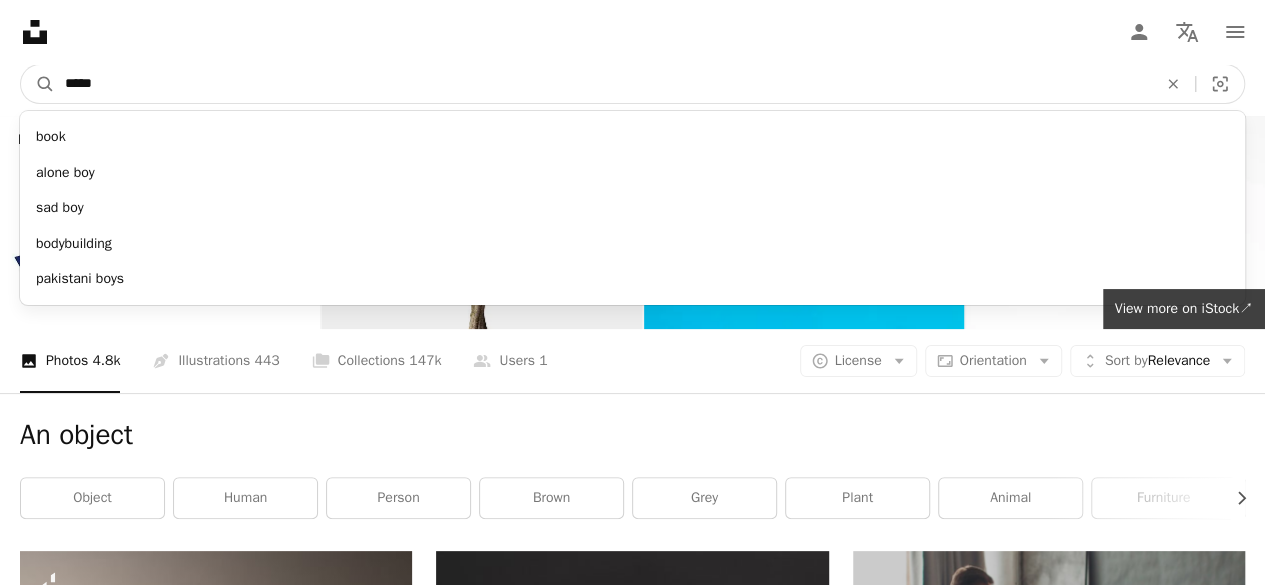 type on "******" 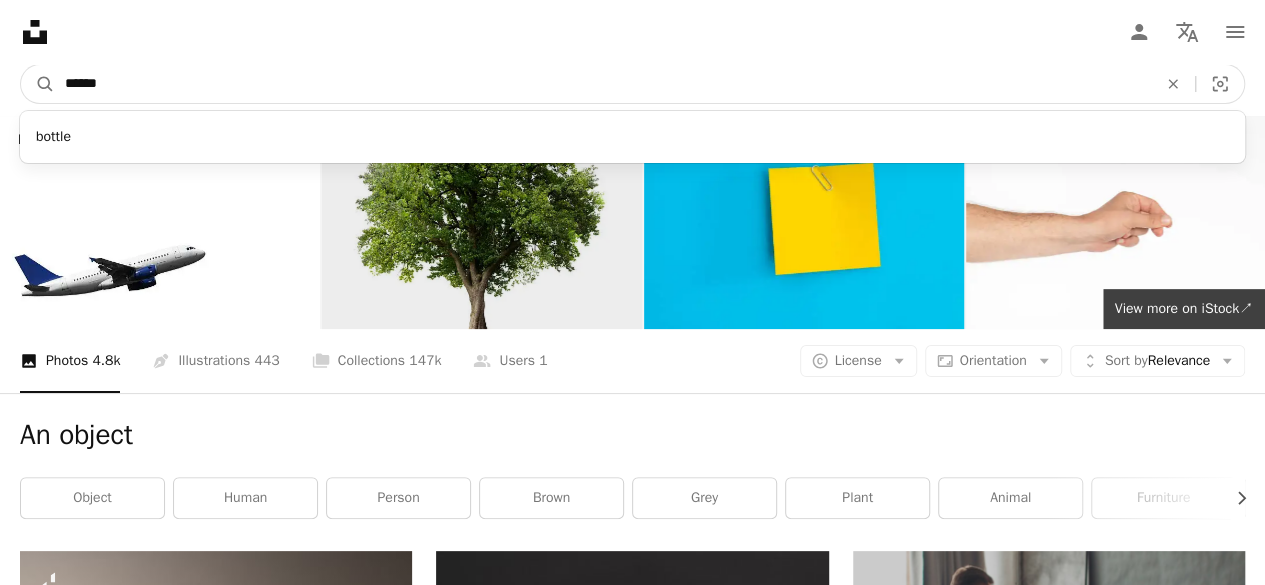 click on "A magnifying glass" at bounding box center (38, 84) 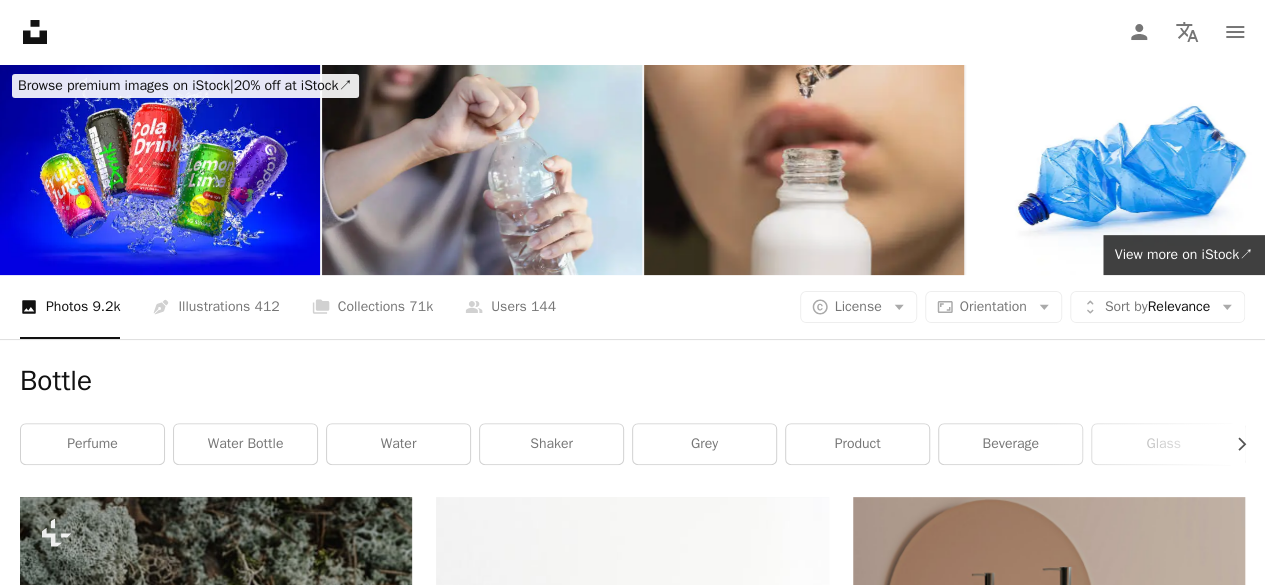 scroll, scrollTop: 0, scrollLeft: 0, axis: both 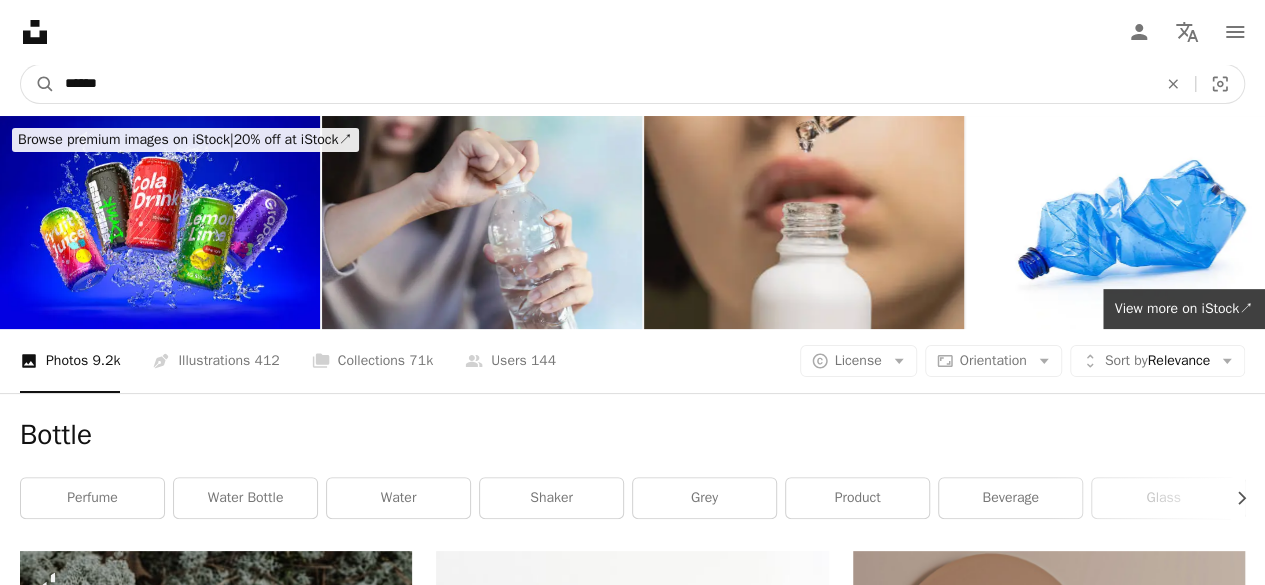 drag, startPoint x: 117, startPoint y: 85, endPoint x: 61, endPoint y: 83, distance: 56.0357 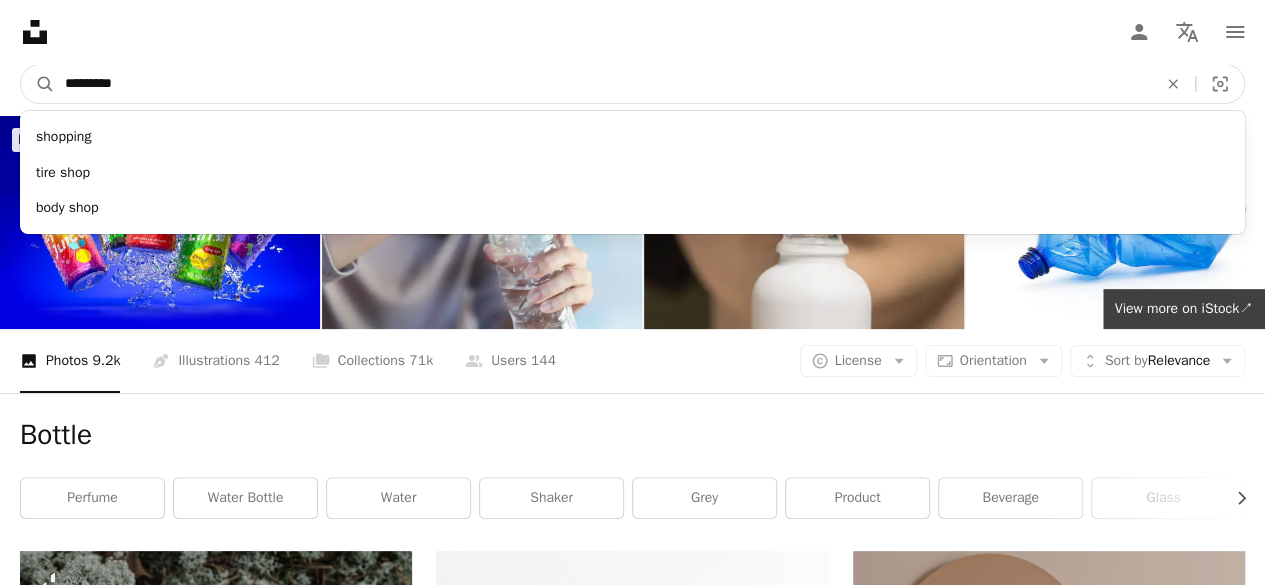 type on "*********" 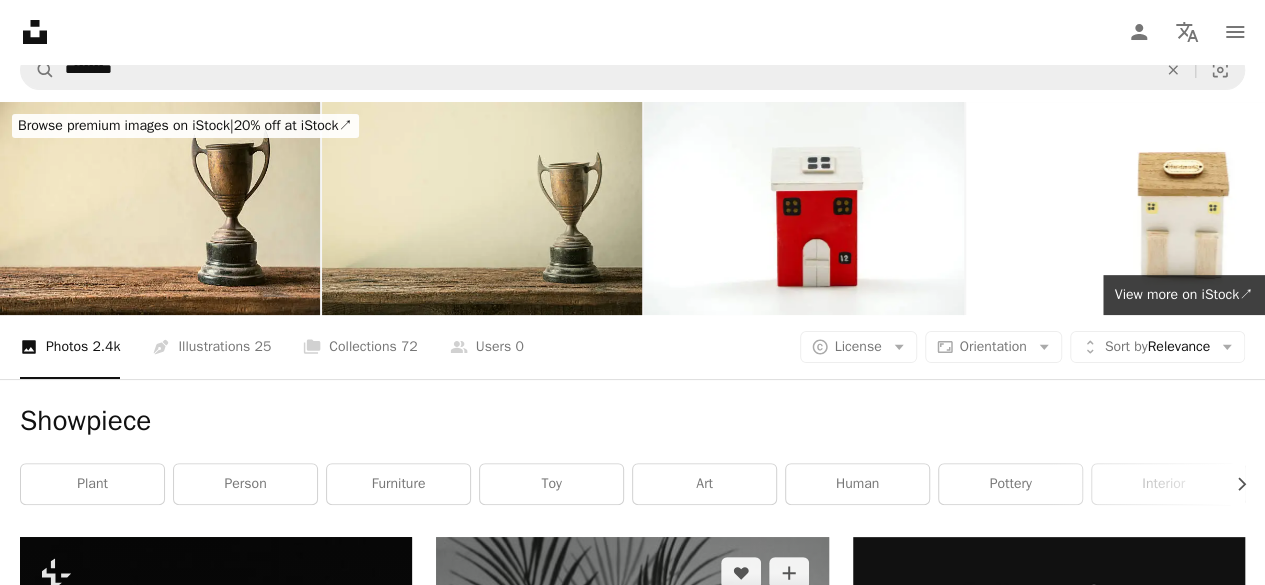 scroll, scrollTop: 0, scrollLeft: 0, axis: both 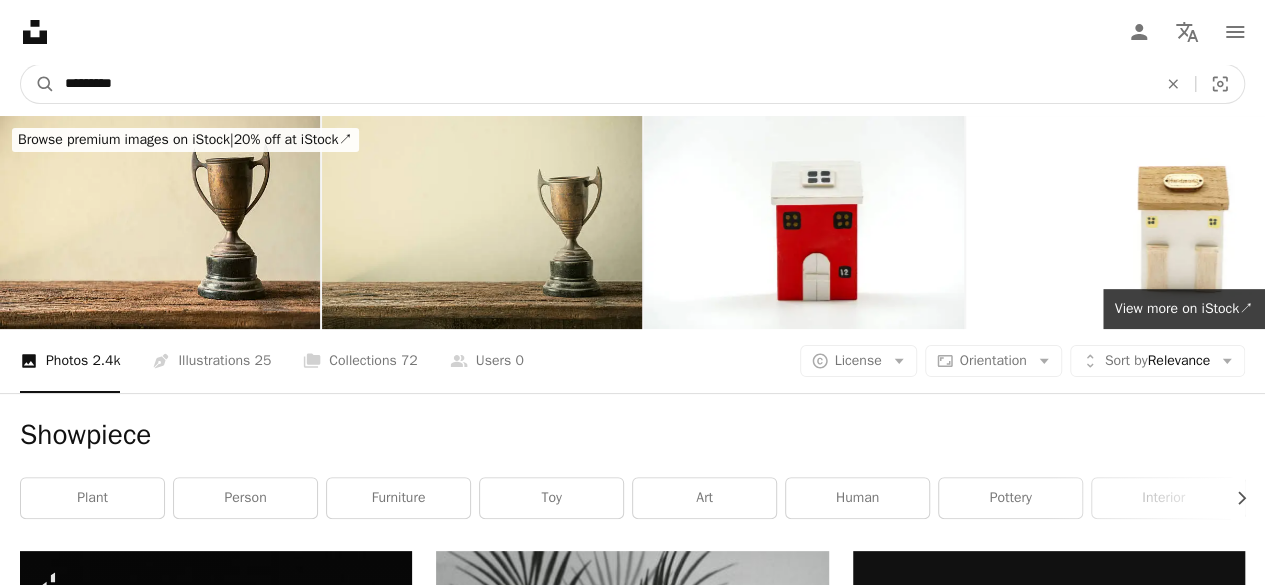 drag, startPoint x: 139, startPoint y: 86, endPoint x: 62, endPoint y: 85, distance: 77.00649 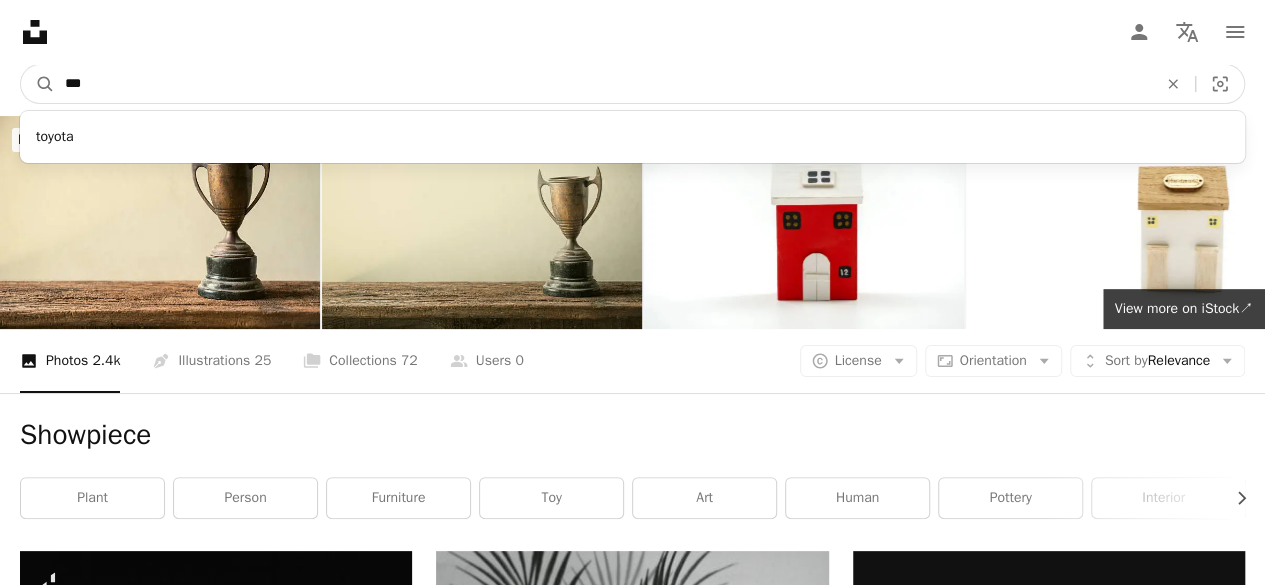type on "***" 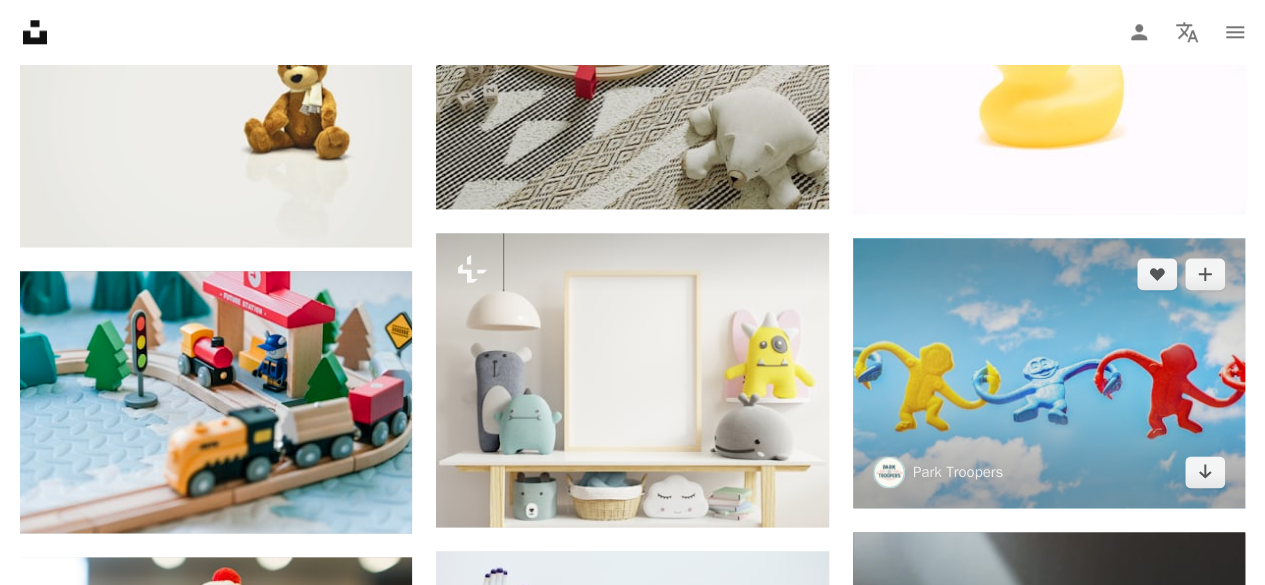 scroll, scrollTop: 900, scrollLeft: 0, axis: vertical 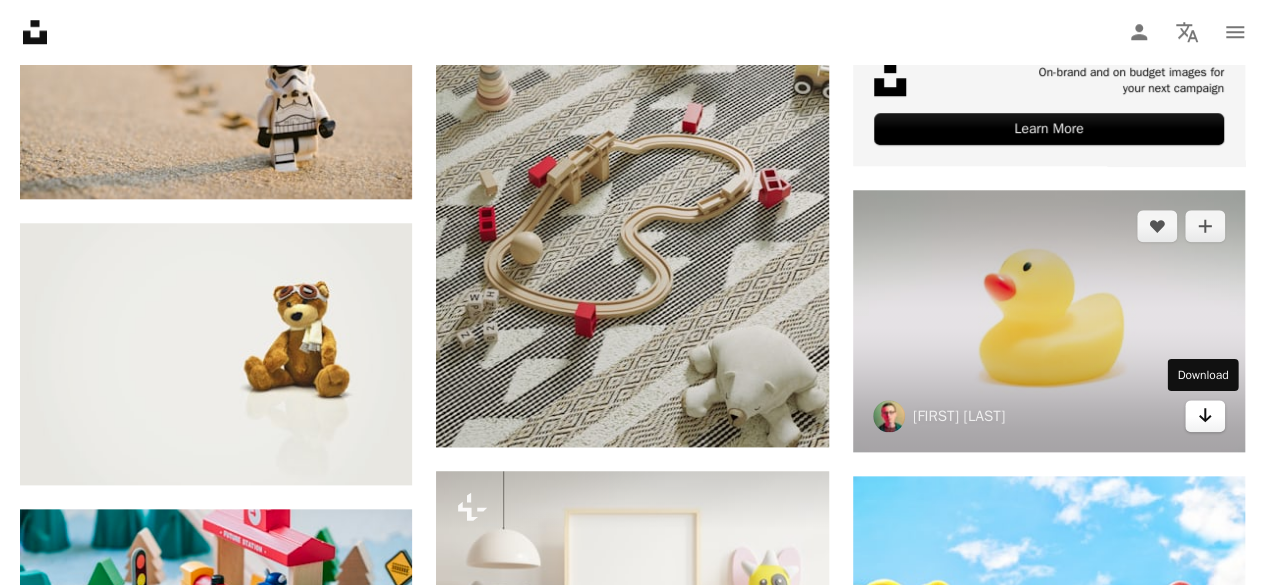 click on "Arrow pointing down" 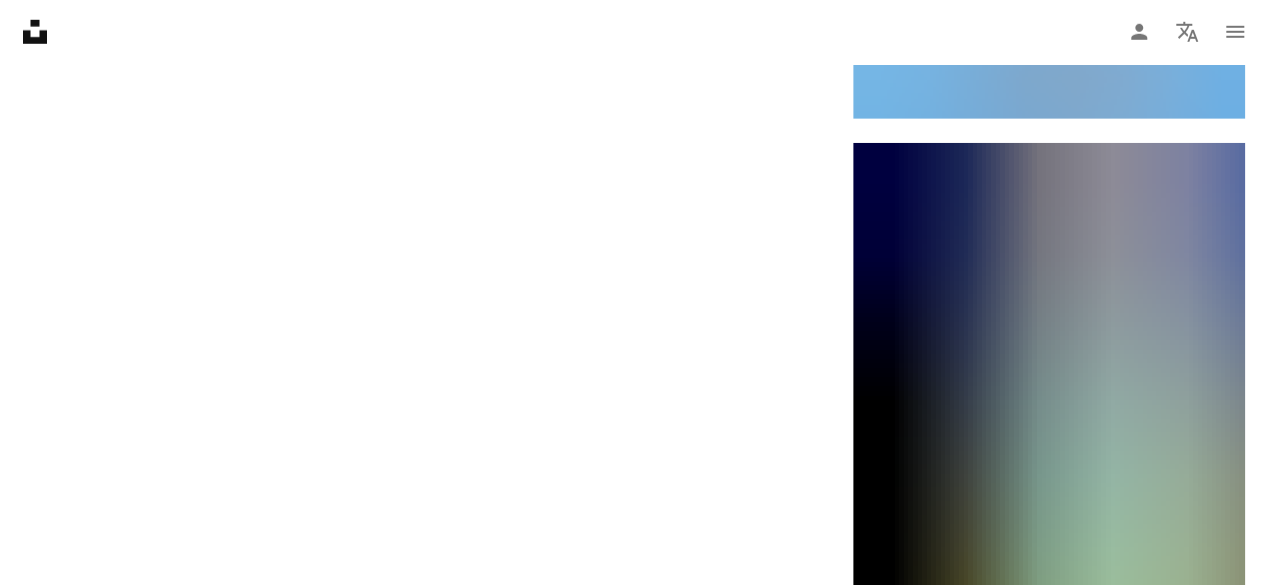 scroll, scrollTop: 3300, scrollLeft: 0, axis: vertical 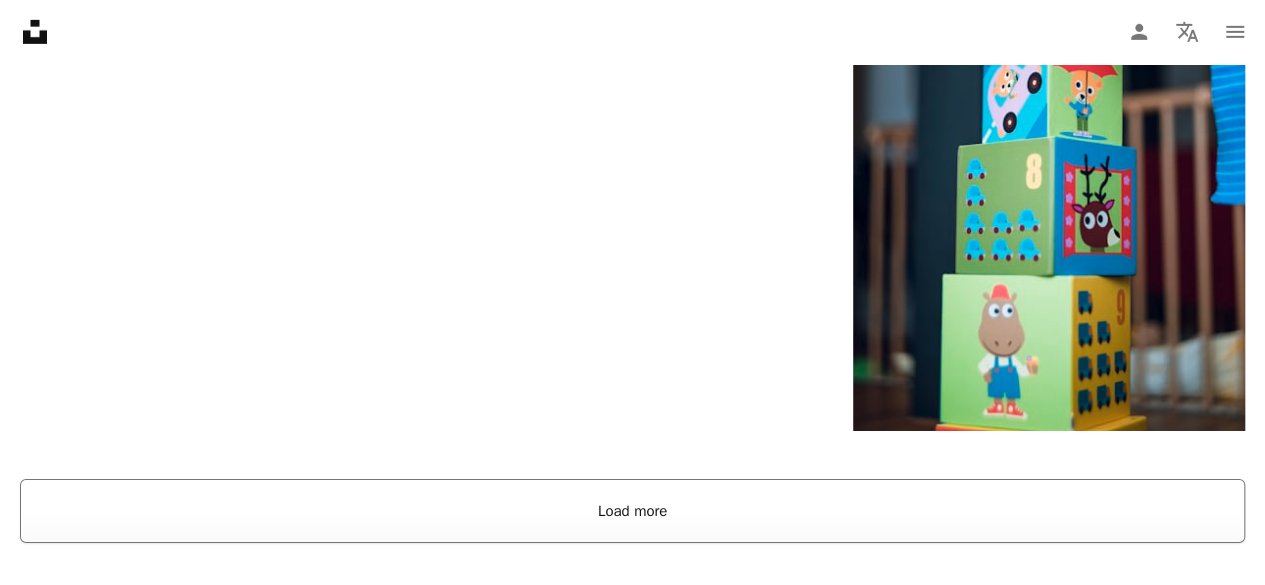 click on "Load more" at bounding box center [632, 511] 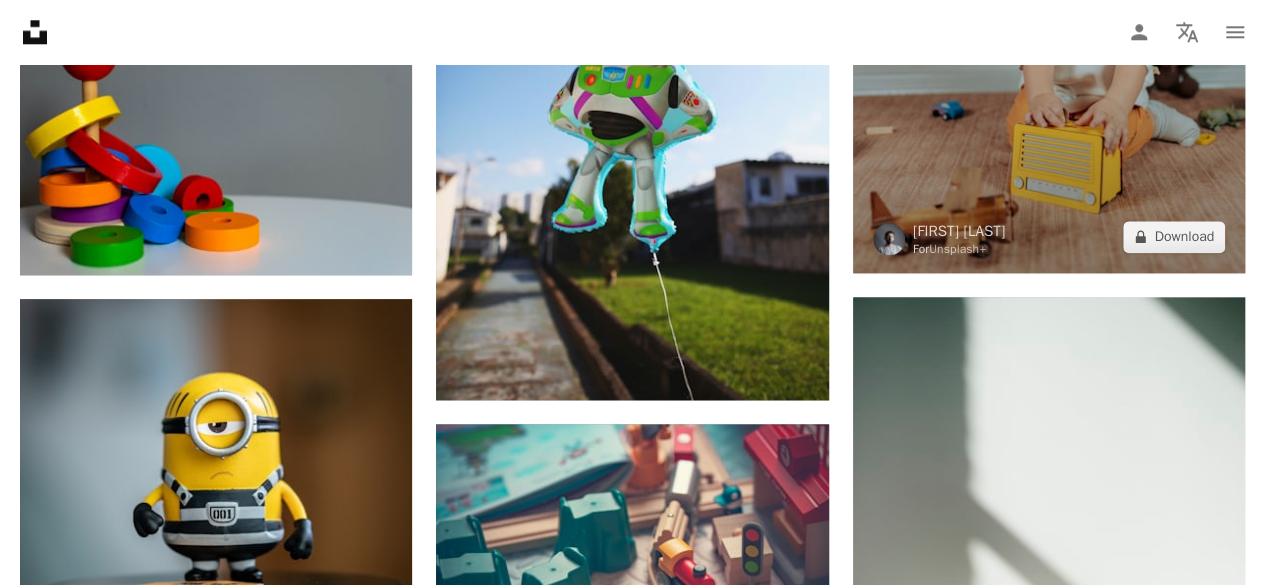 scroll, scrollTop: 5000, scrollLeft: 0, axis: vertical 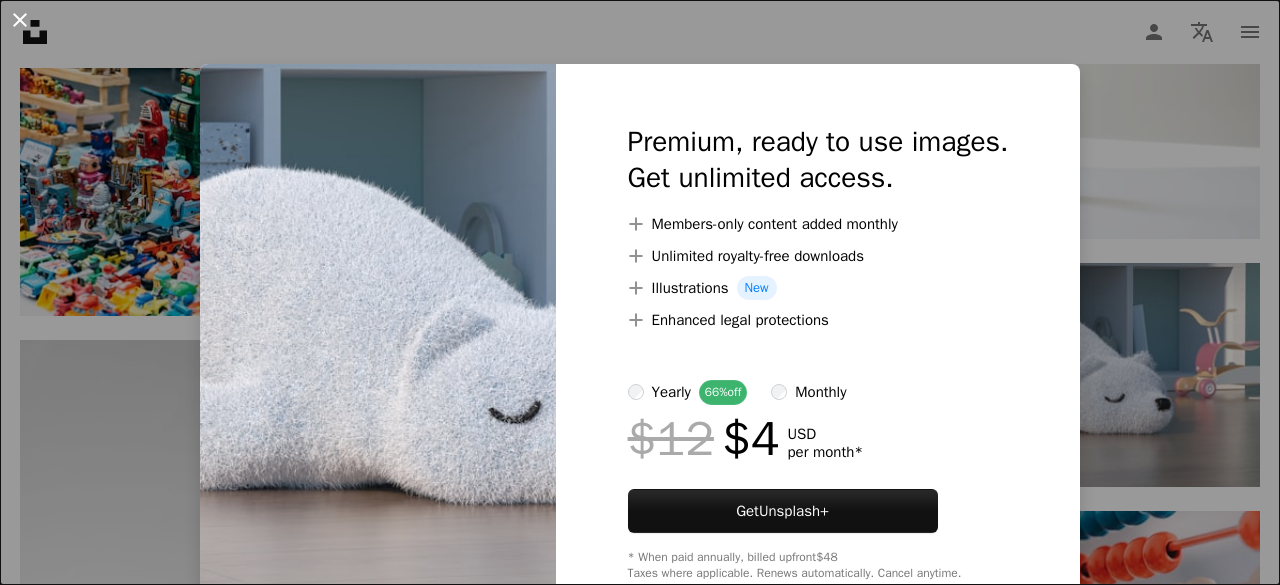 click on "An X shape" at bounding box center (20, 20) 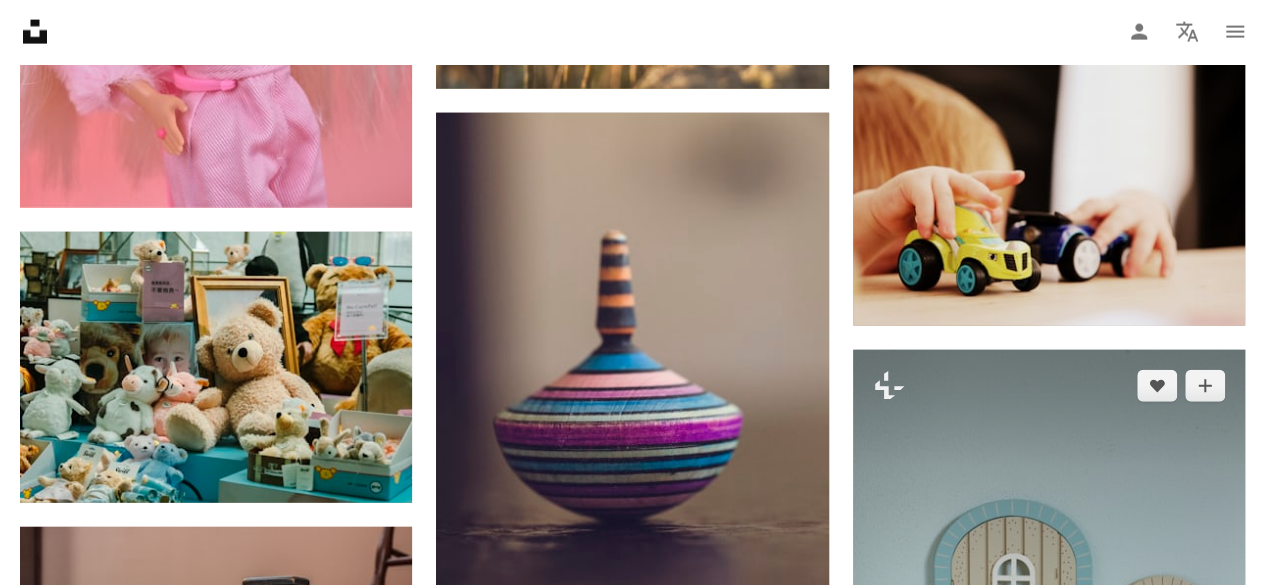 scroll, scrollTop: 9800, scrollLeft: 0, axis: vertical 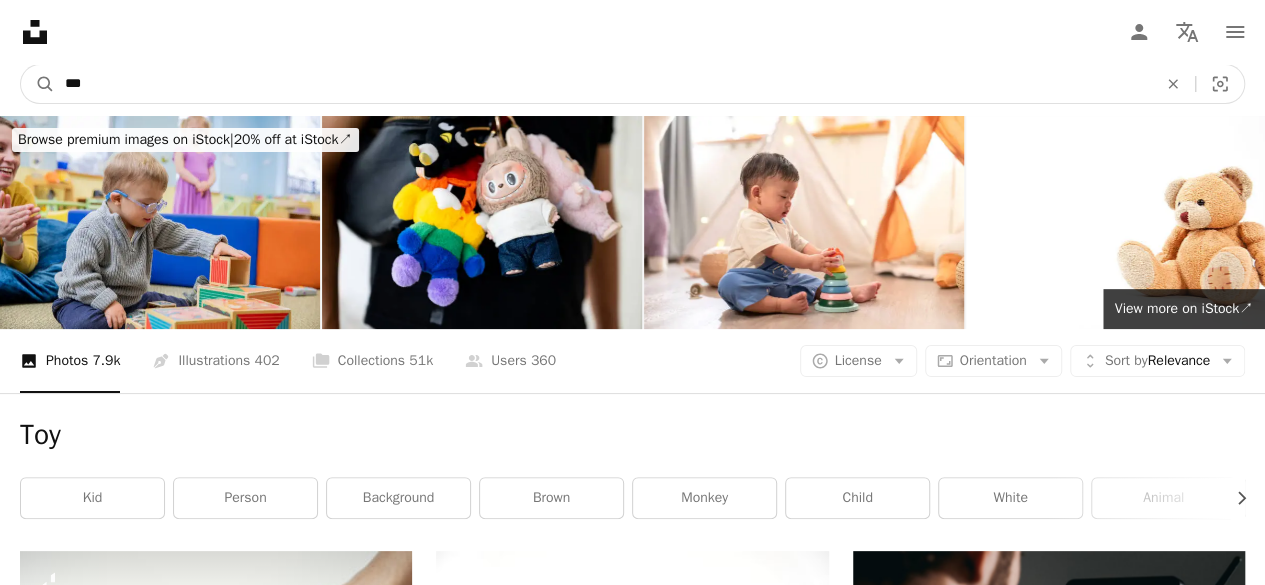 click on "***" at bounding box center (603, 84) 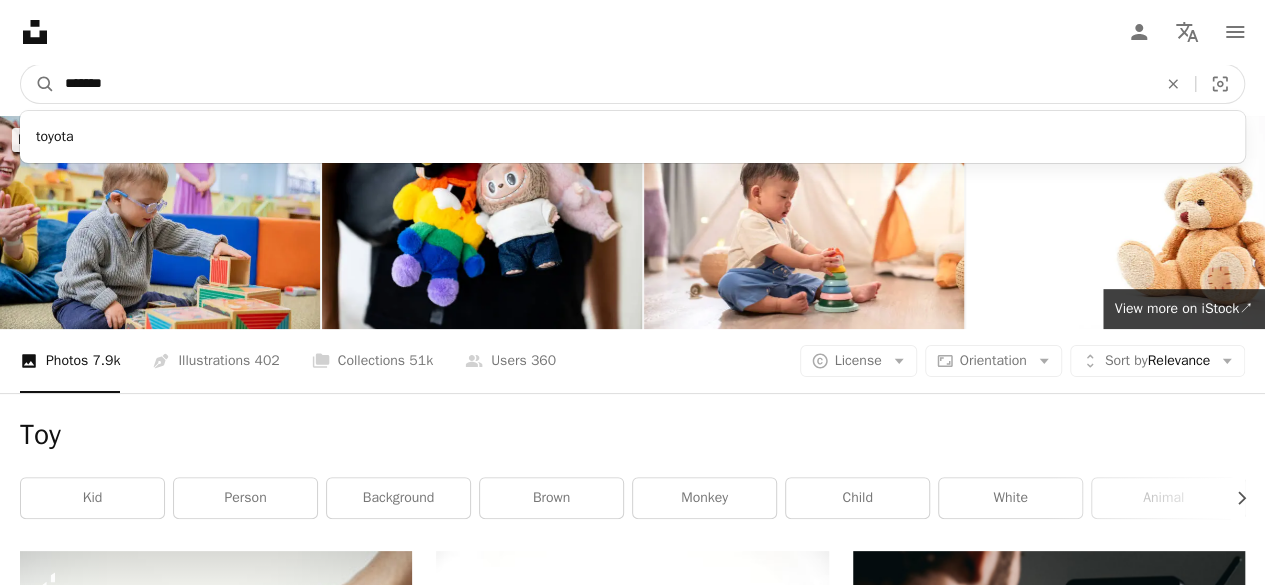 type on "********" 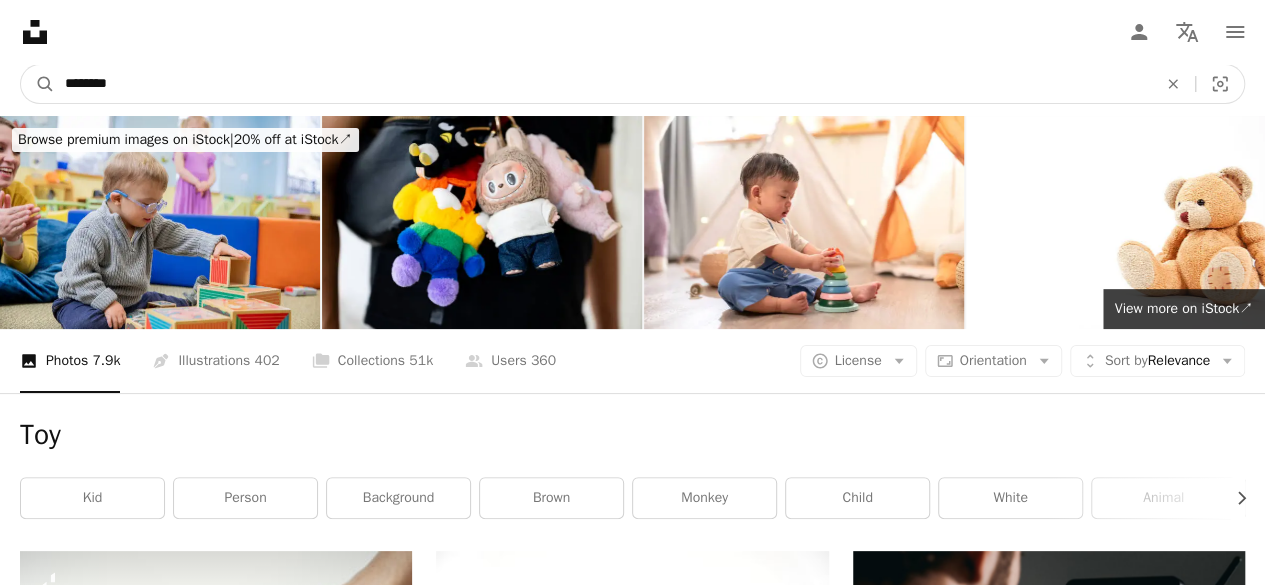 click on "A magnifying glass" at bounding box center (38, 84) 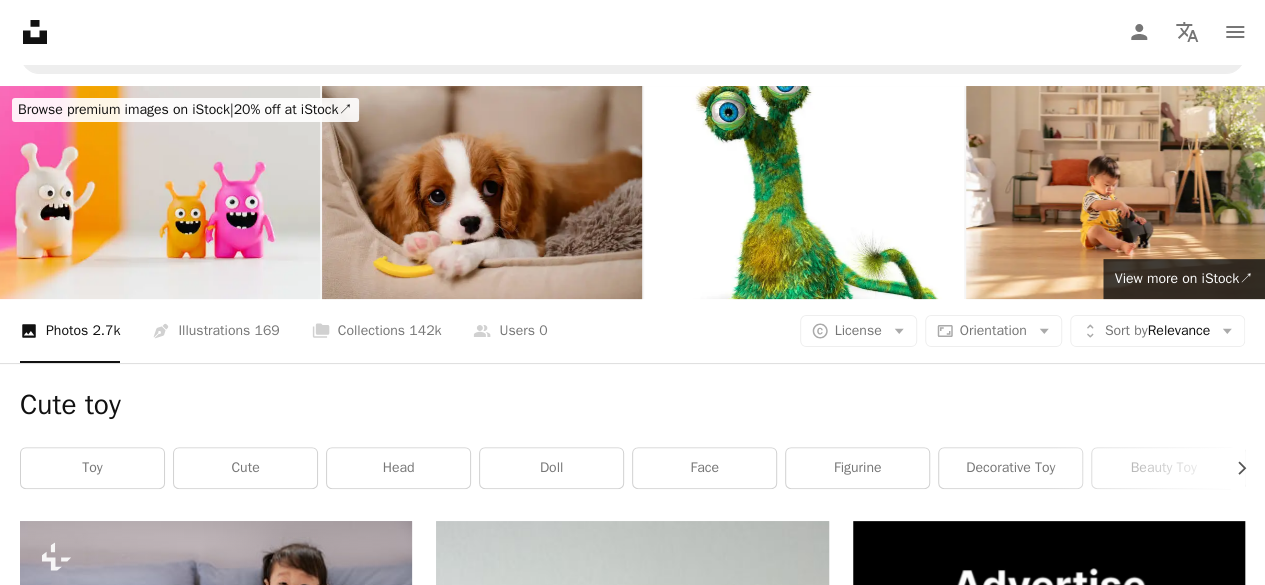 scroll, scrollTop: 0, scrollLeft: 0, axis: both 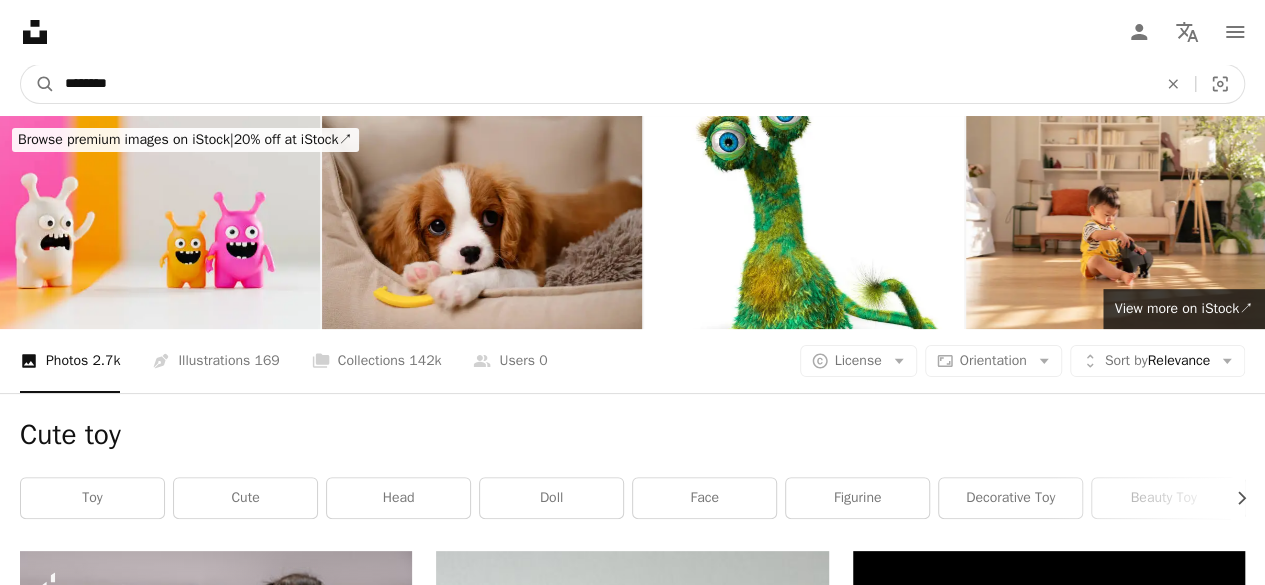 click on "********" at bounding box center [603, 84] 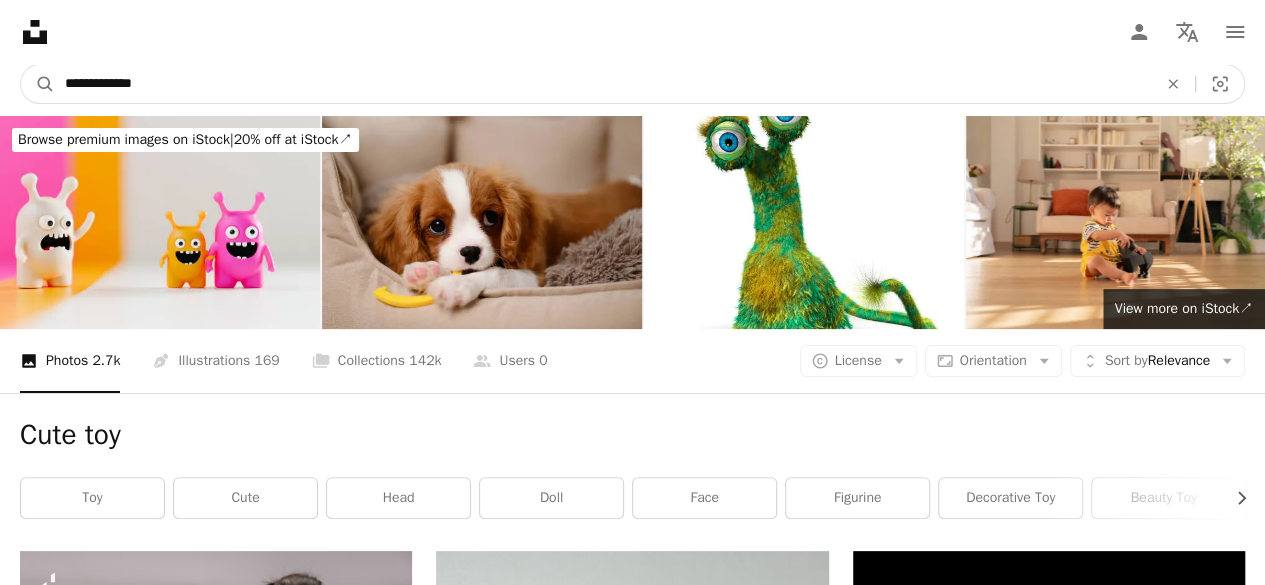type on "**********" 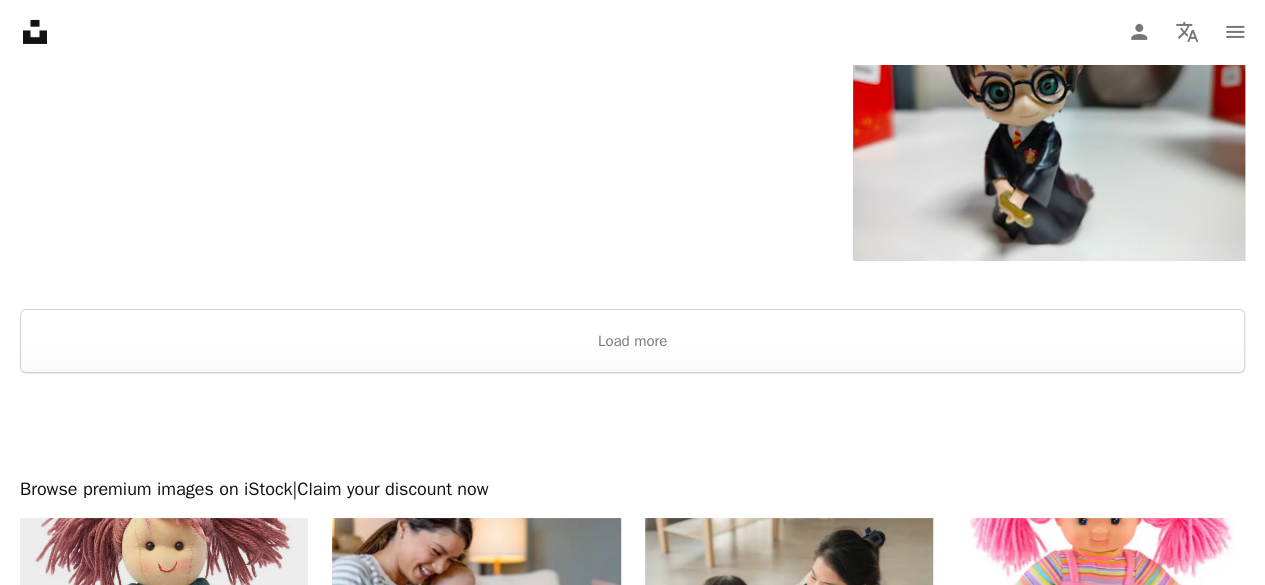 scroll, scrollTop: 3468, scrollLeft: 0, axis: vertical 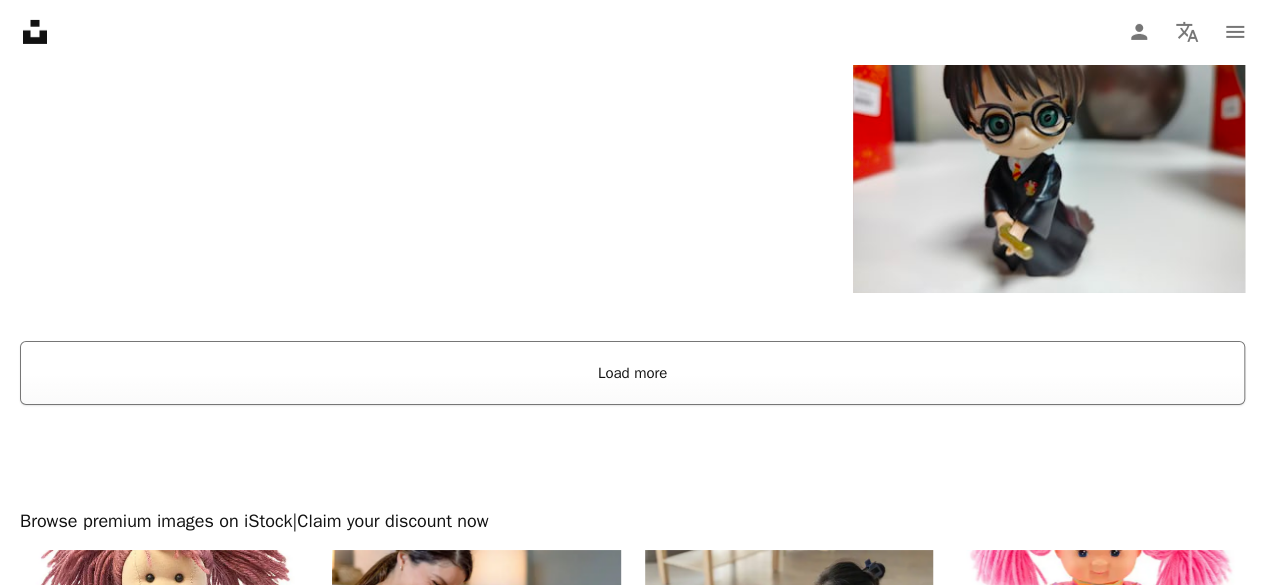 click on "Load more" at bounding box center (632, 373) 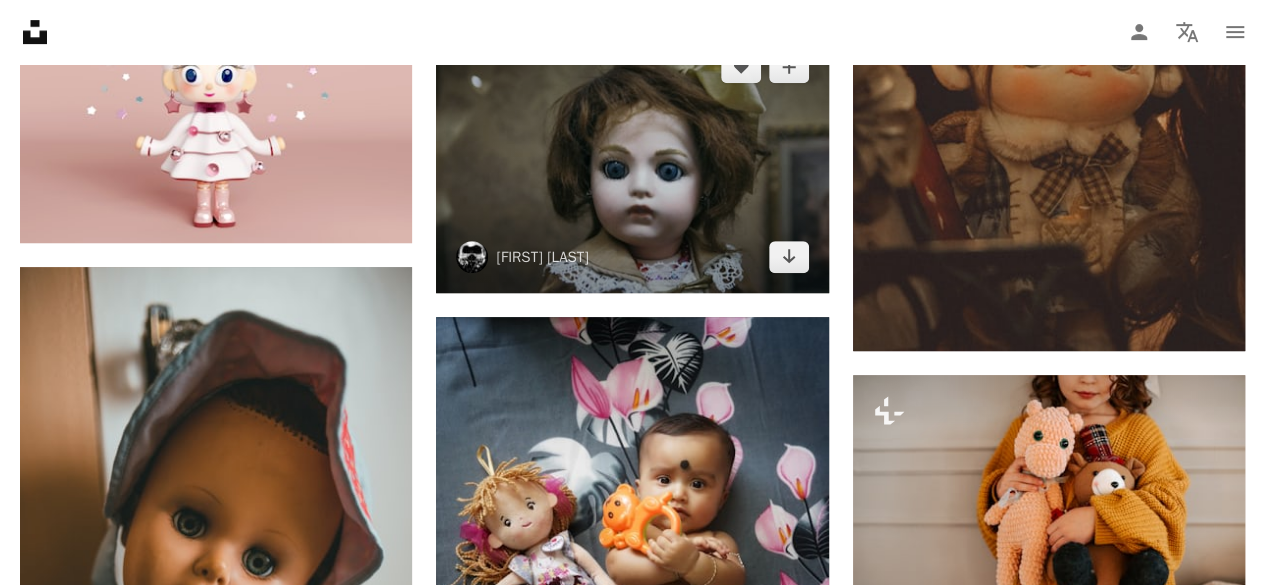 scroll, scrollTop: 15568, scrollLeft: 0, axis: vertical 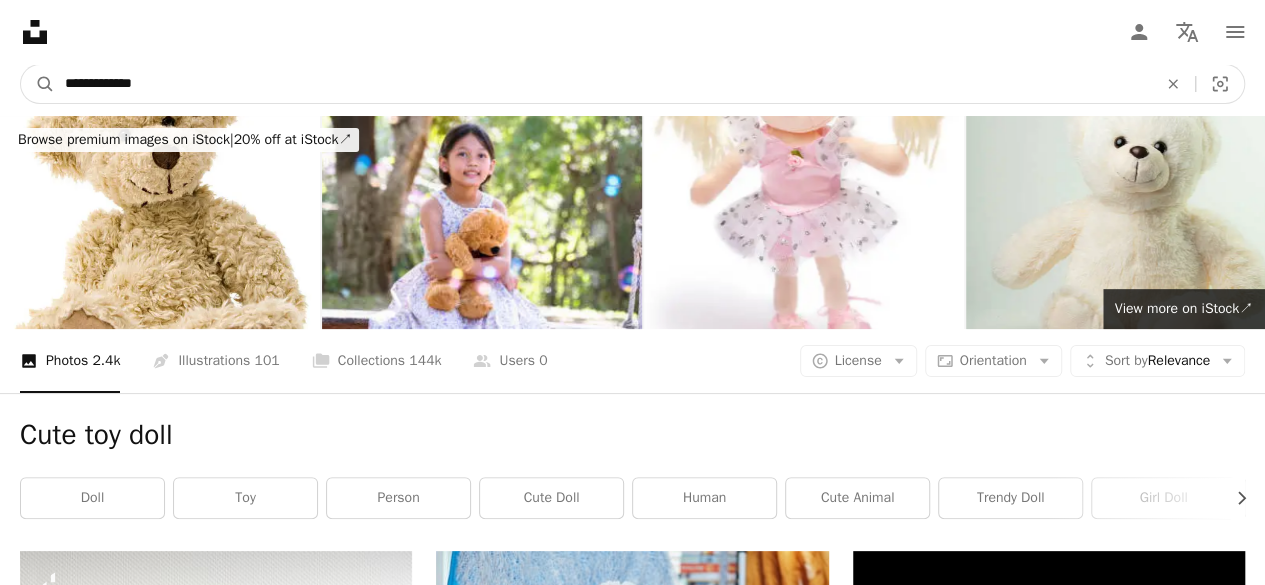 drag, startPoint x: 161, startPoint y: 83, endPoint x: 14, endPoint y: 85, distance: 147.01361 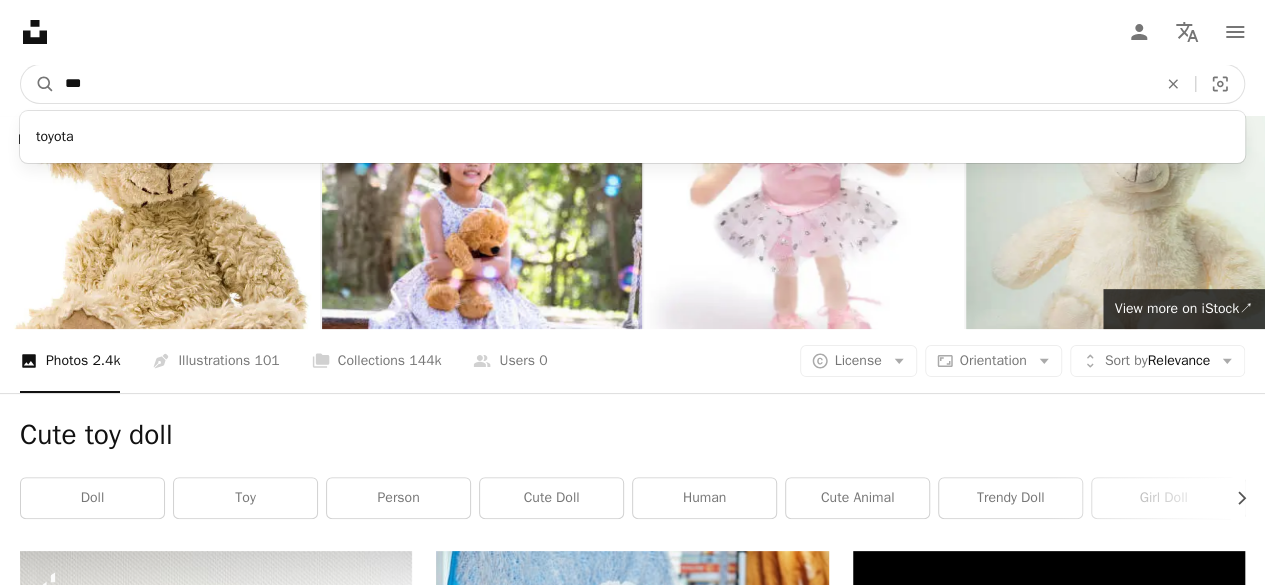 type on "***" 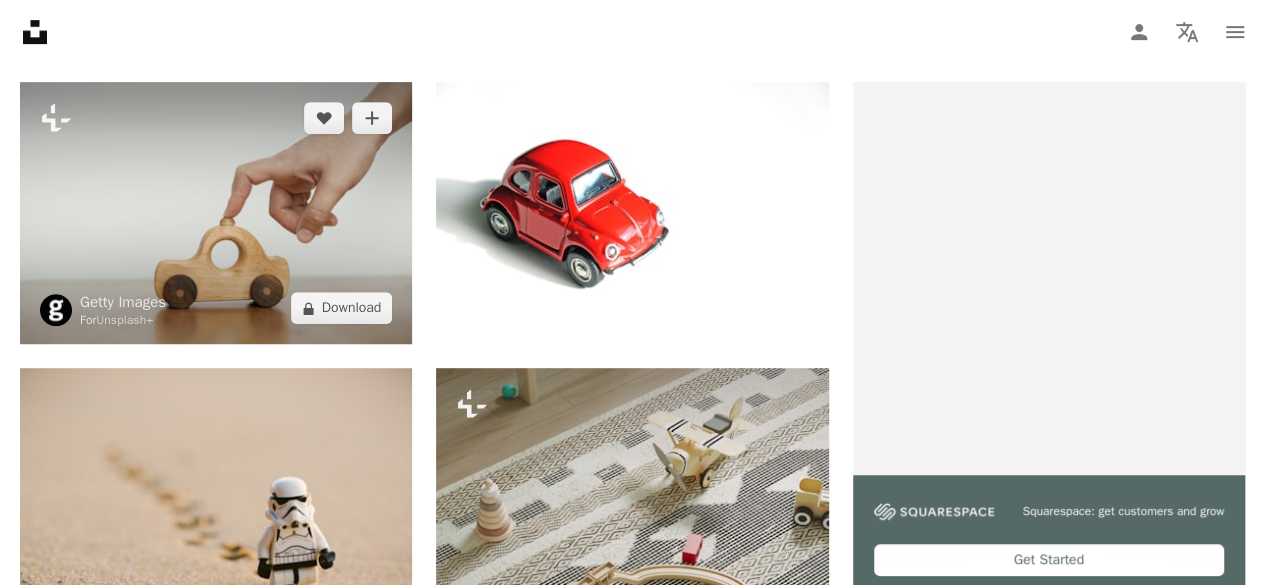 scroll, scrollTop: 500, scrollLeft: 0, axis: vertical 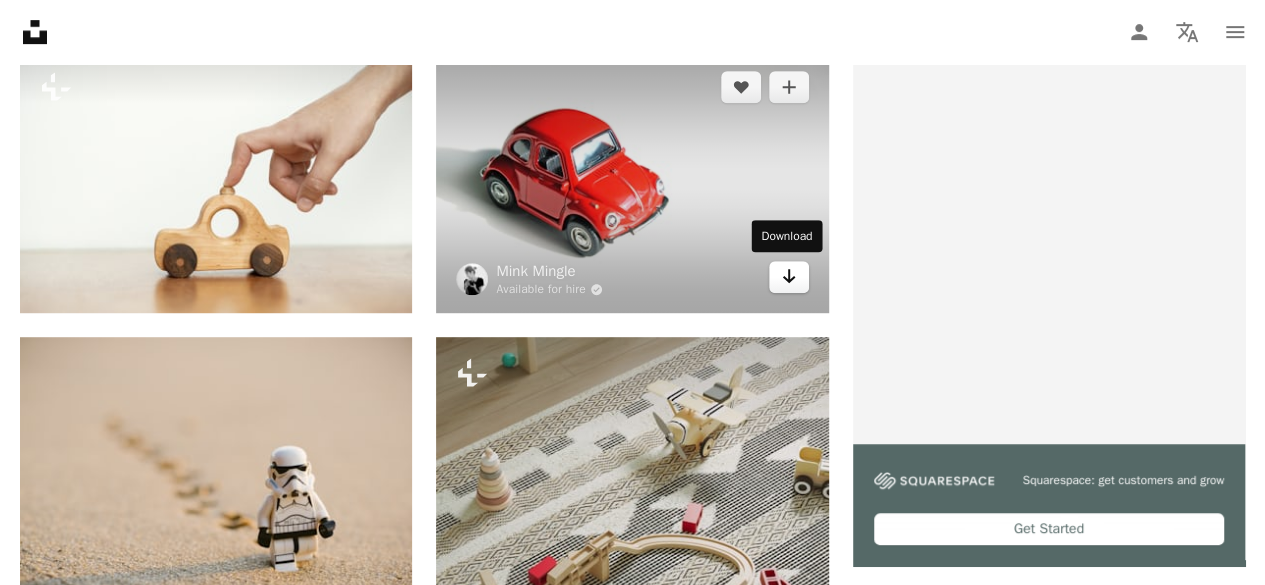 click on "Arrow pointing down" 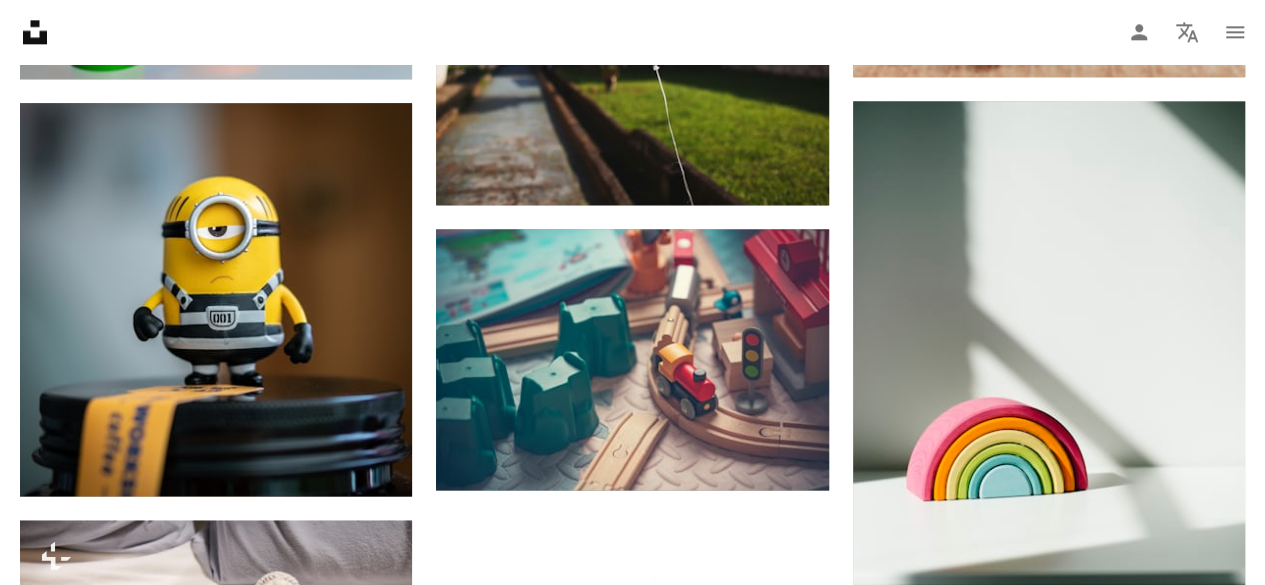 scroll, scrollTop: 5500, scrollLeft: 0, axis: vertical 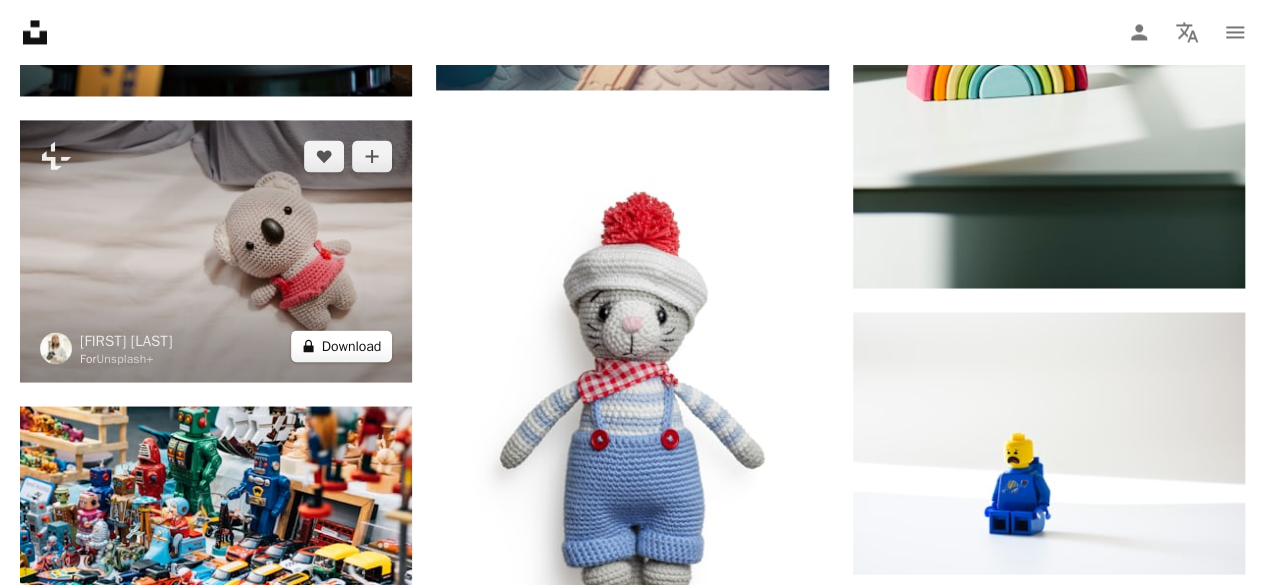 click on "A lock Download" at bounding box center [342, 346] 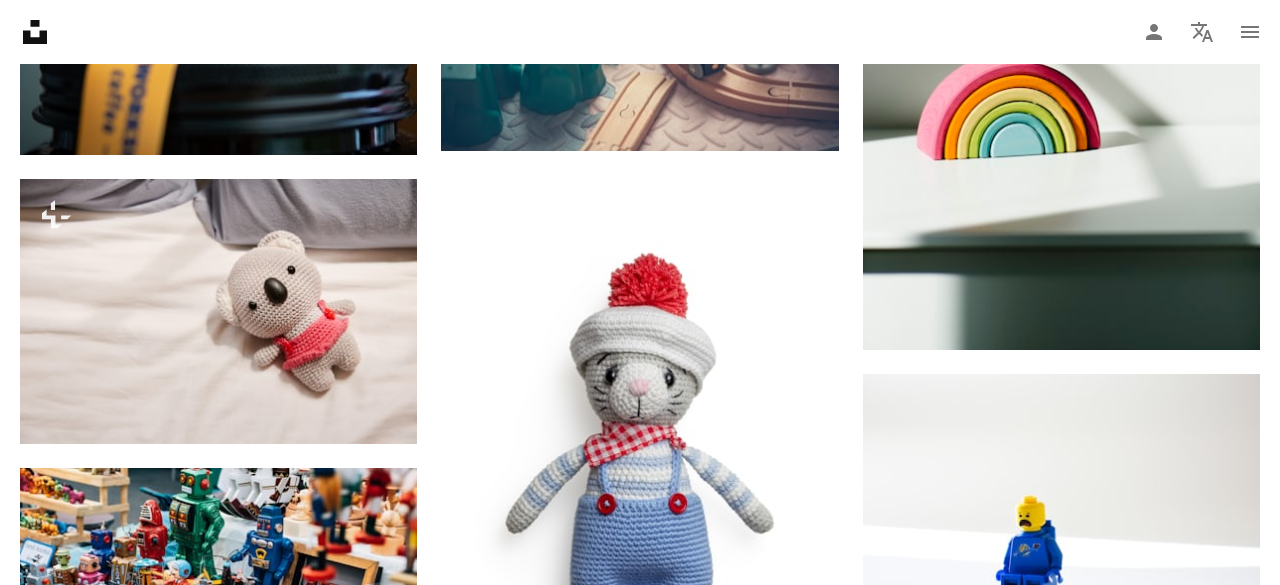 click on "An X shape Premium, ready to use images. Get unlimited access. A plus sign Members-only content added monthly A plus sign Unlimited royalty-free downloads A plus sign Illustrations  New A plus sign Enhanced legal protections yearly 66%  off monthly $12   $4 USD per month * Get  Unsplash+ * When paid annually, billed upfront  $48 Taxes where applicable. Renews automatically. Cancel anytime." at bounding box center (640, 9730) 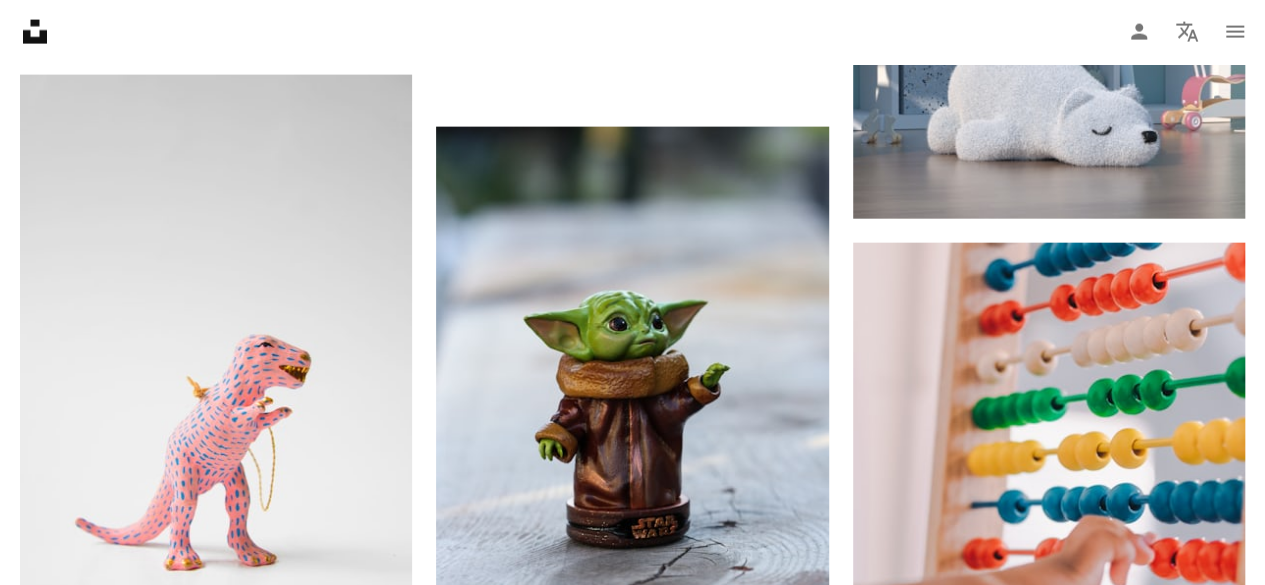 scroll, scrollTop: 5900, scrollLeft: 0, axis: vertical 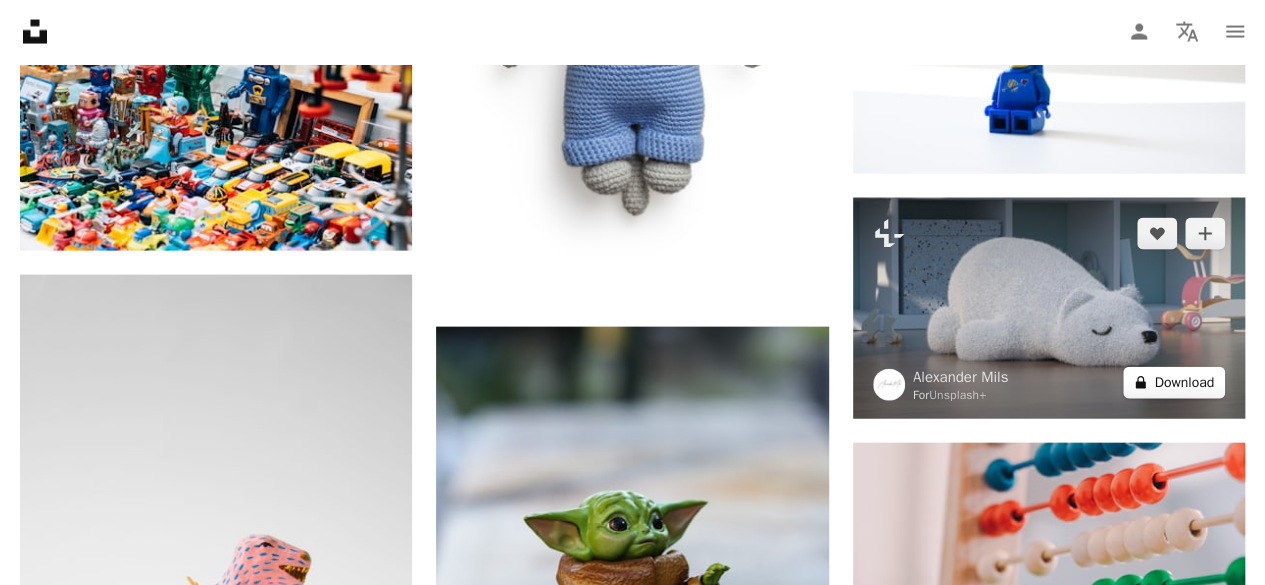 click on "A lock Download" at bounding box center (1174, 383) 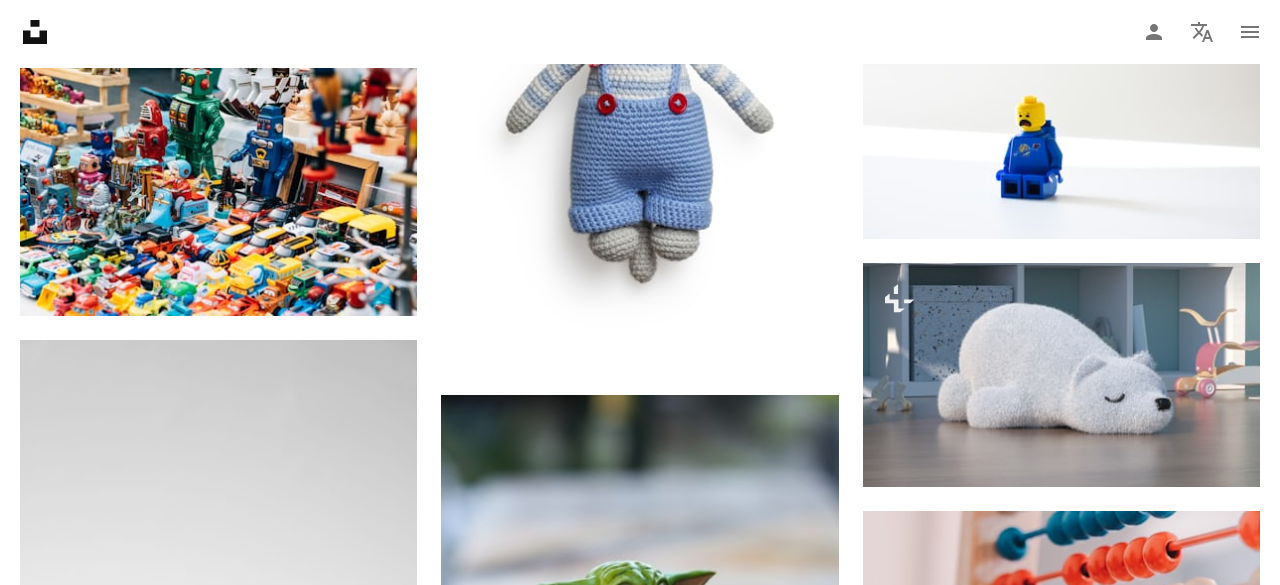 click on "An X shape Premium, ready to use images. Get unlimited access. A plus sign Members-only content added monthly A plus sign Unlimited royalty-free downloads A plus sign Illustrations  New A plus sign Enhanced legal protections yearly 66%  off monthly $12   $4 USD per month * Get  Unsplash+ * When paid annually, billed upfront  $48 Taxes where applicable. Renews automatically. Cancel anytime." at bounding box center [640, 9330] 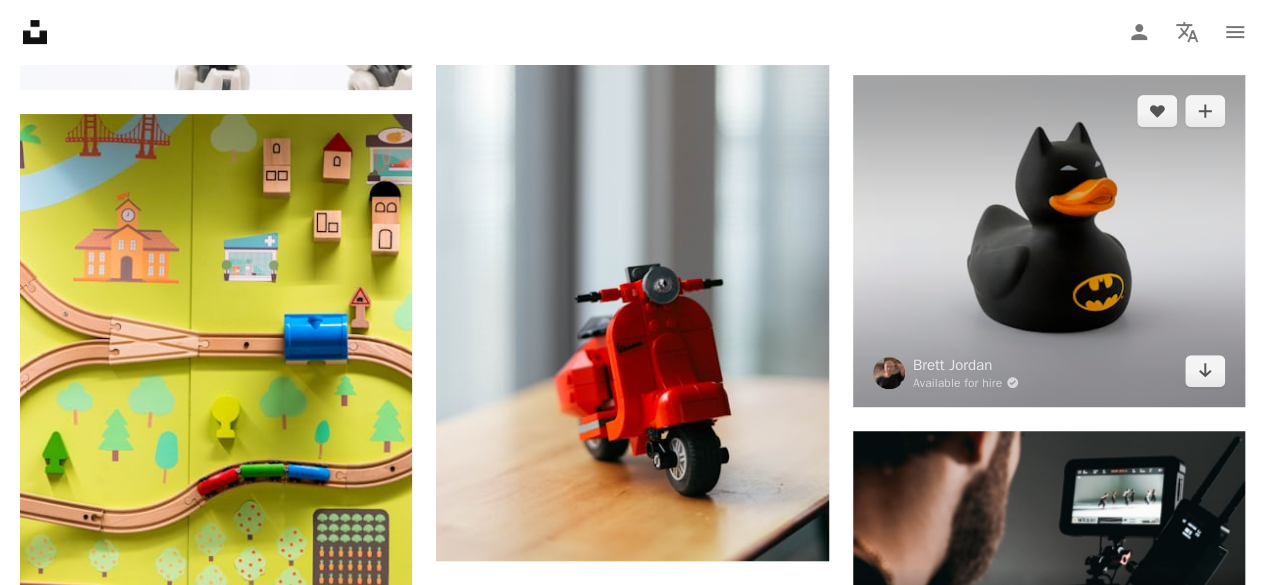 scroll, scrollTop: 7800, scrollLeft: 0, axis: vertical 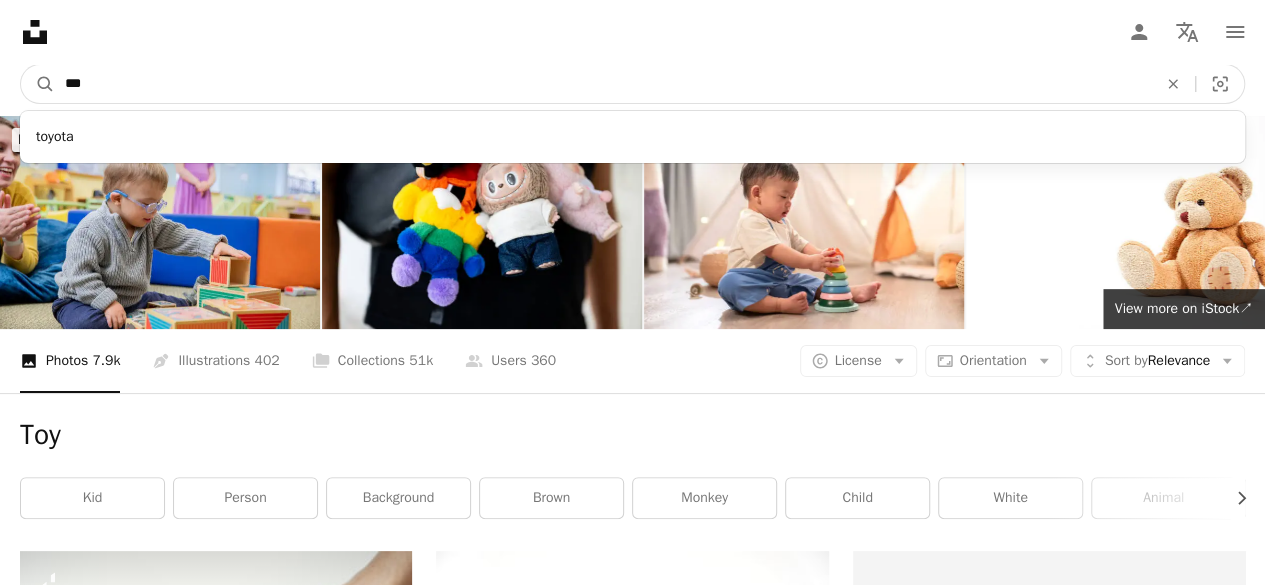 drag, startPoint x: 90, startPoint y: 89, endPoint x: 14, endPoint y: 95, distance: 76.23647 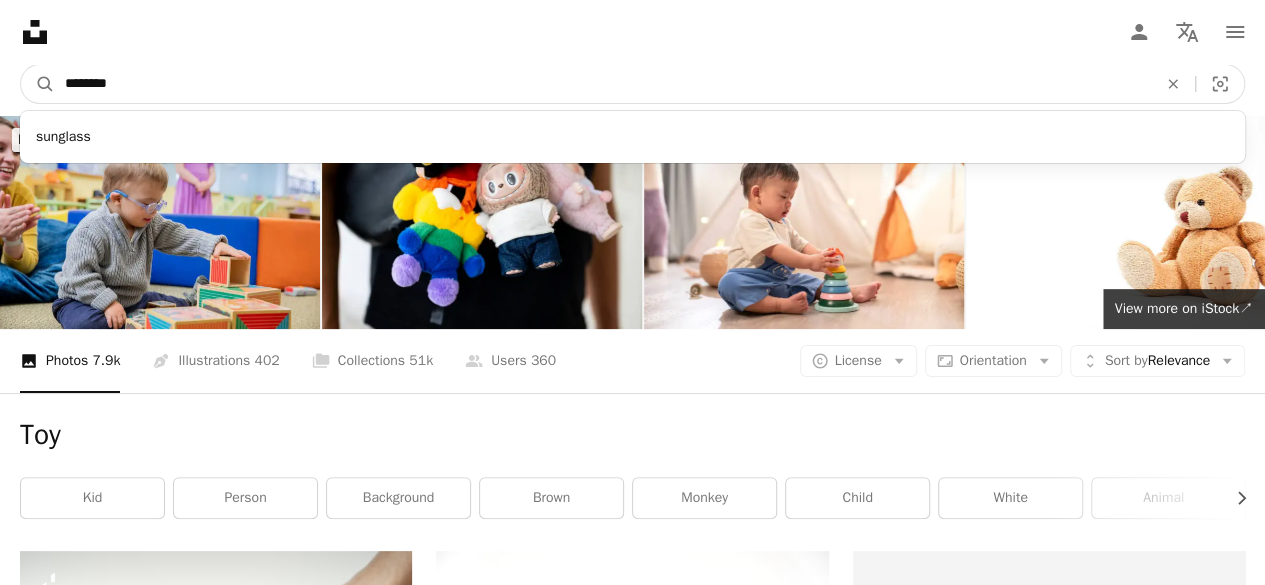 type on "********" 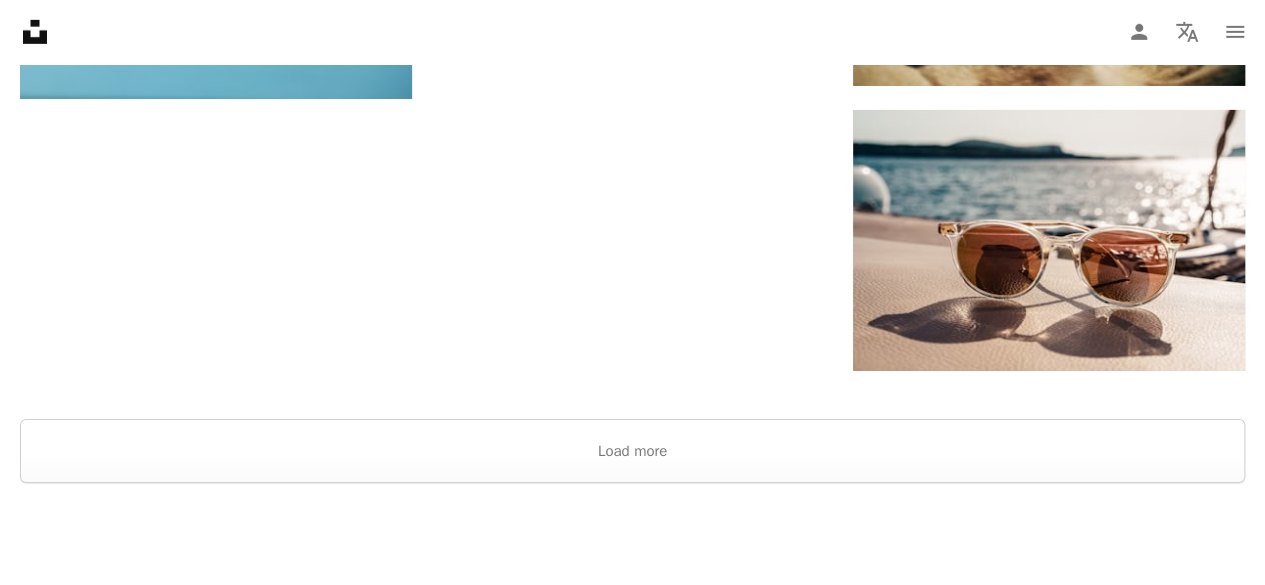 scroll, scrollTop: 3300, scrollLeft: 0, axis: vertical 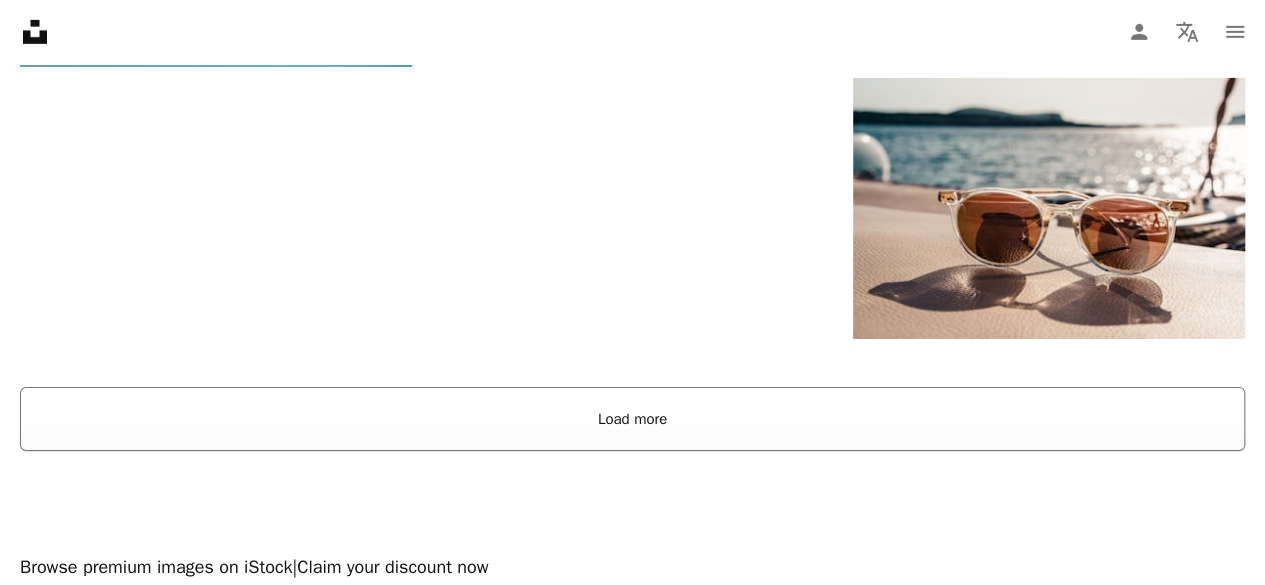 click on "Load more" at bounding box center [632, 419] 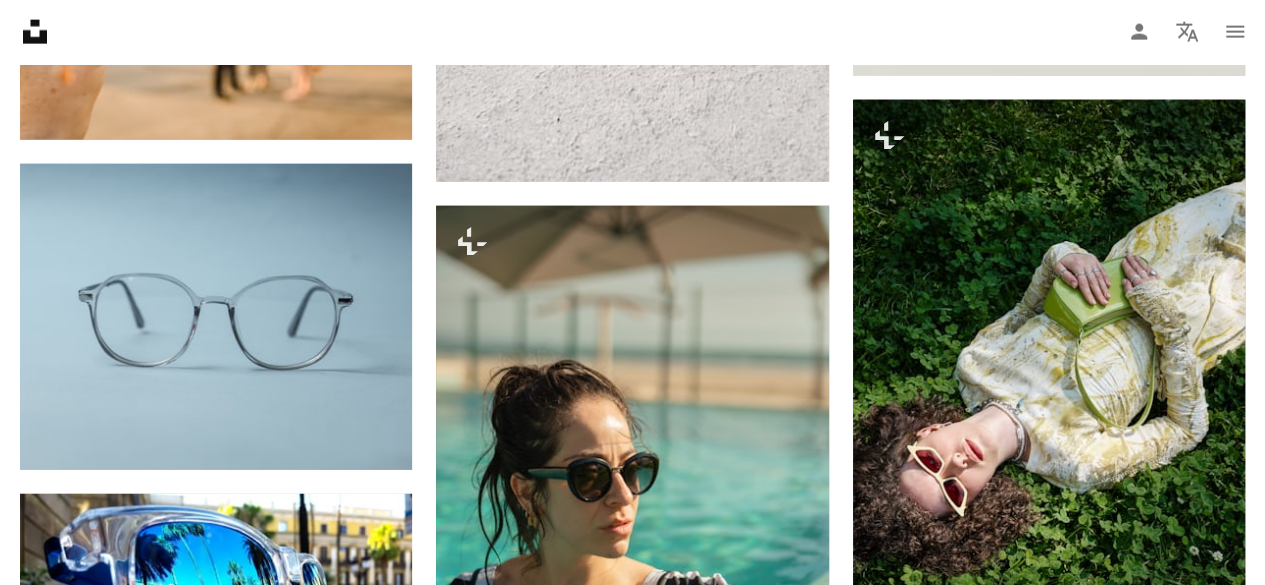 scroll, scrollTop: 13900, scrollLeft: 0, axis: vertical 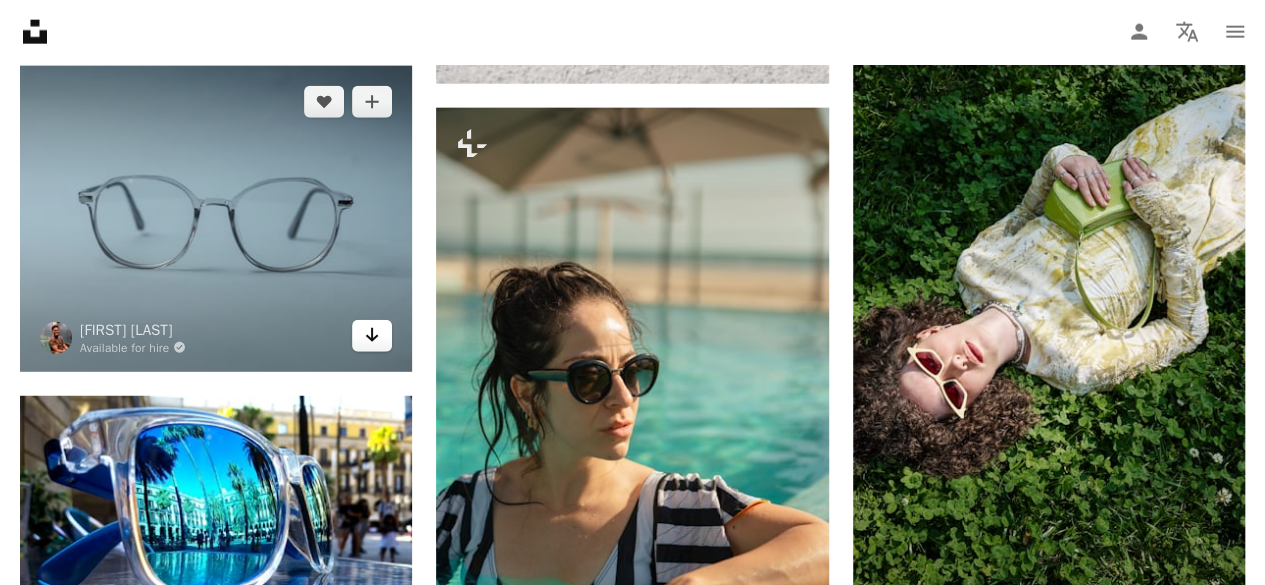 click on "Arrow pointing down" at bounding box center [372, 336] 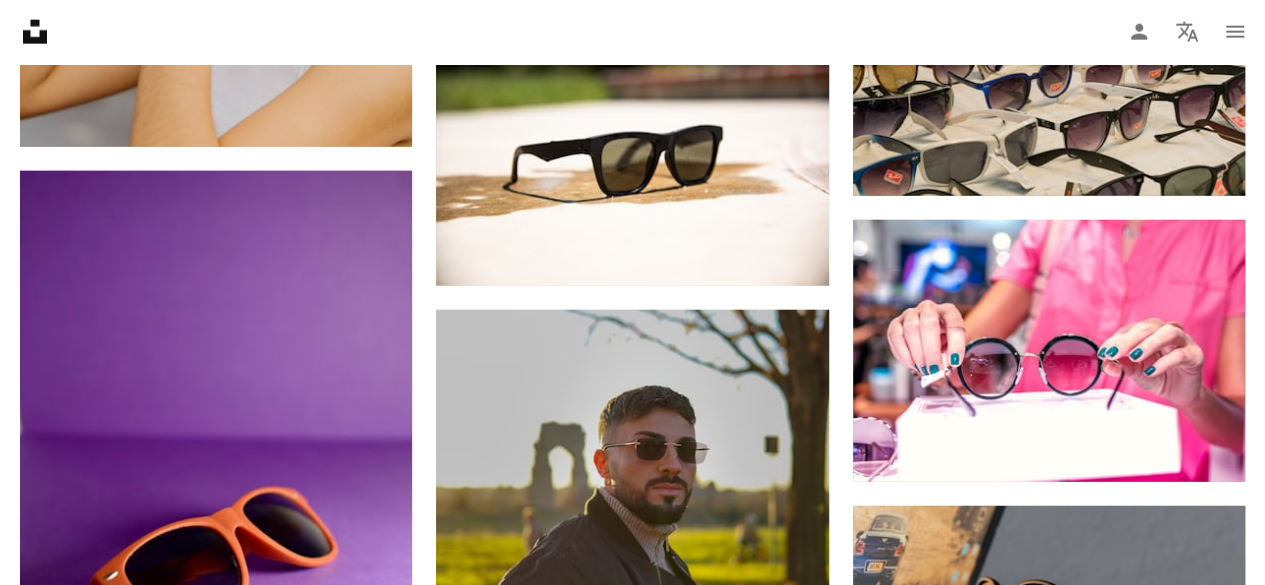 scroll, scrollTop: 17800, scrollLeft: 0, axis: vertical 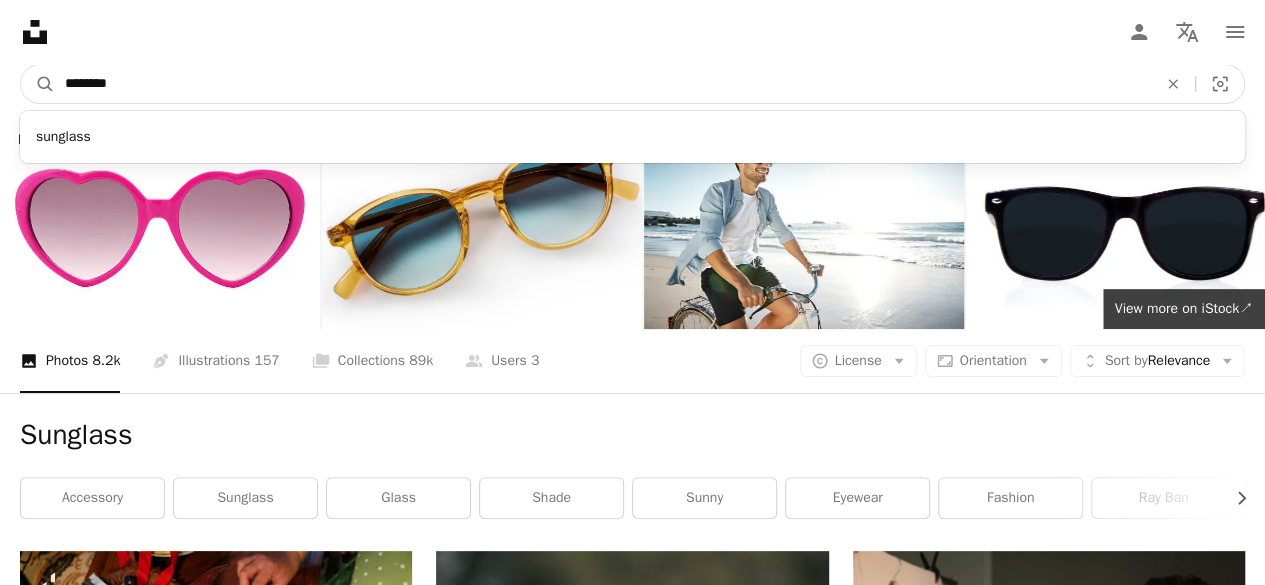 drag, startPoint x: 169, startPoint y: 87, endPoint x: 66, endPoint y: 88, distance: 103.00485 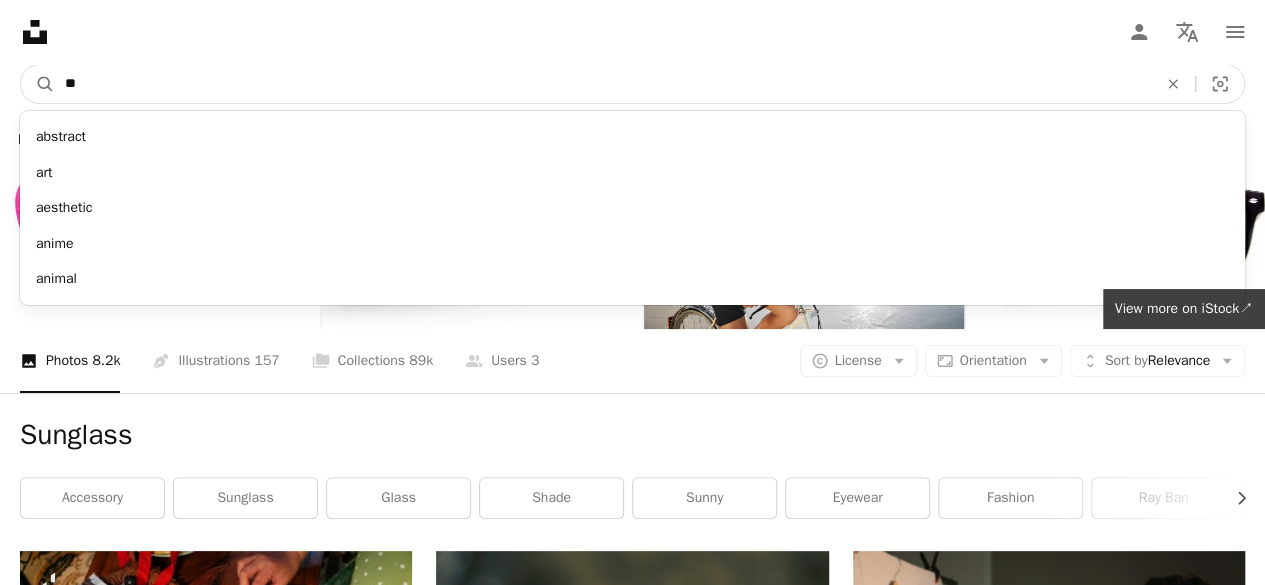 type on "***" 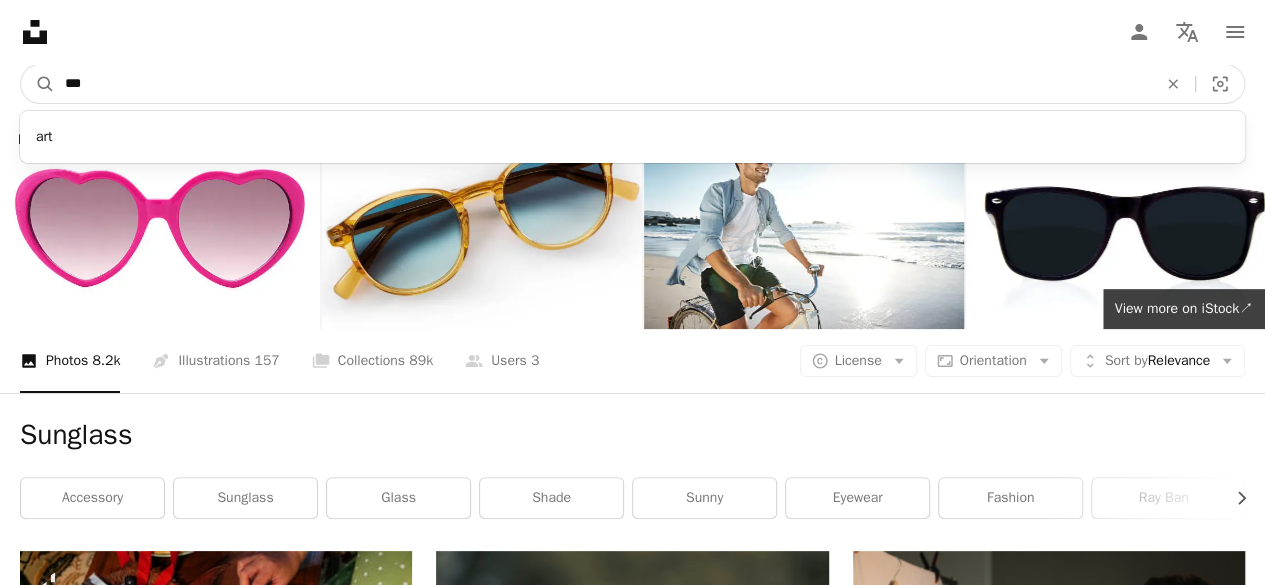 click on "A magnifying glass" at bounding box center (38, 84) 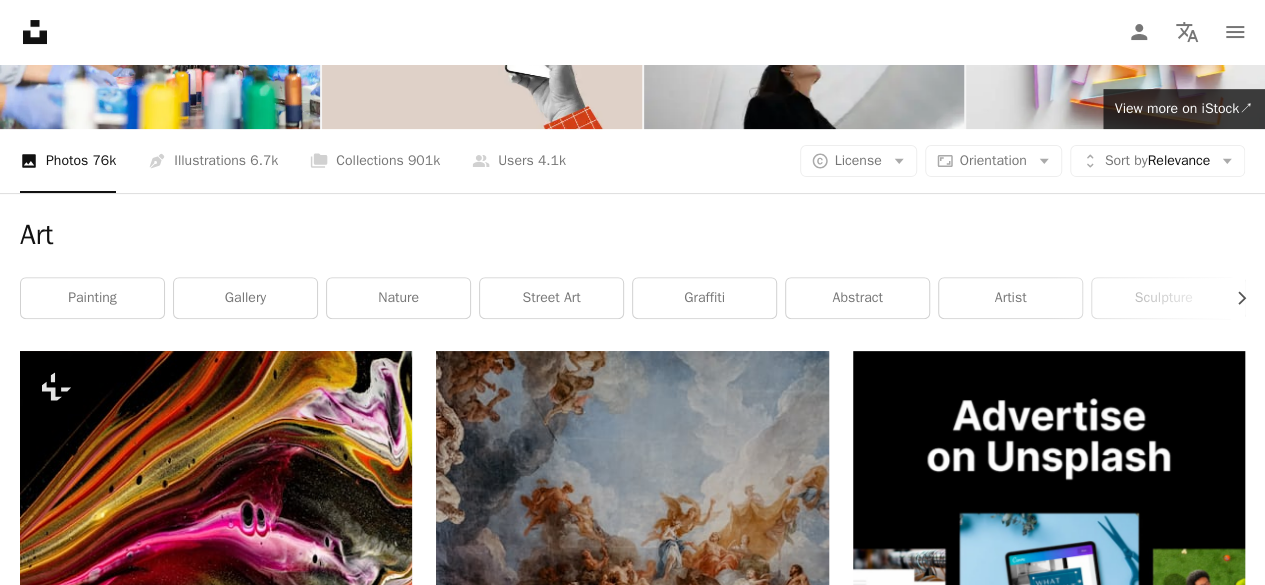 scroll, scrollTop: 0, scrollLeft: 0, axis: both 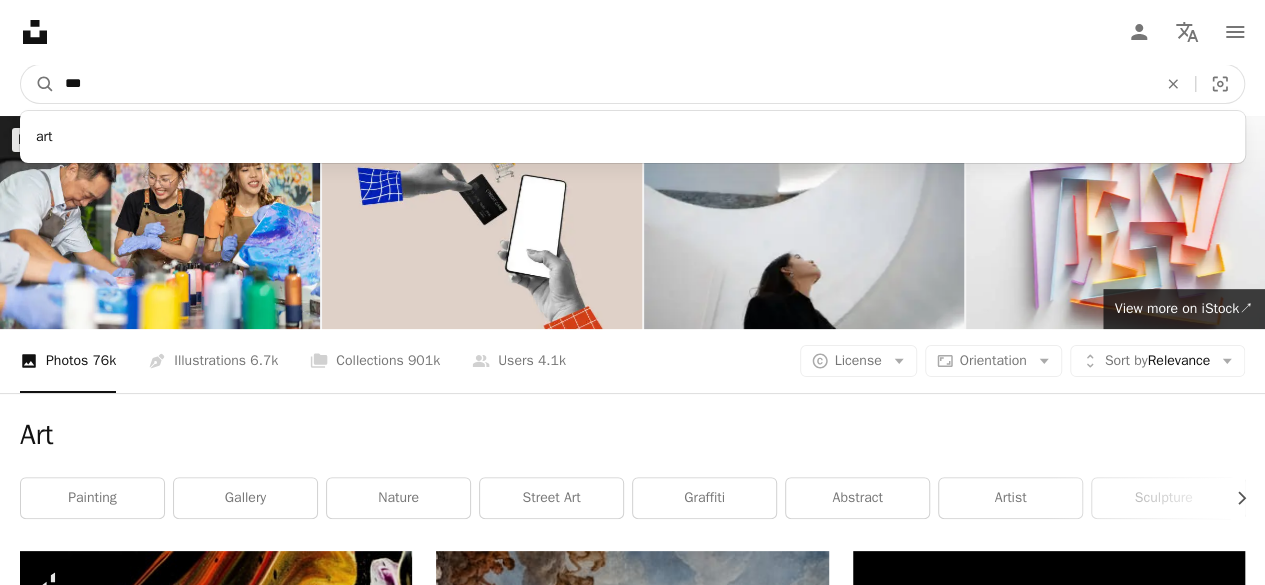 drag, startPoint x: 119, startPoint y: 75, endPoint x: 59, endPoint y: 83, distance: 60.530983 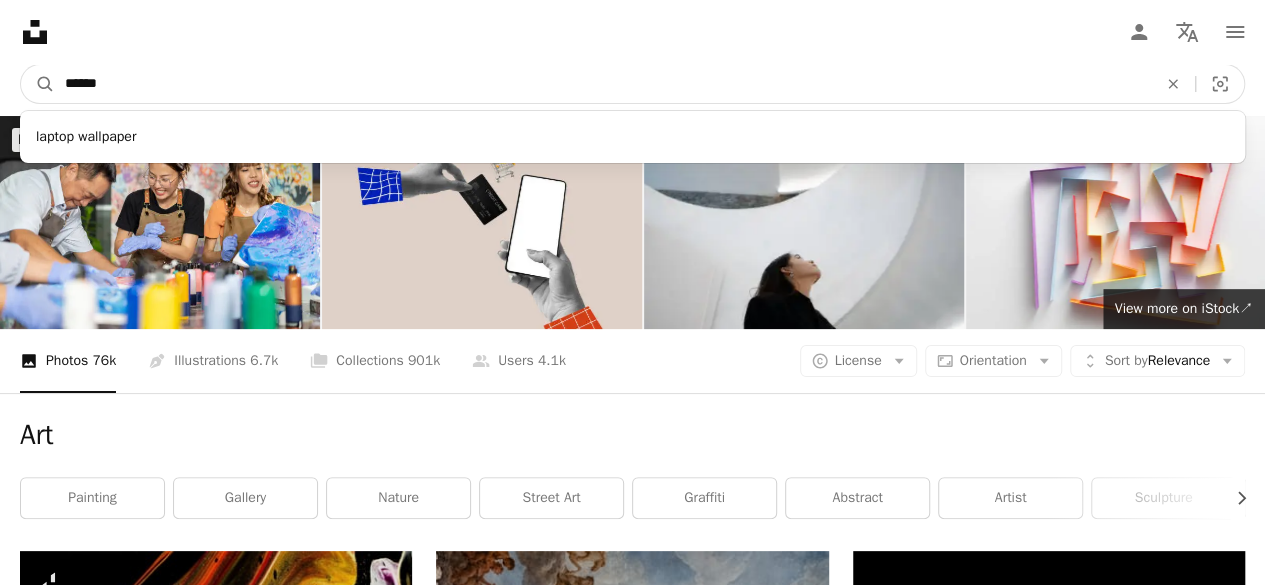 type on "******" 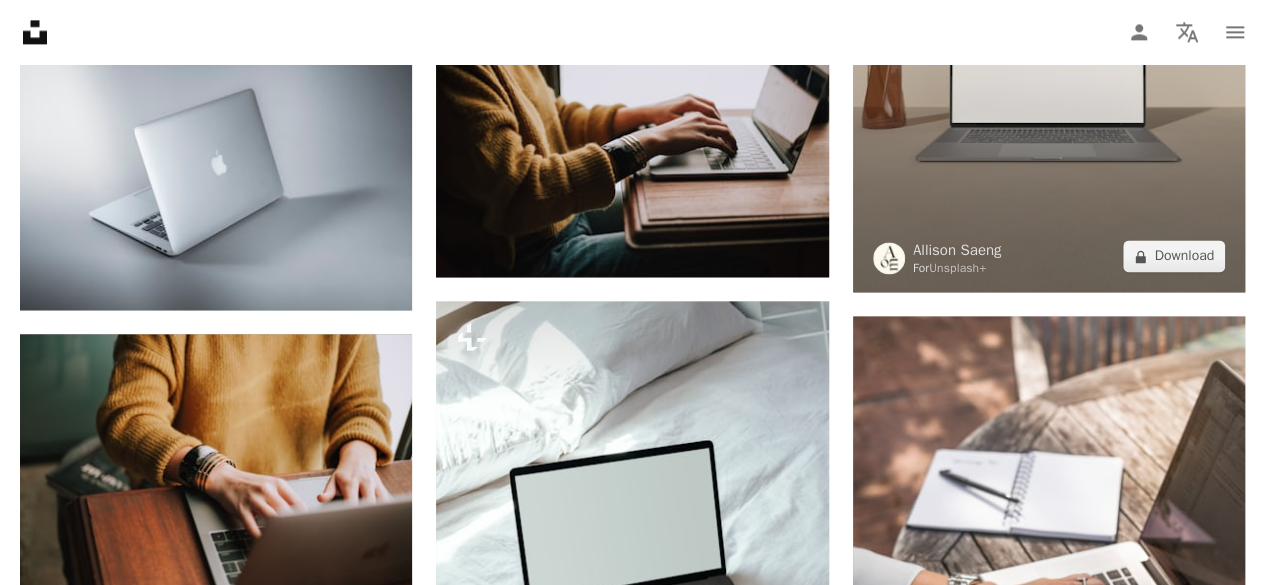 scroll, scrollTop: 1400, scrollLeft: 0, axis: vertical 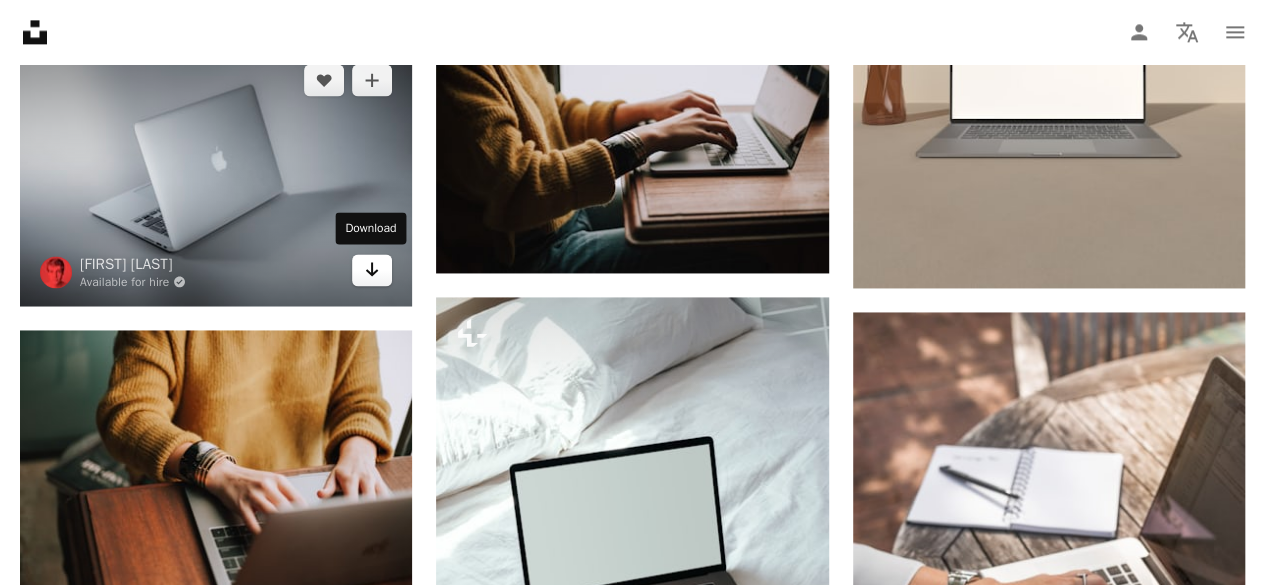 click 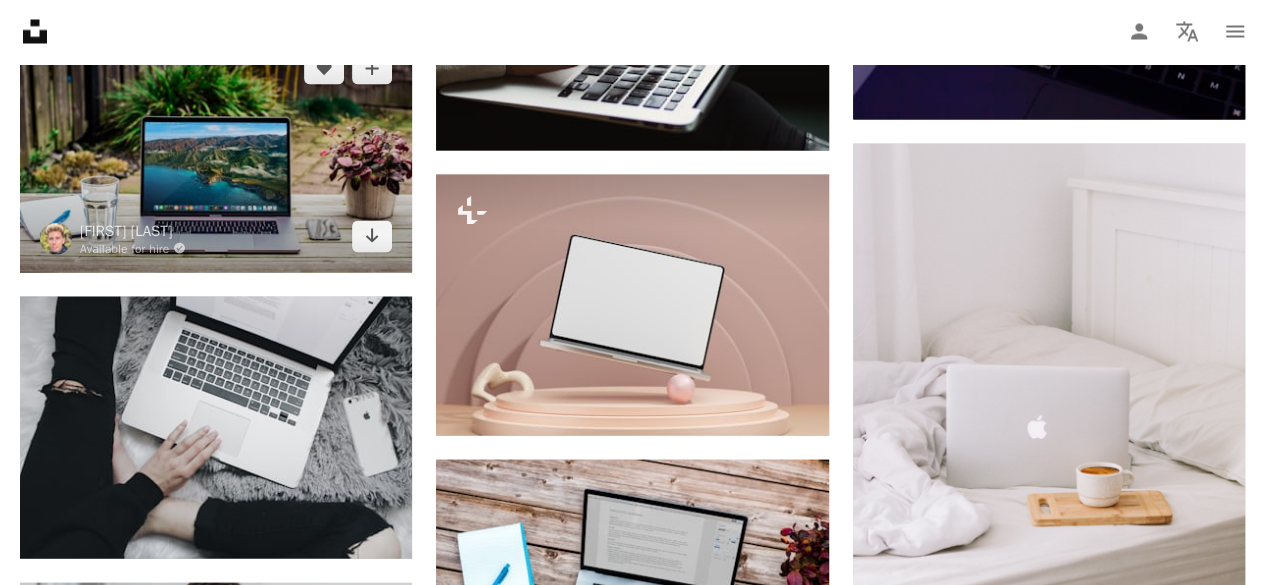 scroll, scrollTop: 6000, scrollLeft: 0, axis: vertical 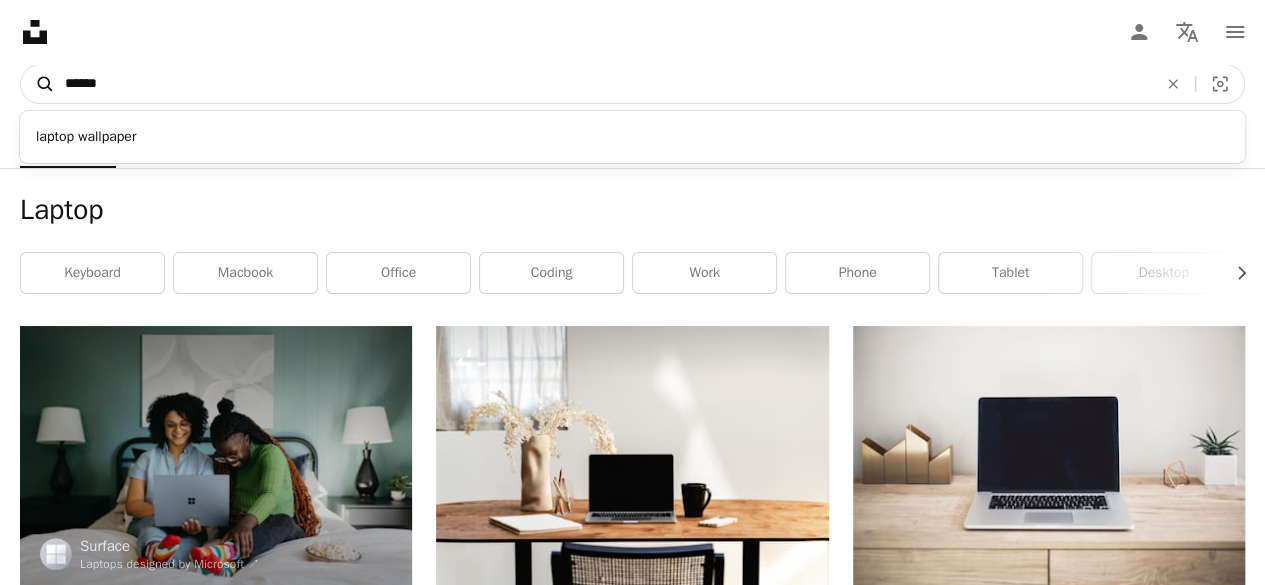 drag, startPoint x: 110, startPoint y: 91, endPoint x: 28, endPoint y: 77, distance: 83.18654 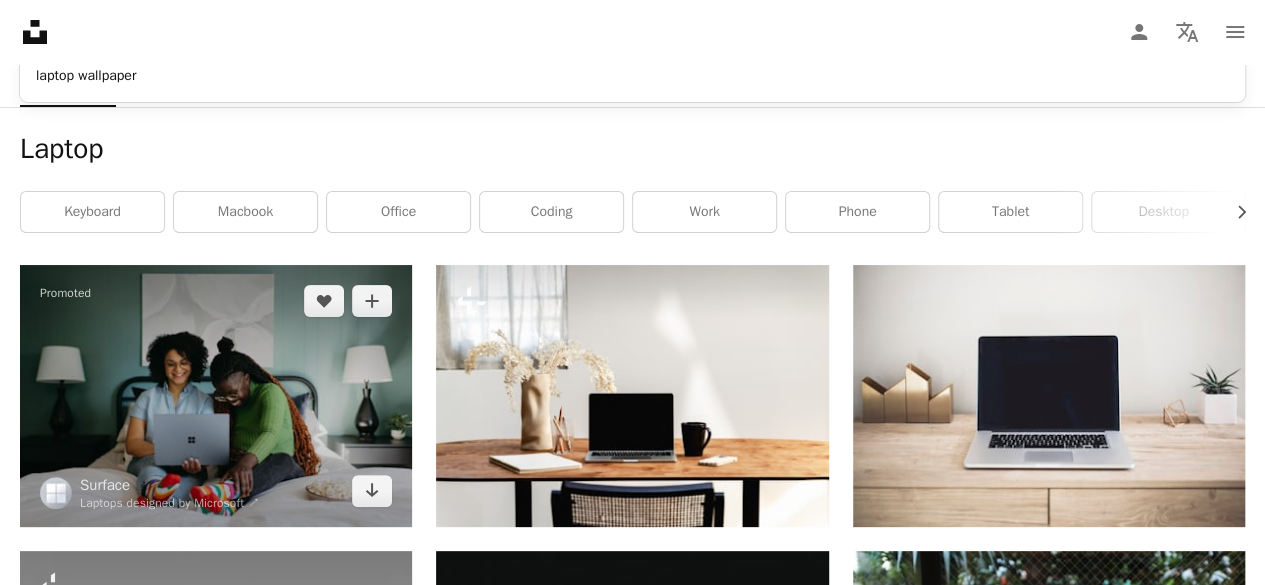 scroll, scrollTop: 0, scrollLeft: 0, axis: both 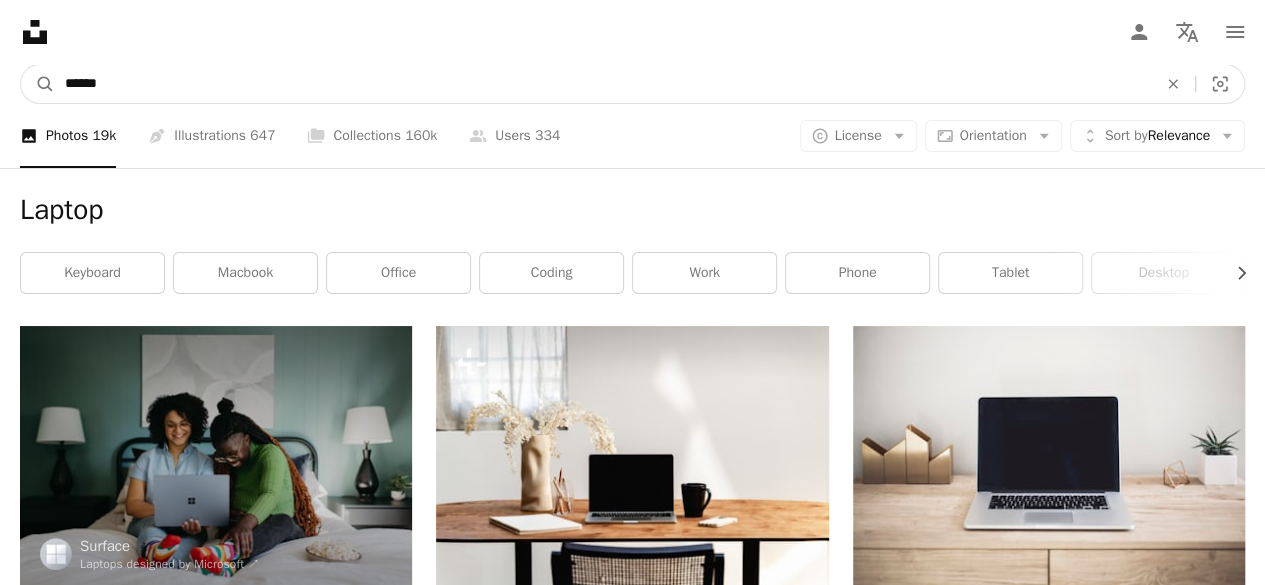 type on "******" 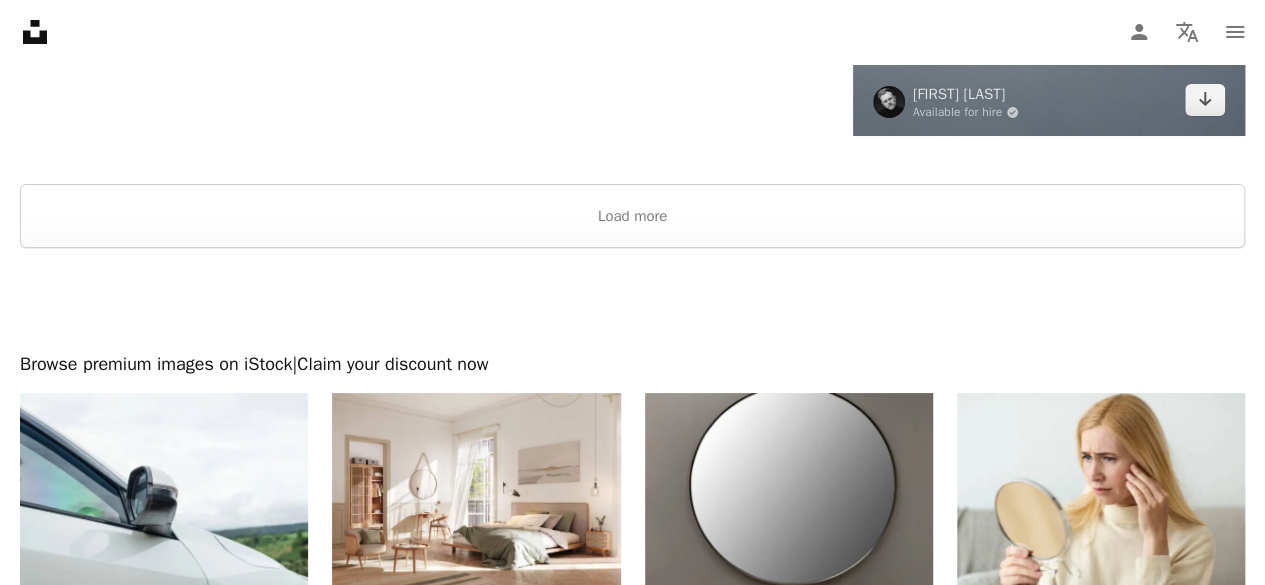 scroll, scrollTop: 3500, scrollLeft: 0, axis: vertical 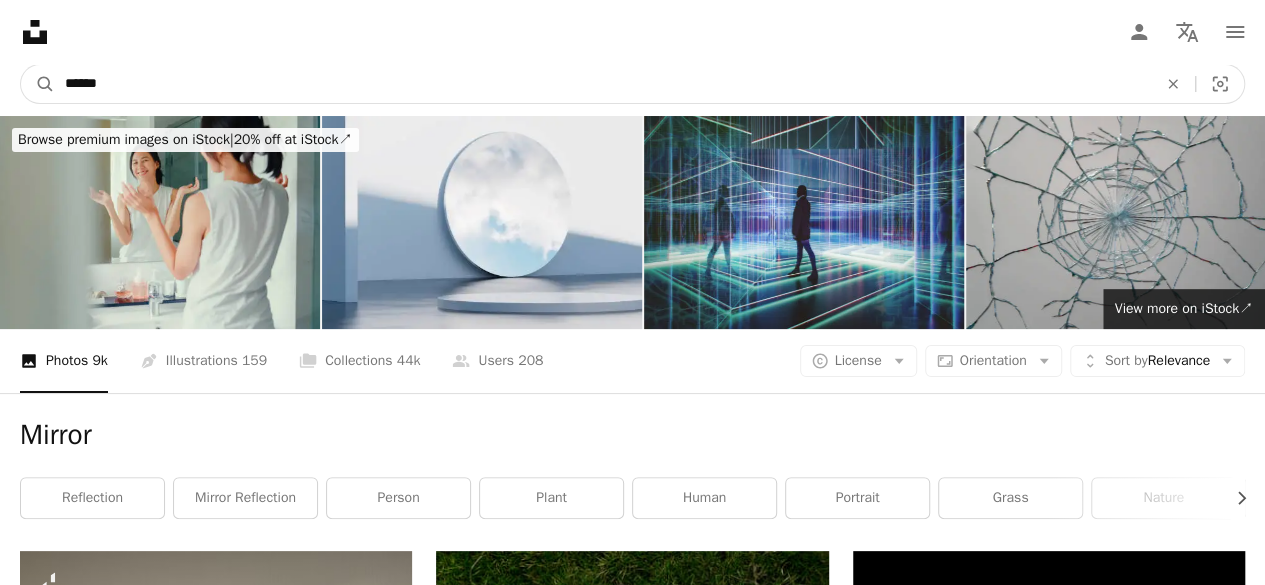 drag, startPoint x: 122, startPoint y: 90, endPoint x: 8, endPoint y: 84, distance: 114.15778 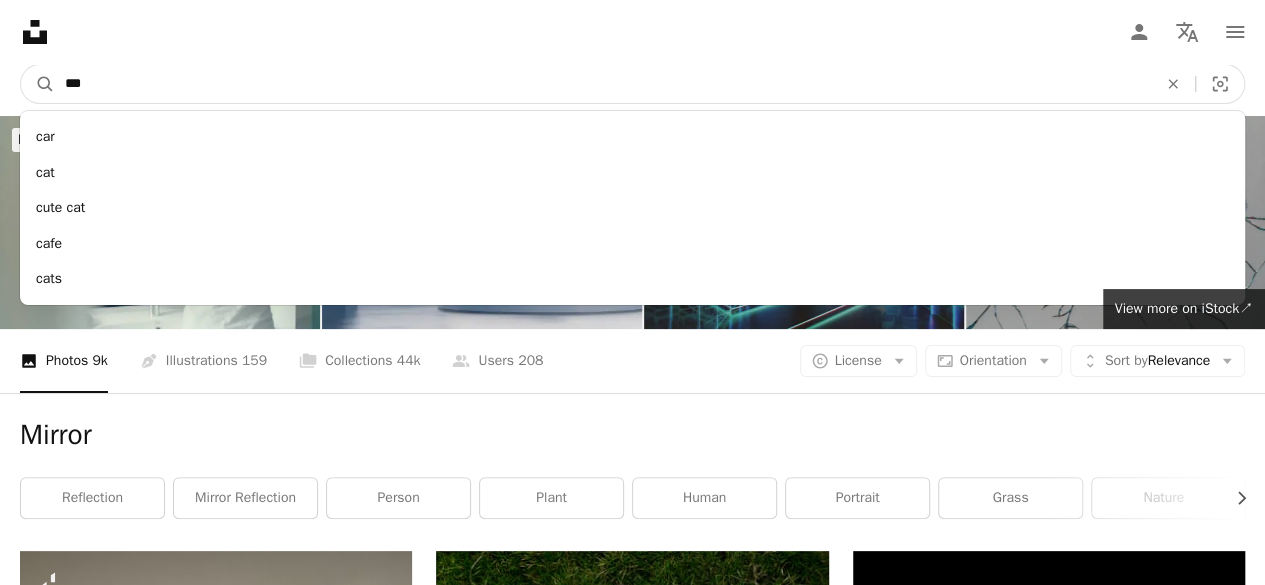 type on "***" 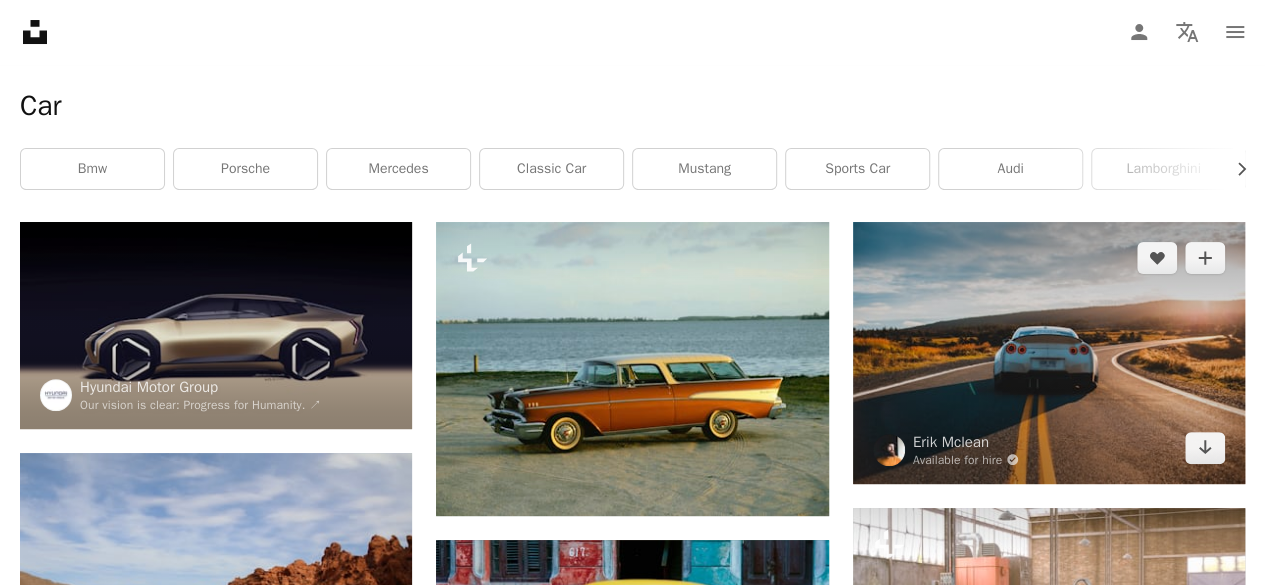 scroll, scrollTop: 300, scrollLeft: 0, axis: vertical 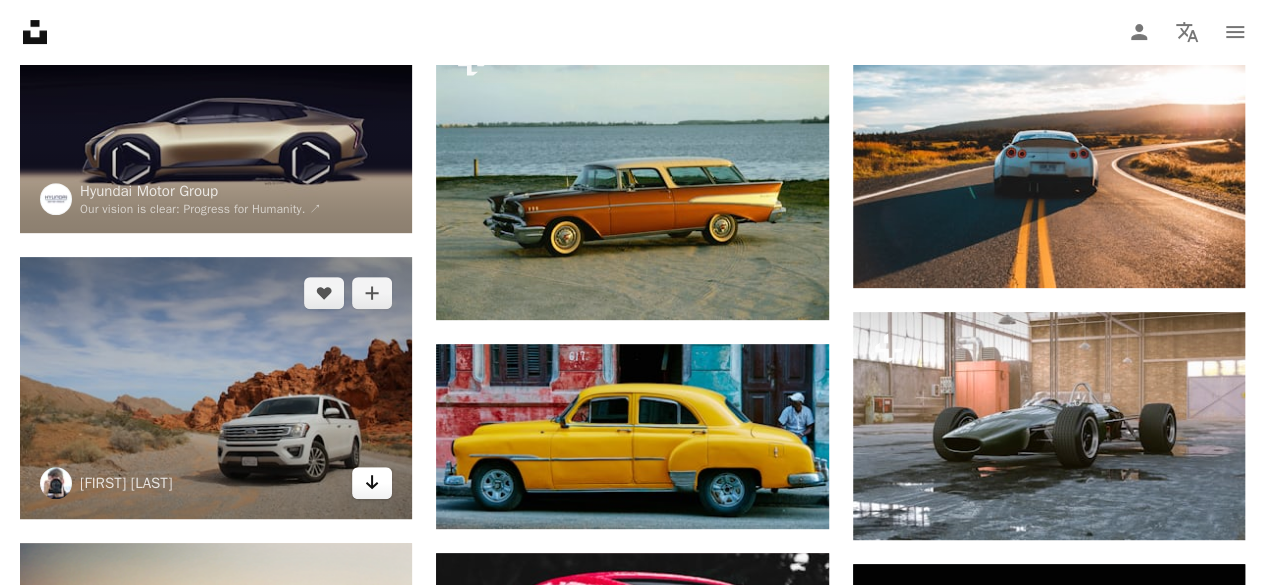 click on "Arrow pointing down" 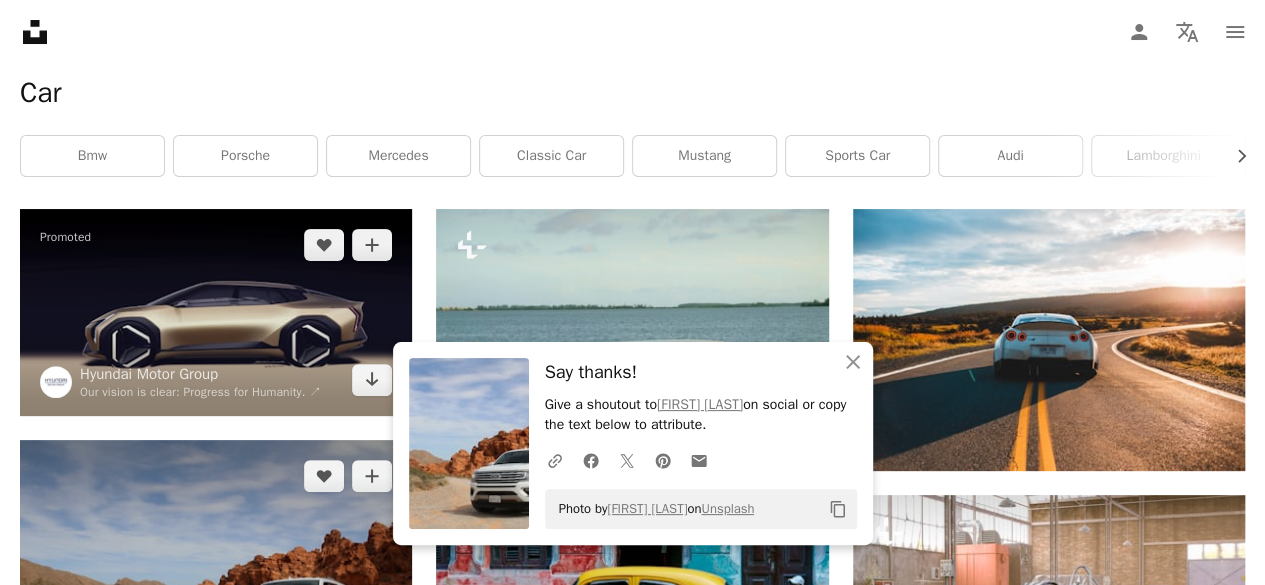 scroll, scrollTop: 0, scrollLeft: 0, axis: both 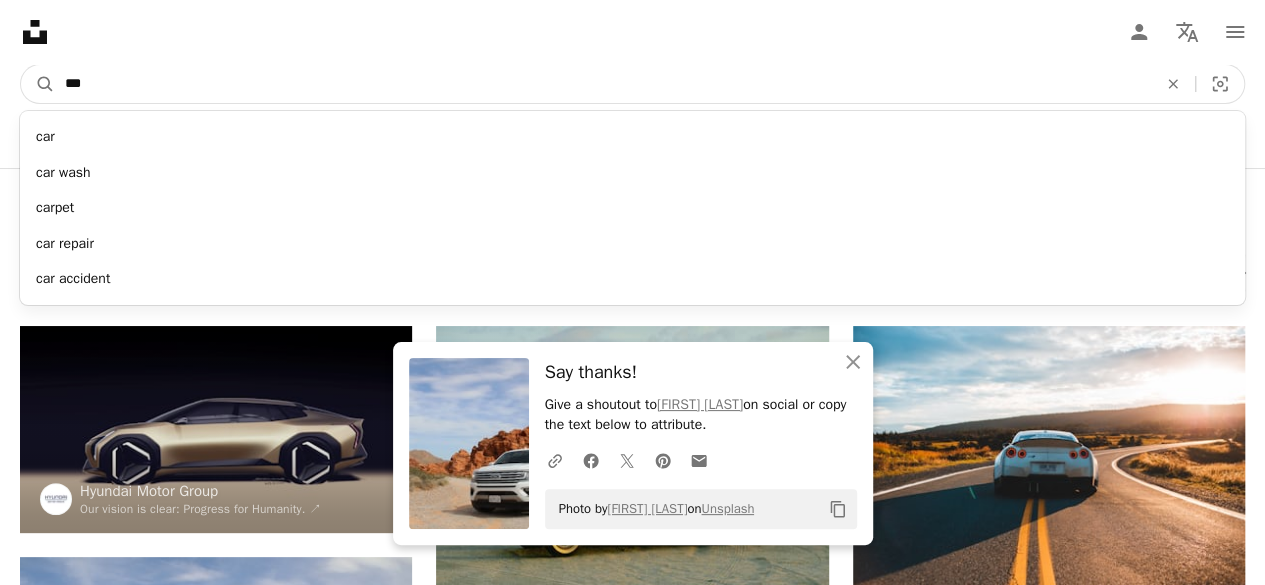 drag, startPoint x: 101, startPoint y: 85, endPoint x: 64, endPoint y: 87, distance: 37.054016 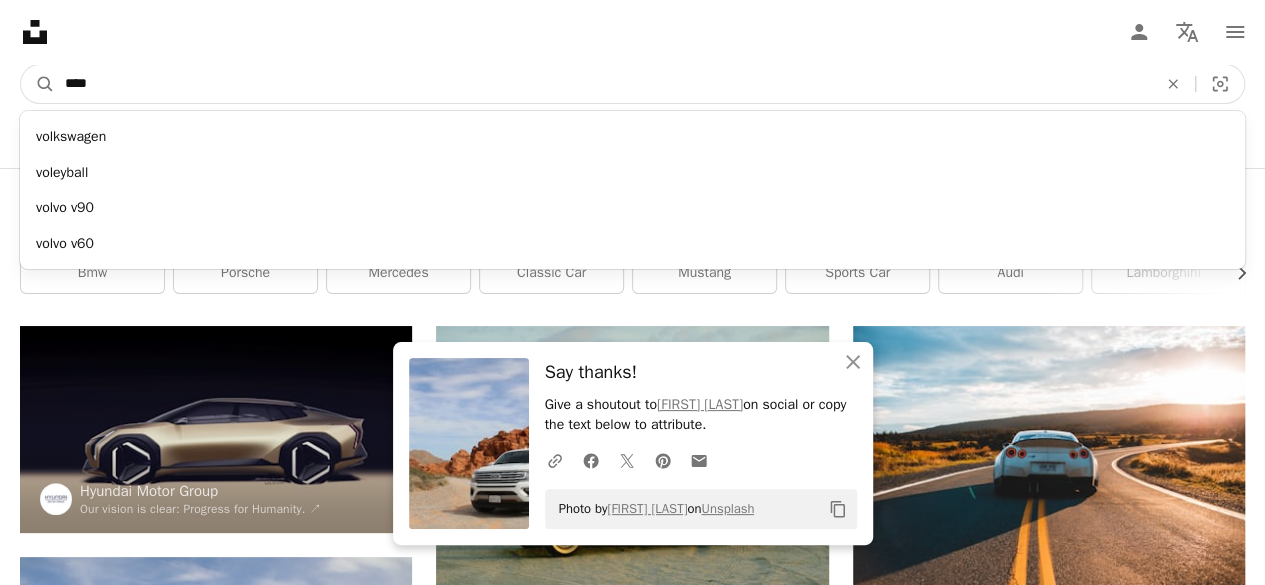 type on "****" 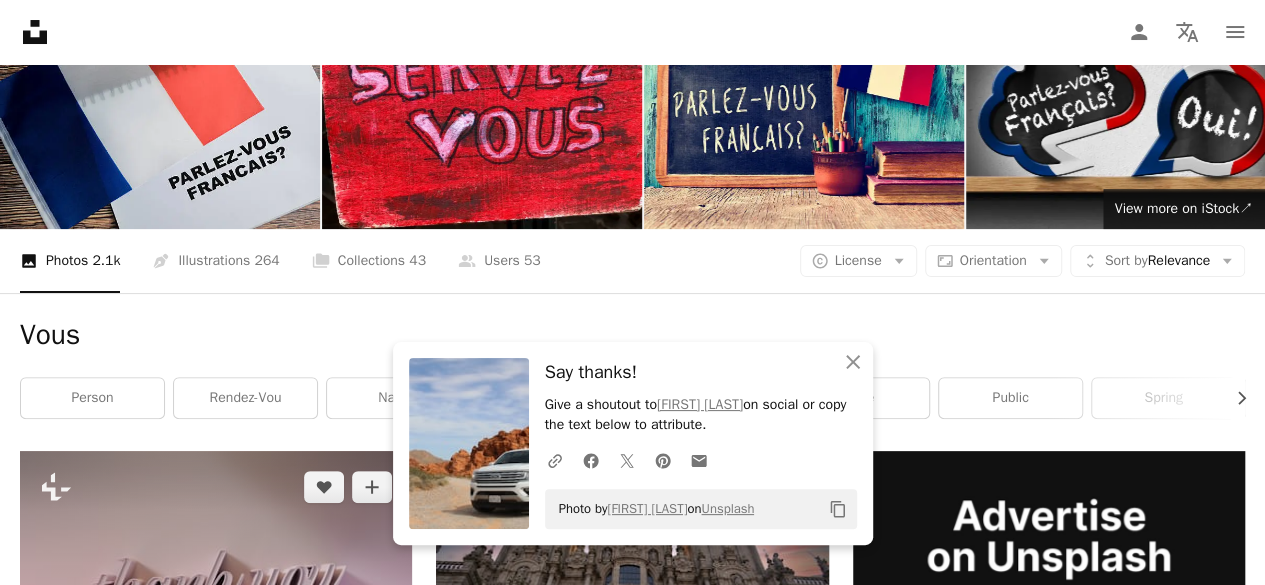 scroll, scrollTop: 0, scrollLeft: 0, axis: both 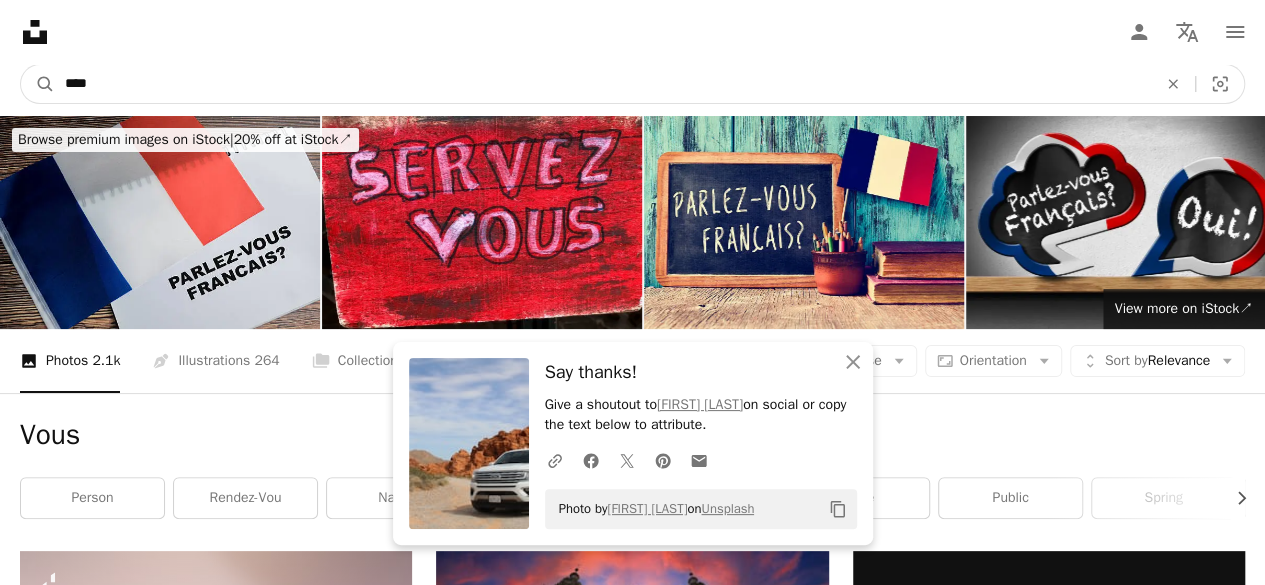 drag, startPoint x: 78, startPoint y: 89, endPoint x: 60, endPoint y: 89, distance: 18 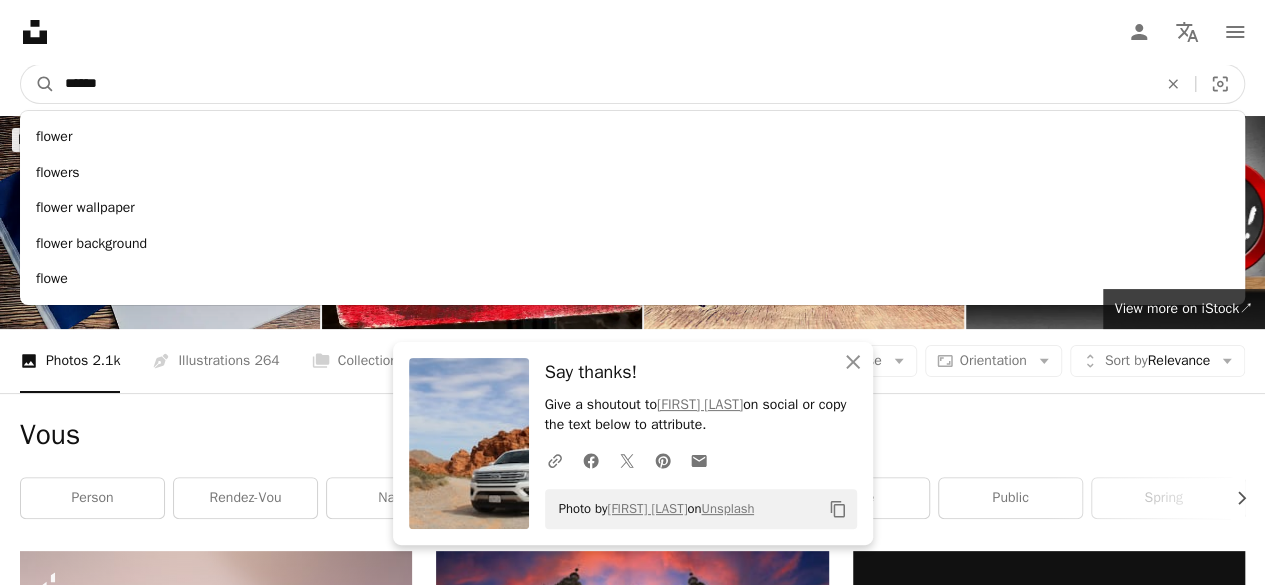 type on "******" 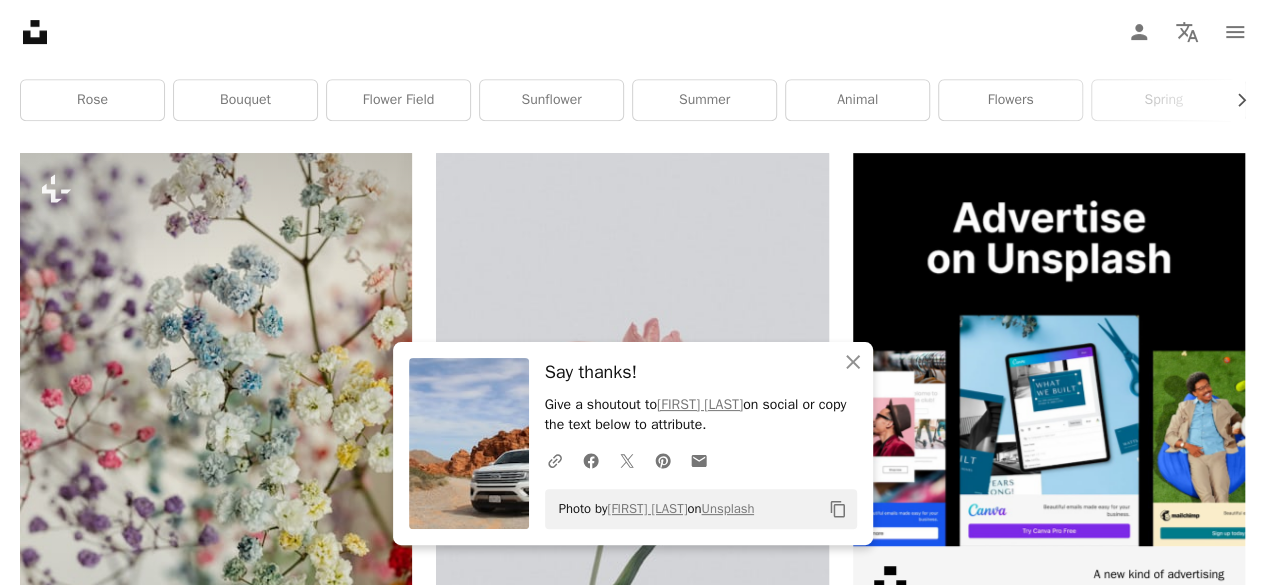 scroll, scrollTop: 400, scrollLeft: 0, axis: vertical 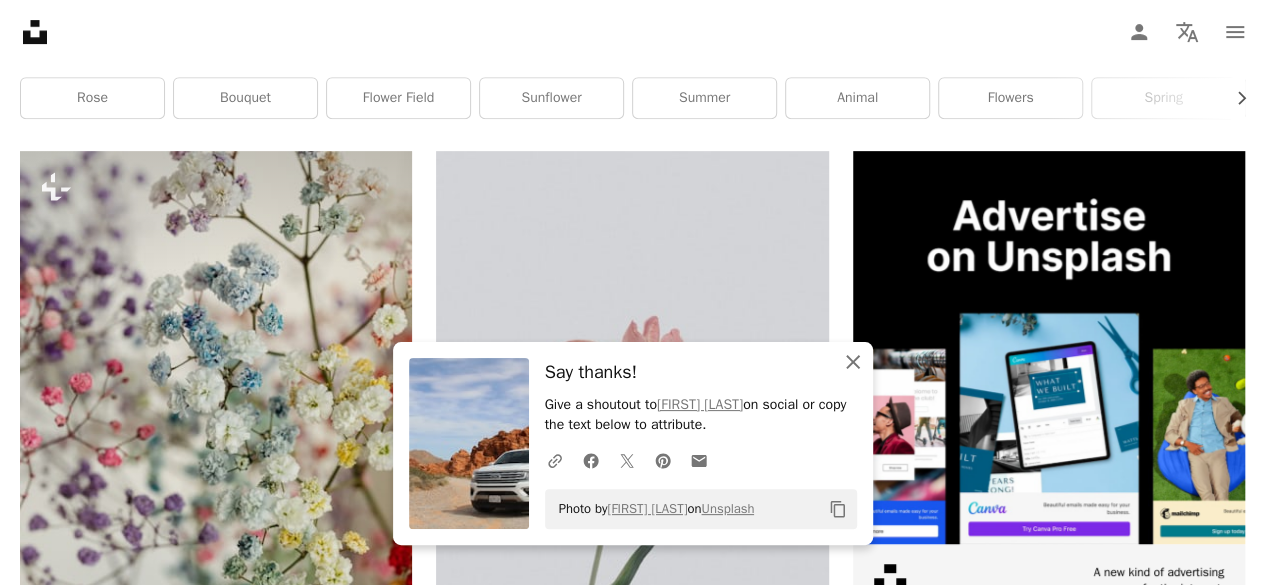 click on "An X shape" 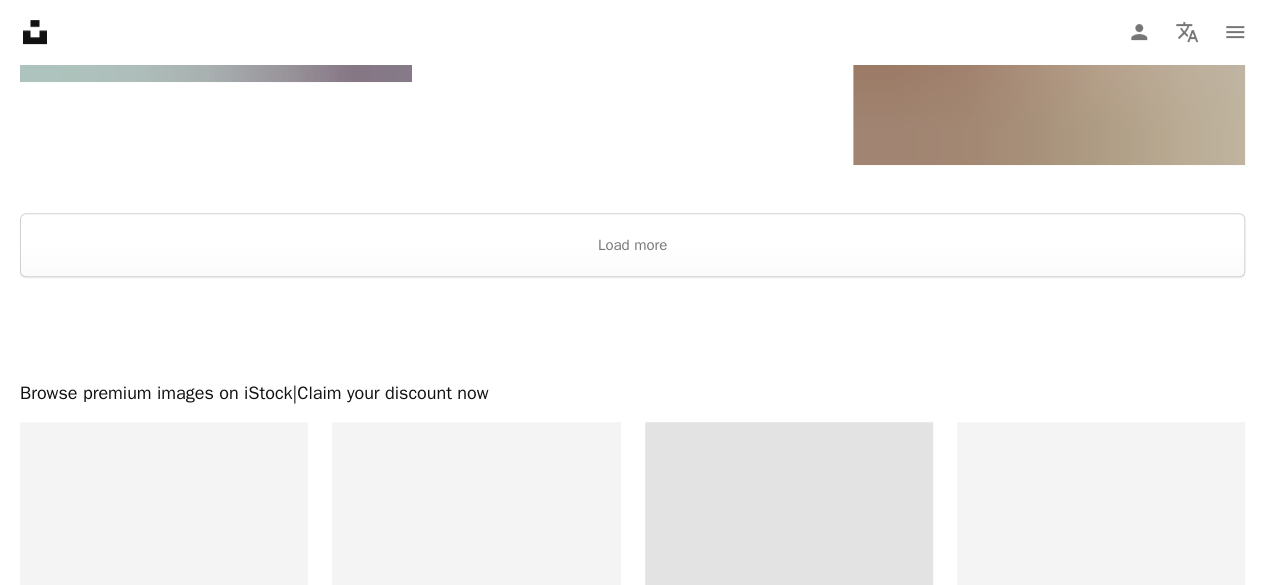 scroll, scrollTop: 4200, scrollLeft: 0, axis: vertical 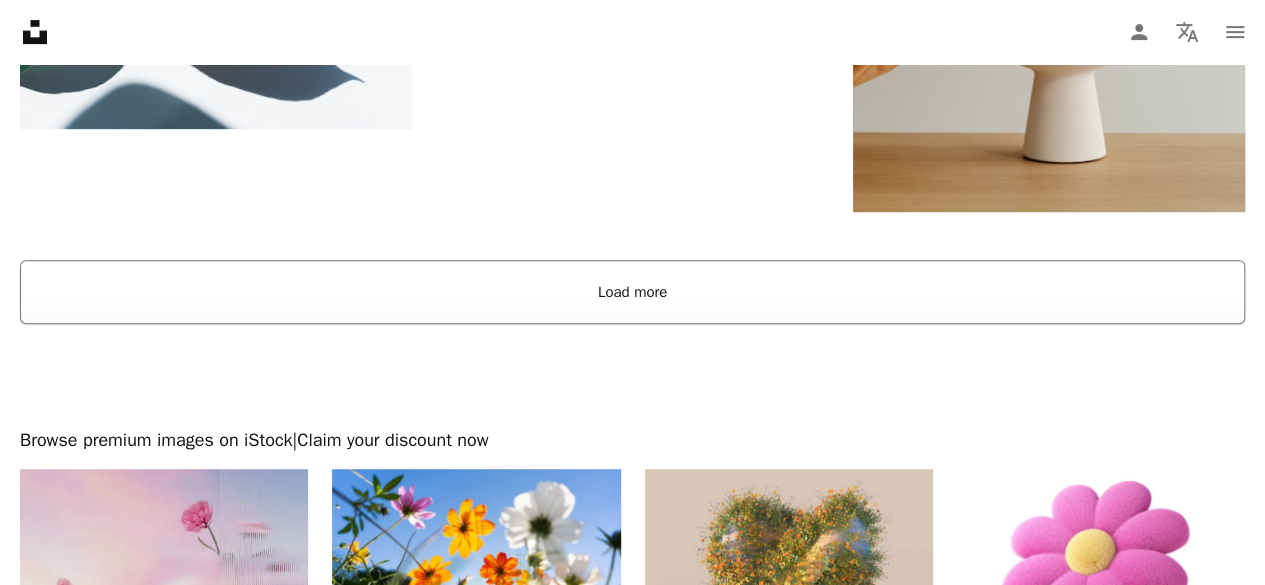 click on "Load more" at bounding box center [632, 292] 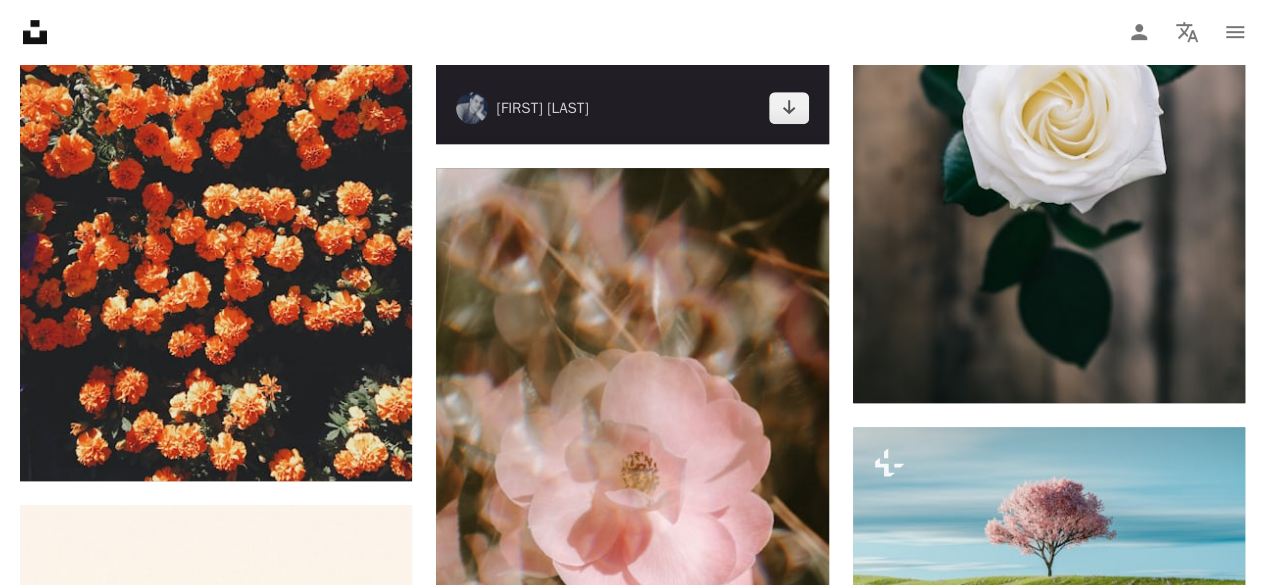 scroll, scrollTop: 8300, scrollLeft: 0, axis: vertical 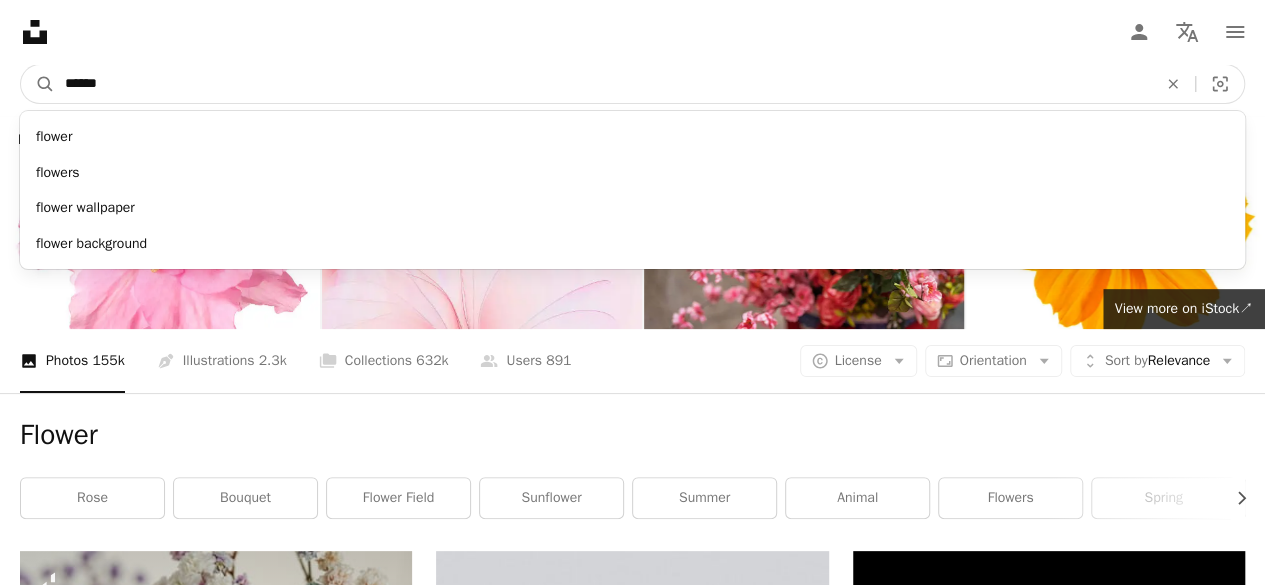 drag, startPoint x: 118, startPoint y: 84, endPoint x: 18, endPoint y: 80, distance: 100.07997 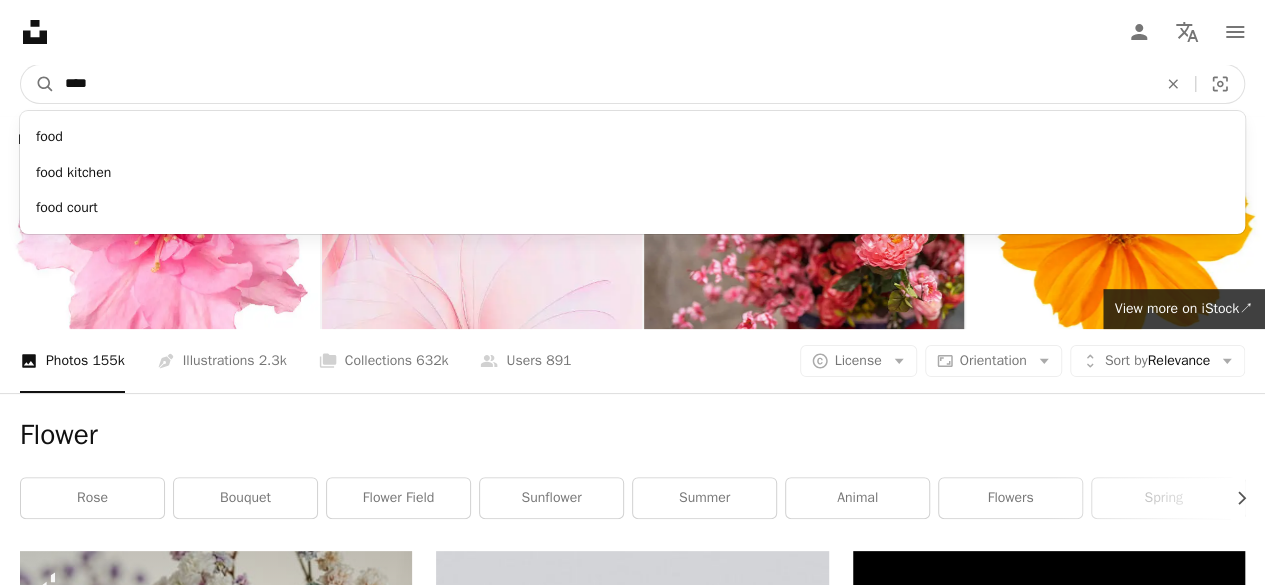 type on "****" 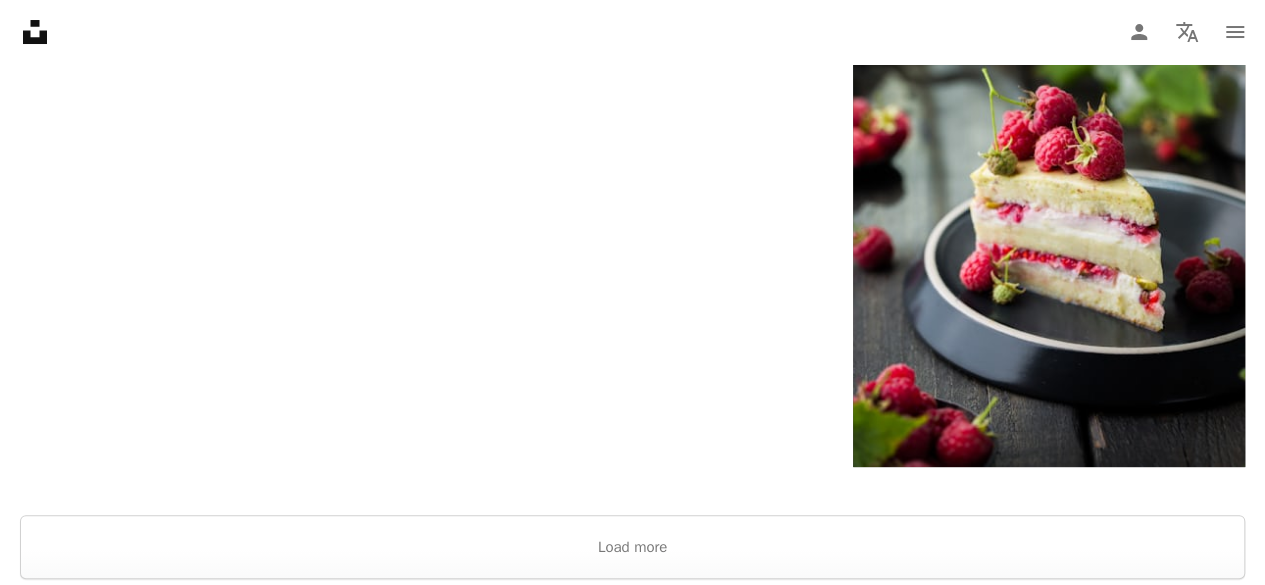 scroll, scrollTop: 3900, scrollLeft: 0, axis: vertical 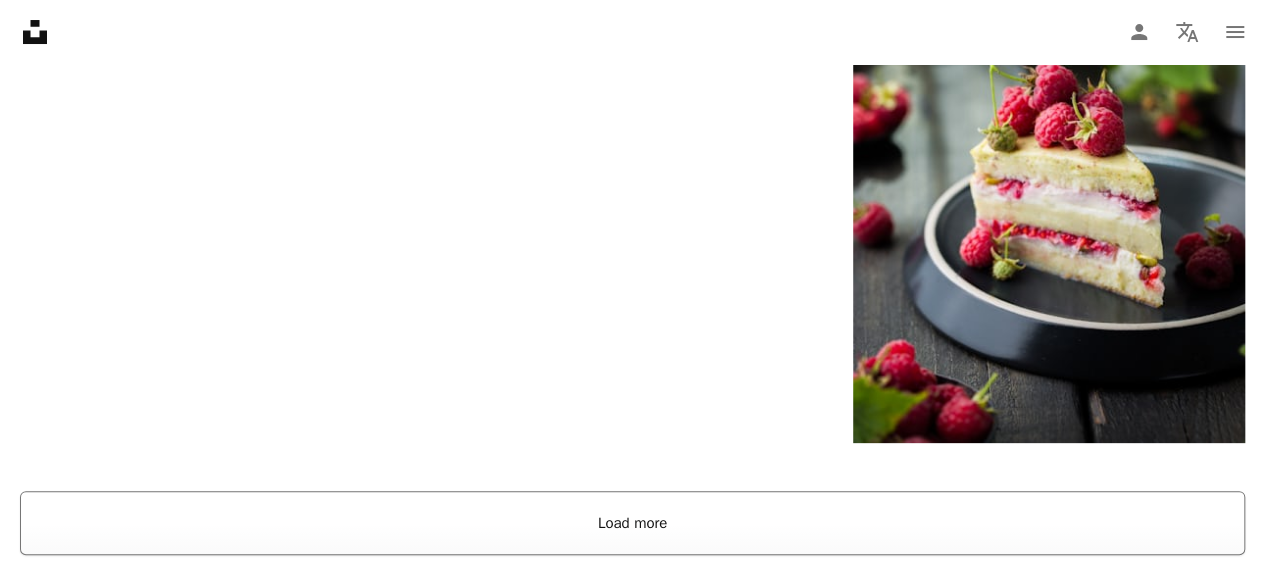 click on "Load more" at bounding box center [632, 523] 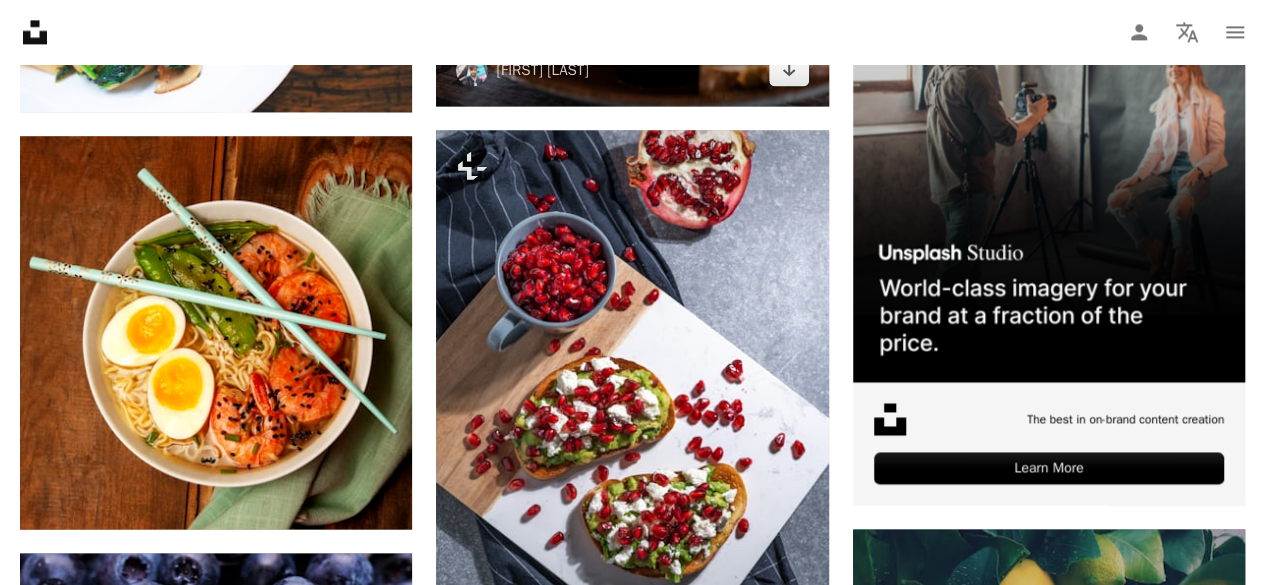 scroll, scrollTop: 9100, scrollLeft: 0, axis: vertical 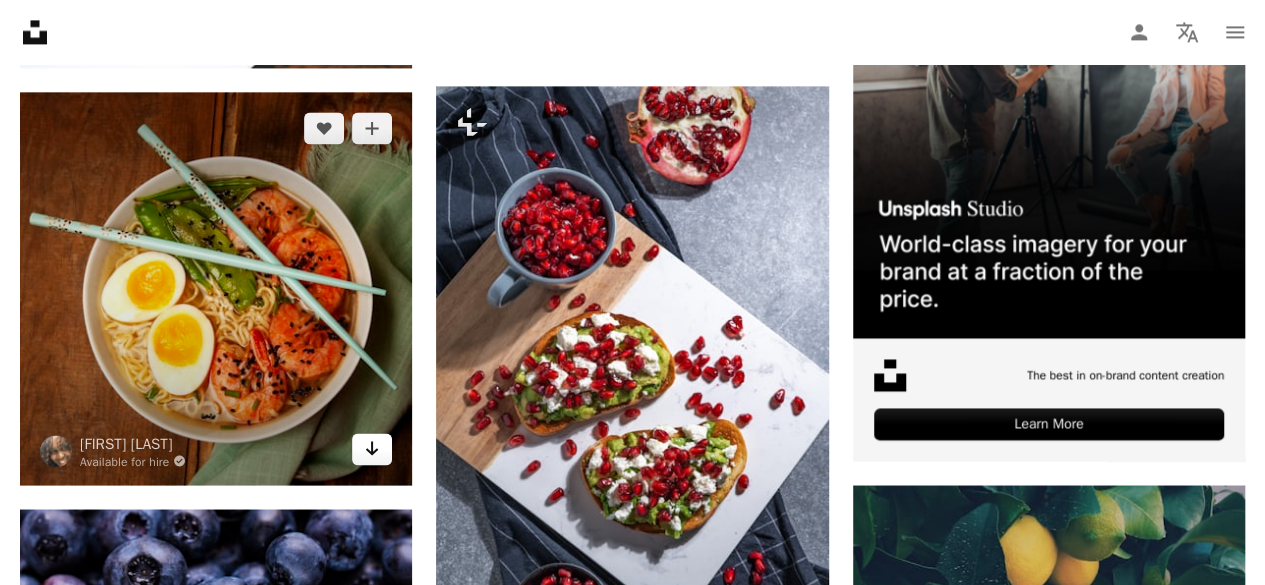 click on "Arrow pointing down" 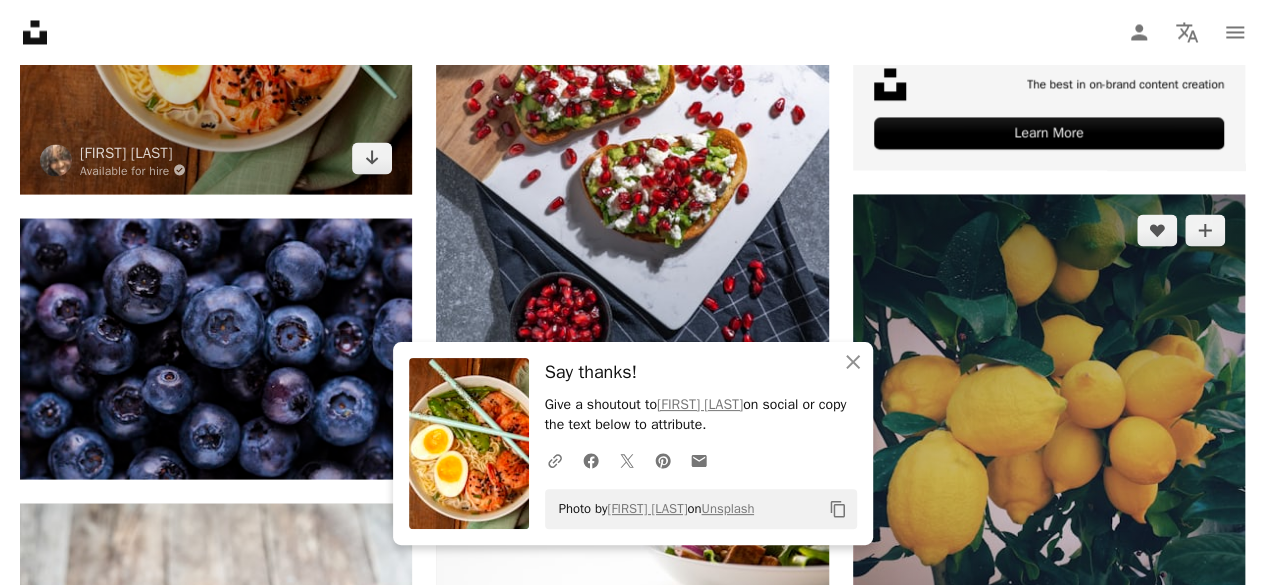 scroll, scrollTop: 9600, scrollLeft: 0, axis: vertical 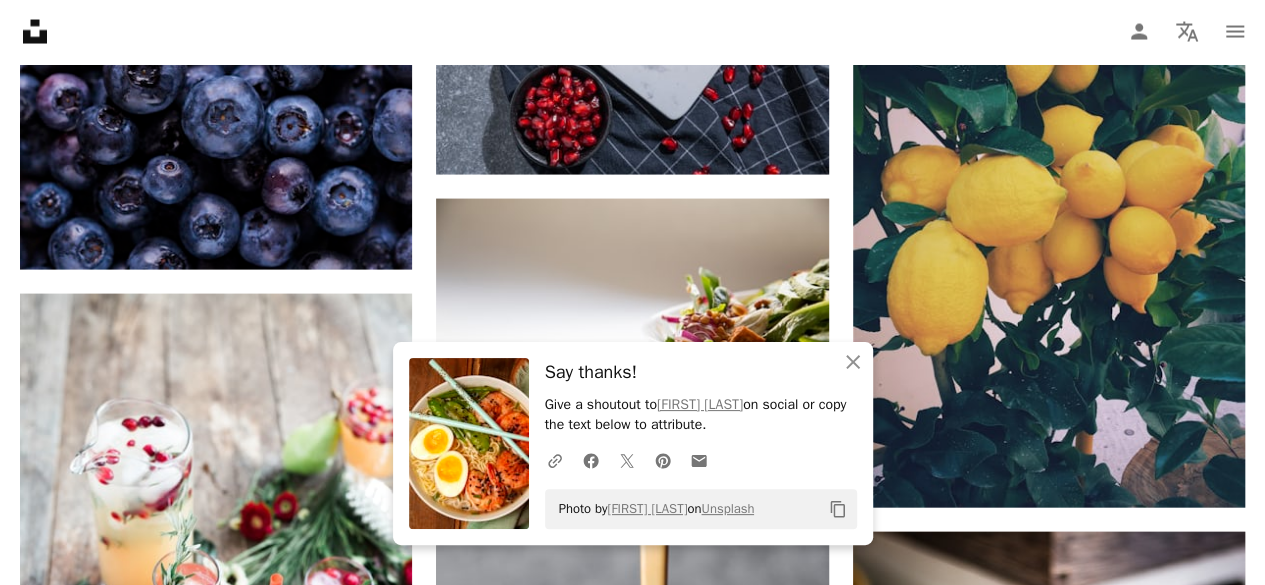 click on "A heart A plus sign [FIRST] [LAST] Available for hire A checkmark inside of a circle Arrow pointing down A heart A plus sign [FIRST] [LAST] Arrow pointing down A heart A plus sign [FIRST] [LAST] Available for hire A checkmark inside of a circle Arrow pointing down A heart A plus sign [FIRST] [LAST] Available for hire A checkmark inside of a circle Arrow pointing down A heart A plus sign [FIRST] Available for hire A checkmark inside of a circle Arrow pointing down A heart A plus sign [FIRST] Arrow pointing down A heart A plus sign [FIRST] [LAST] Arrow pointing down Plus sign for Unsplash+ A heart A plus sign [FIRST] For Unsplash+ A lock Download Plus sign for Unsplash+ A heart A plus sign [FIRST] [LAST] For Unsplash+ A lock Download" at bounding box center [632, -3040] 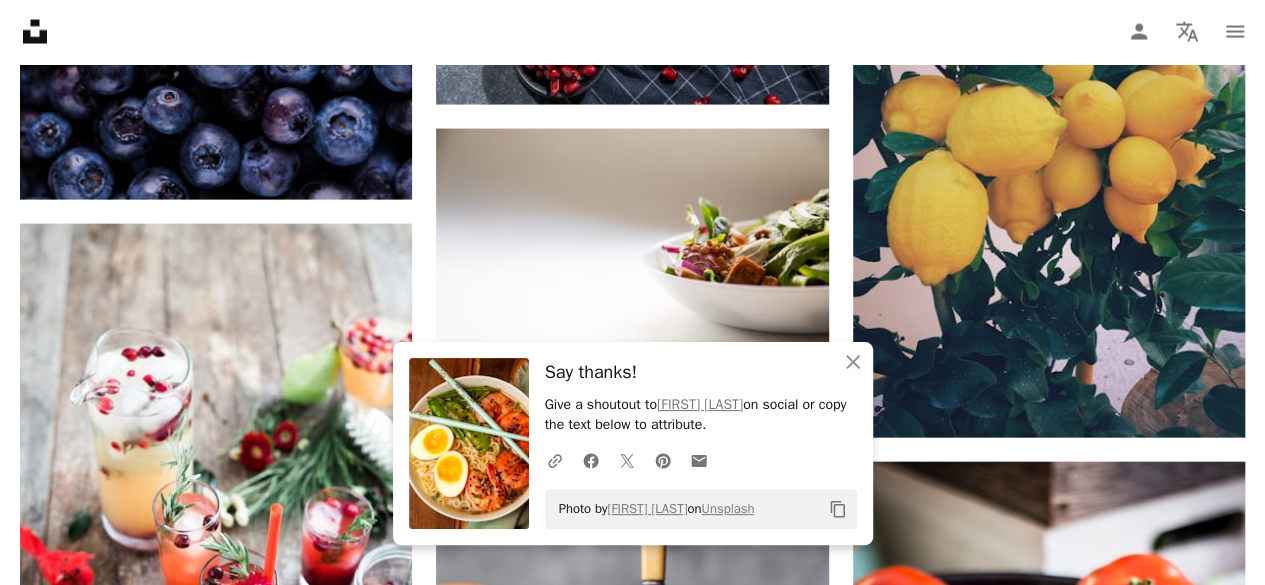 scroll, scrollTop: 9700, scrollLeft: 0, axis: vertical 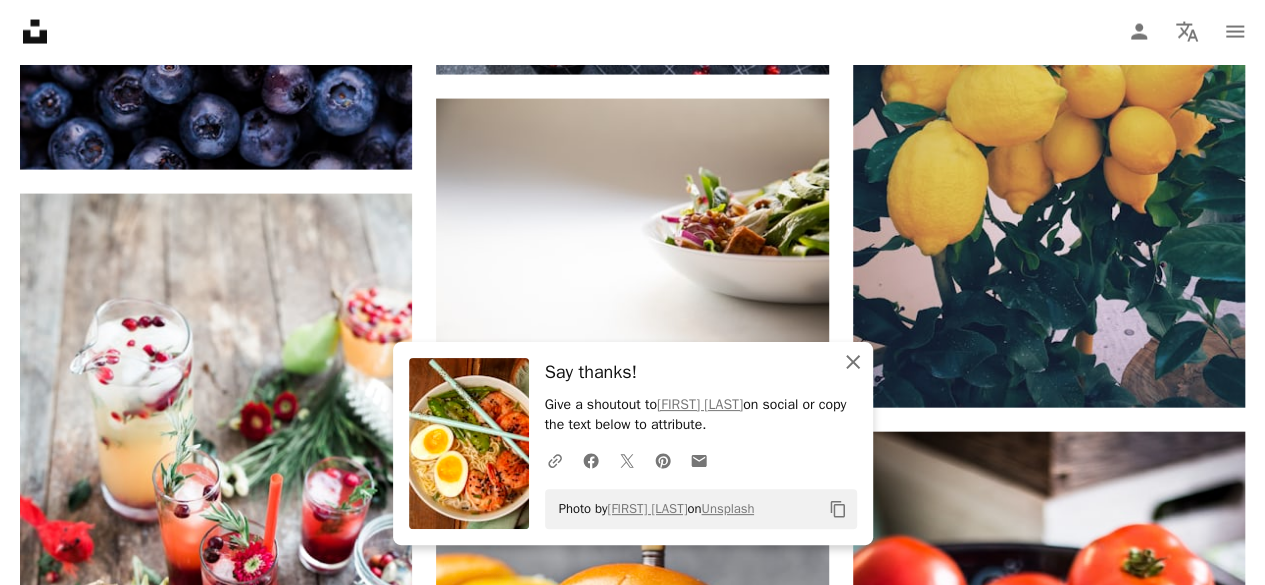 click 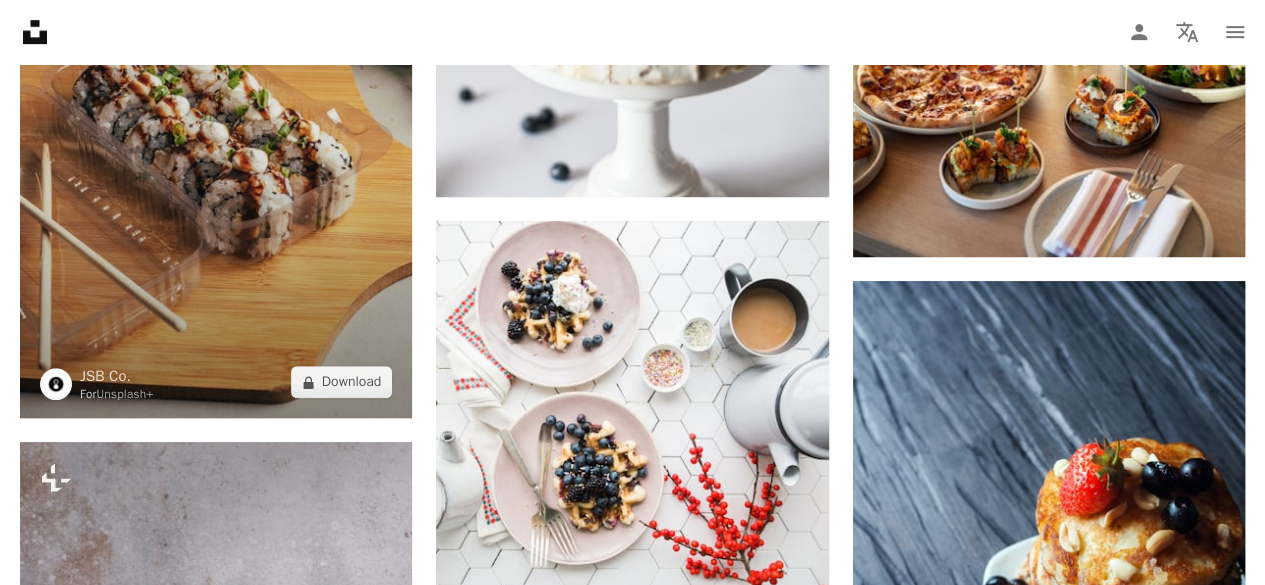 scroll, scrollTop: 19500, scrollLeft: 0, axis: vertical 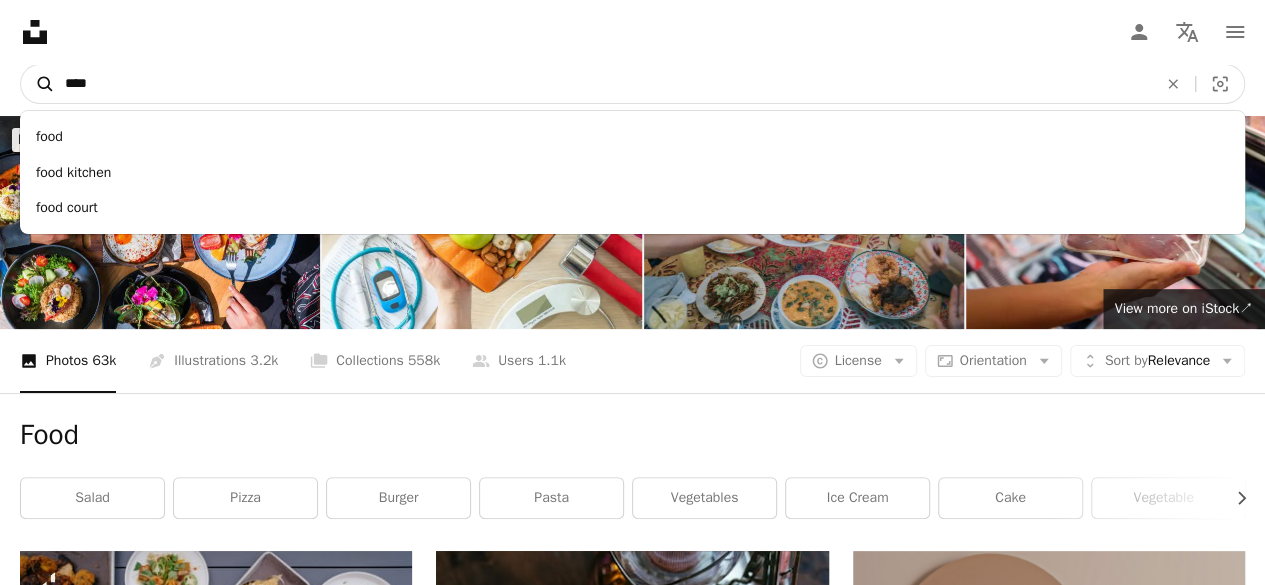 drag, startPoint x: 118, startPoint y: 89, endPoint x: 22, endPoint y: 88, distance: 96.00521 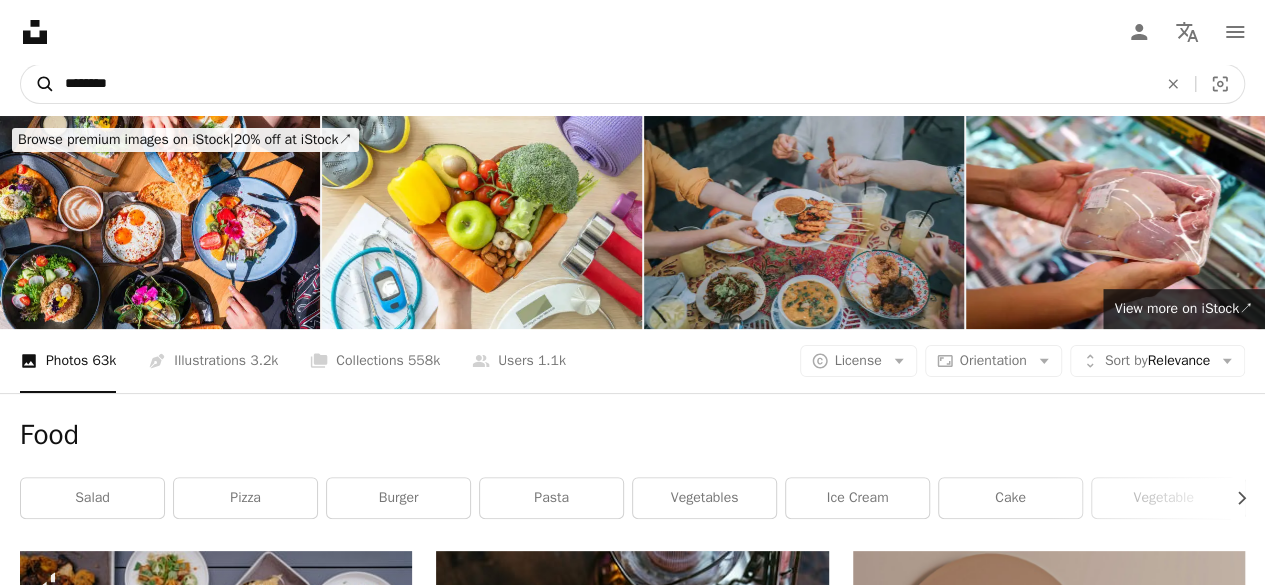 type on "********" 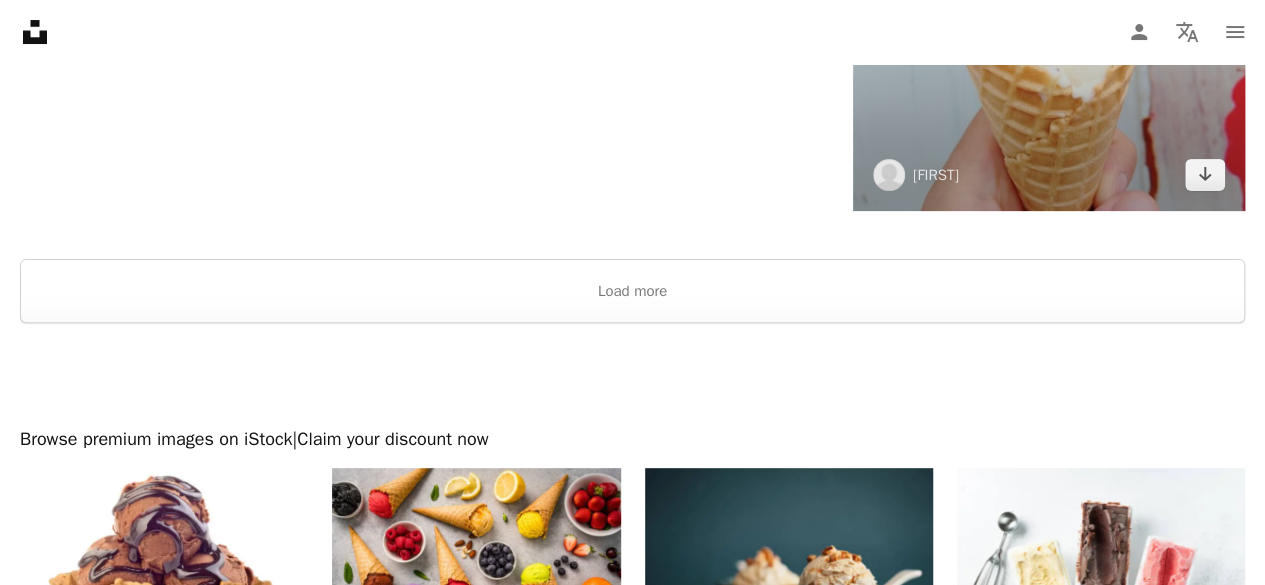 scroll, scrollTop: 4000, scrollLeft: 0, axis: vertical 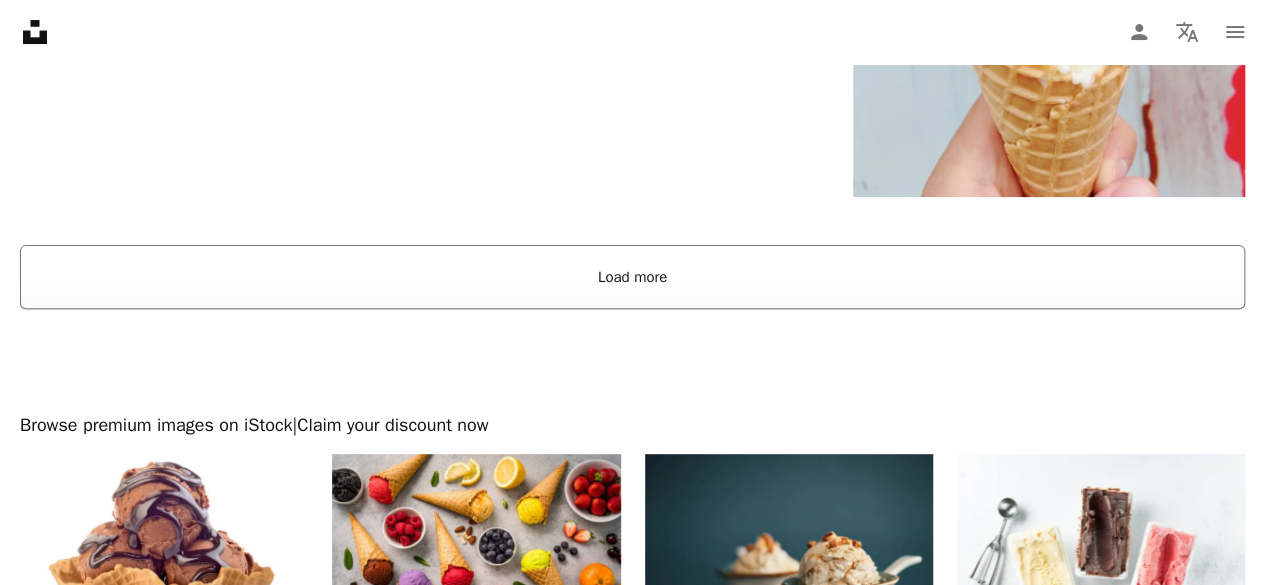 click on "Load more" at bounding box center [632, 277] 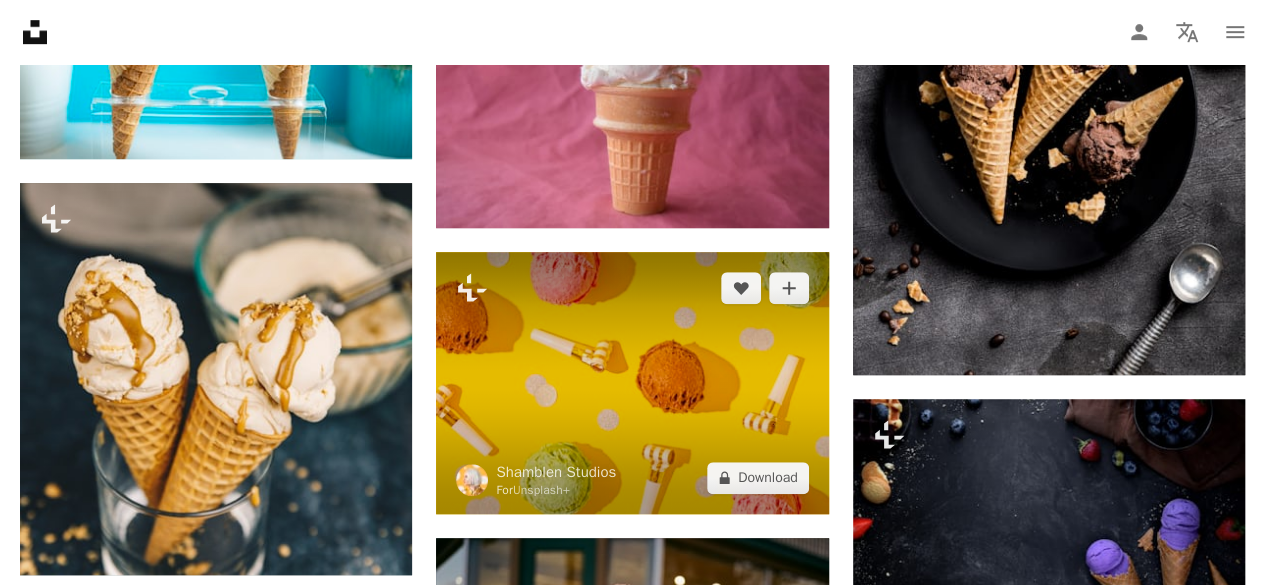 scroll, scrollTop: 11800, scrollLeft: 0, axis: vertical 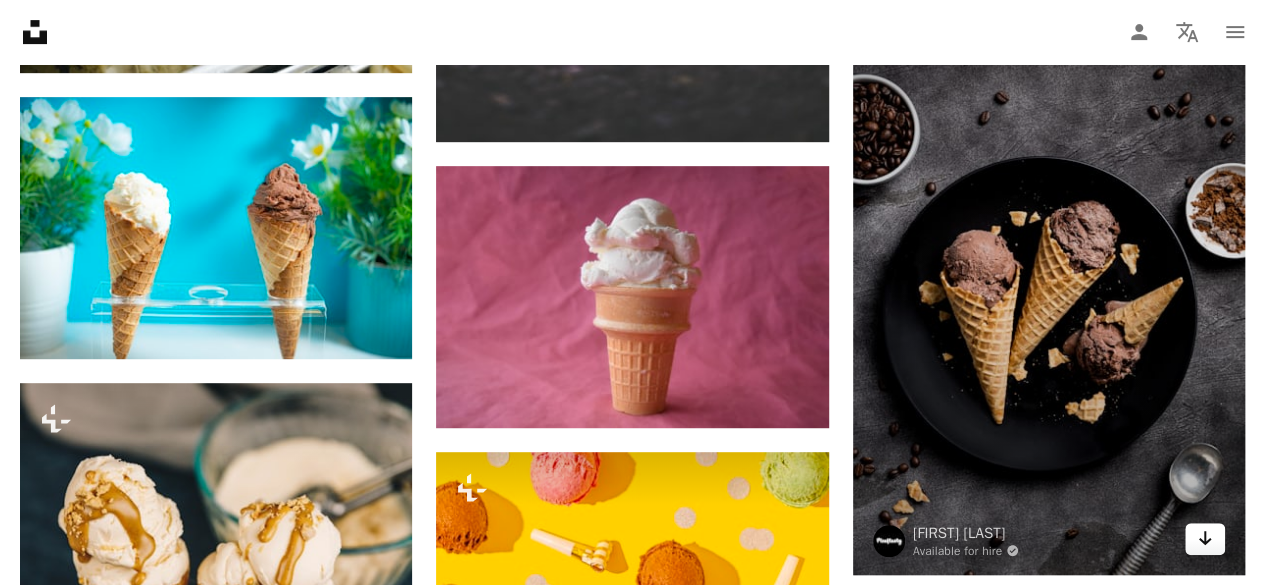 click on "Arrow pointing down" 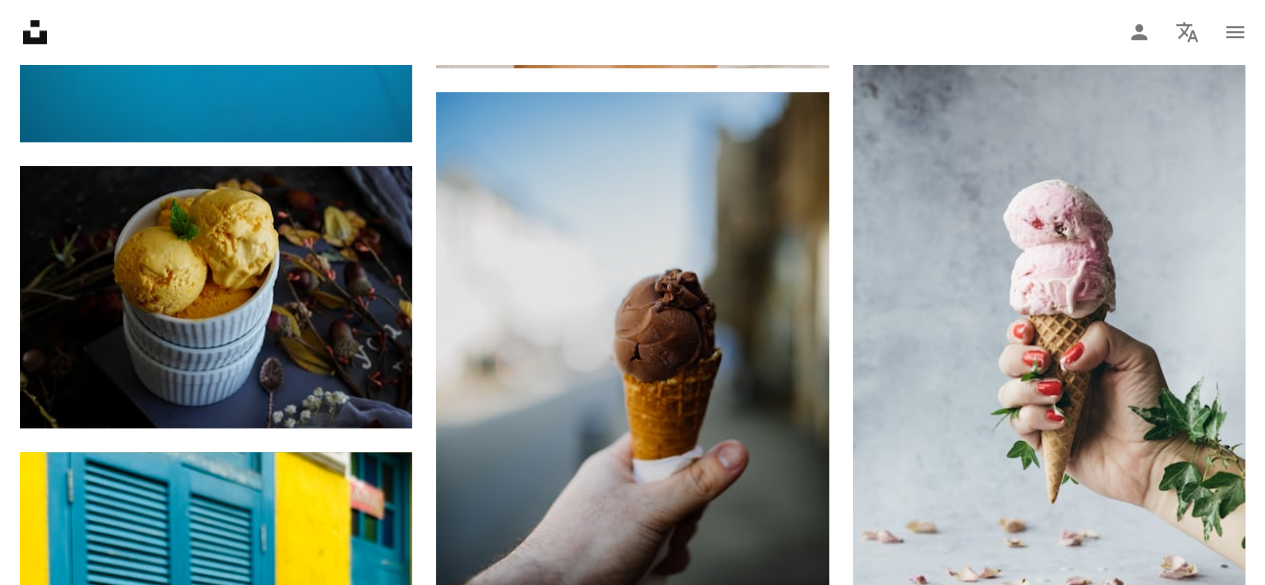 scroll, scrollTop: 15900, scrollLeft: 0, axis: vertical 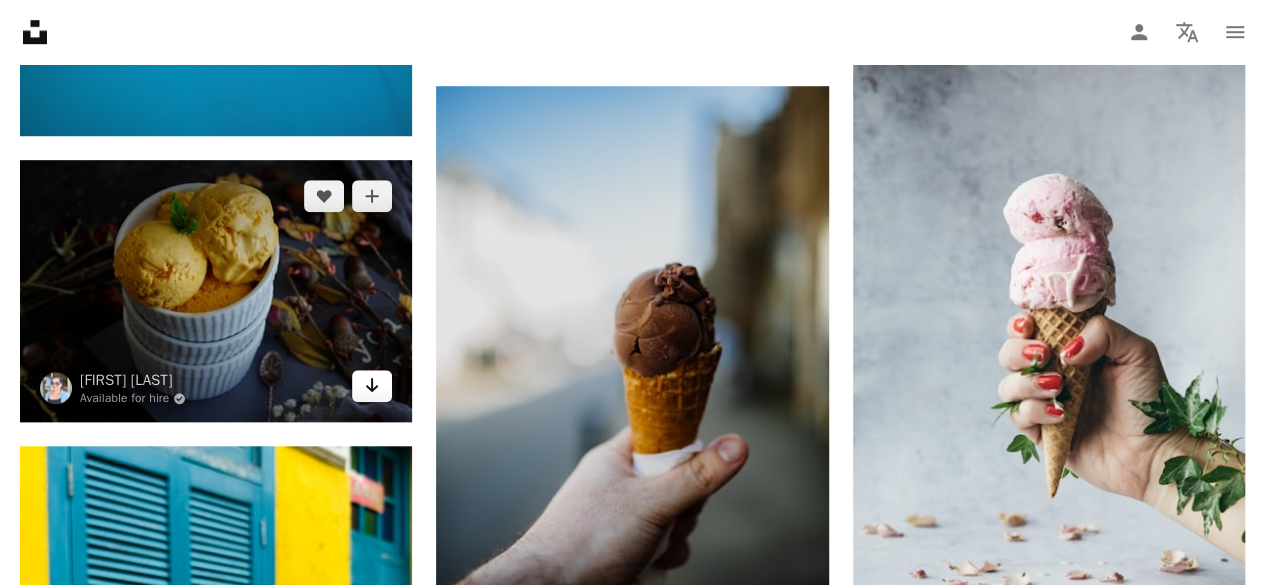 click on "Arrow pointing down" 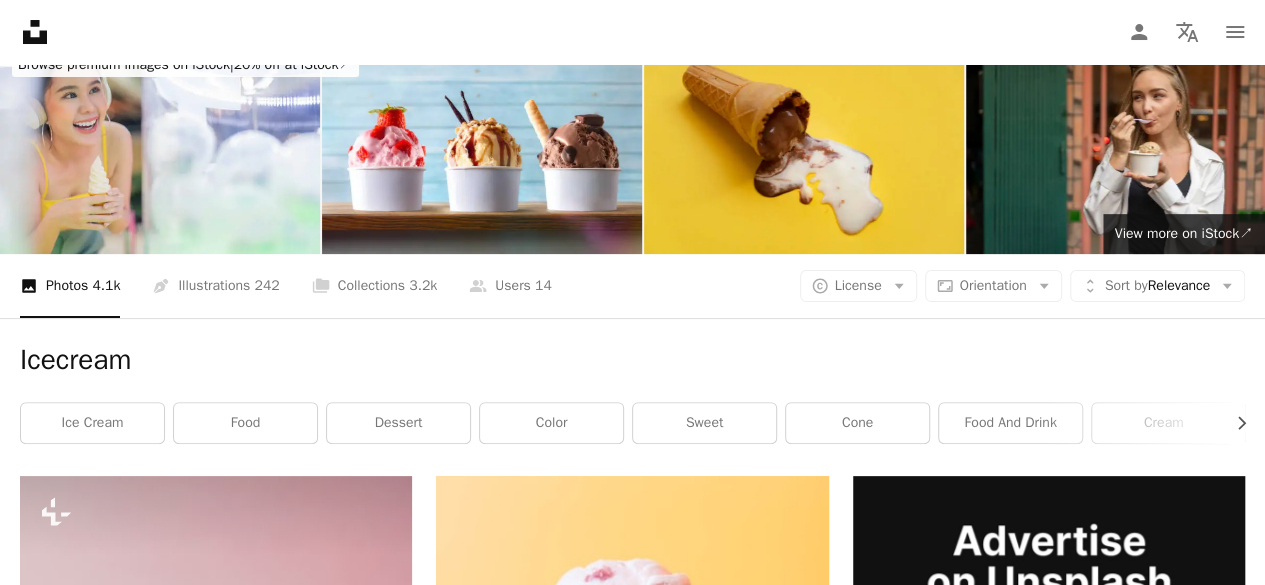 scroll, scrollTop: 0, scrollLeft: 0, axis: both 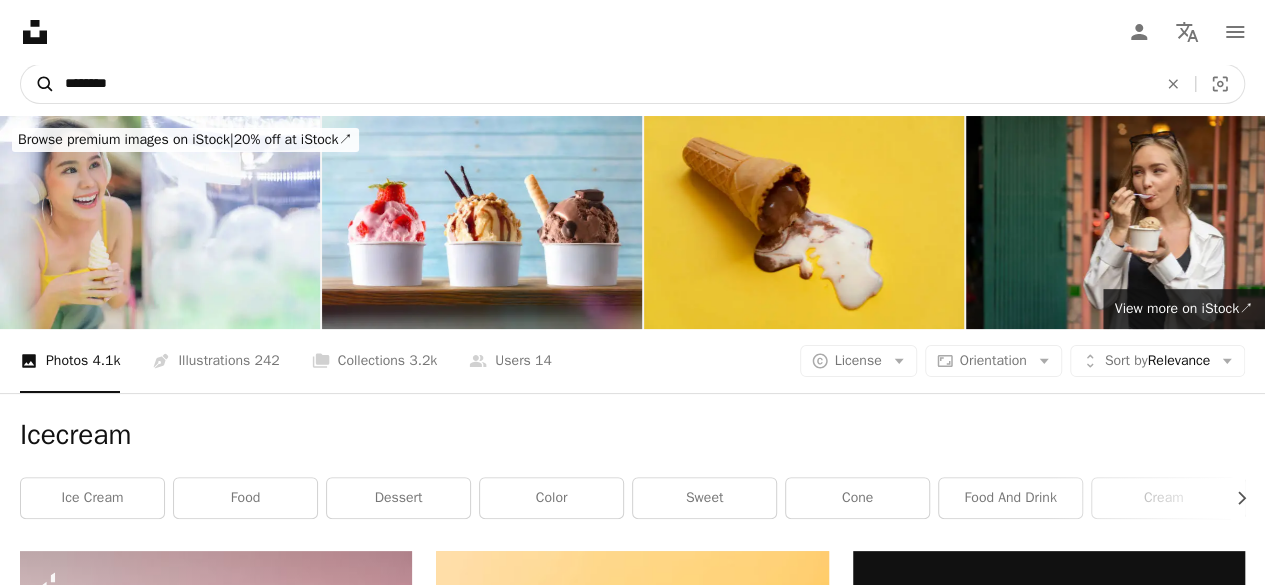 drag, startPoint x: 207, startPoint y: 89, endPoint x: 44, endPoint y: 90, distance: 163.00307 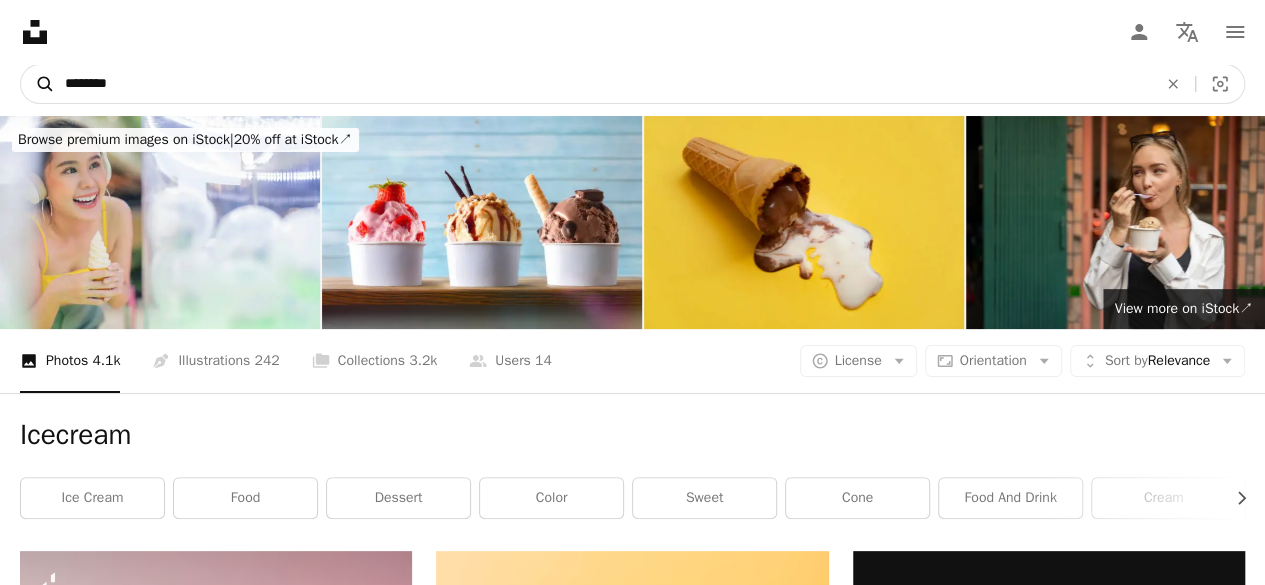 type on "*********" 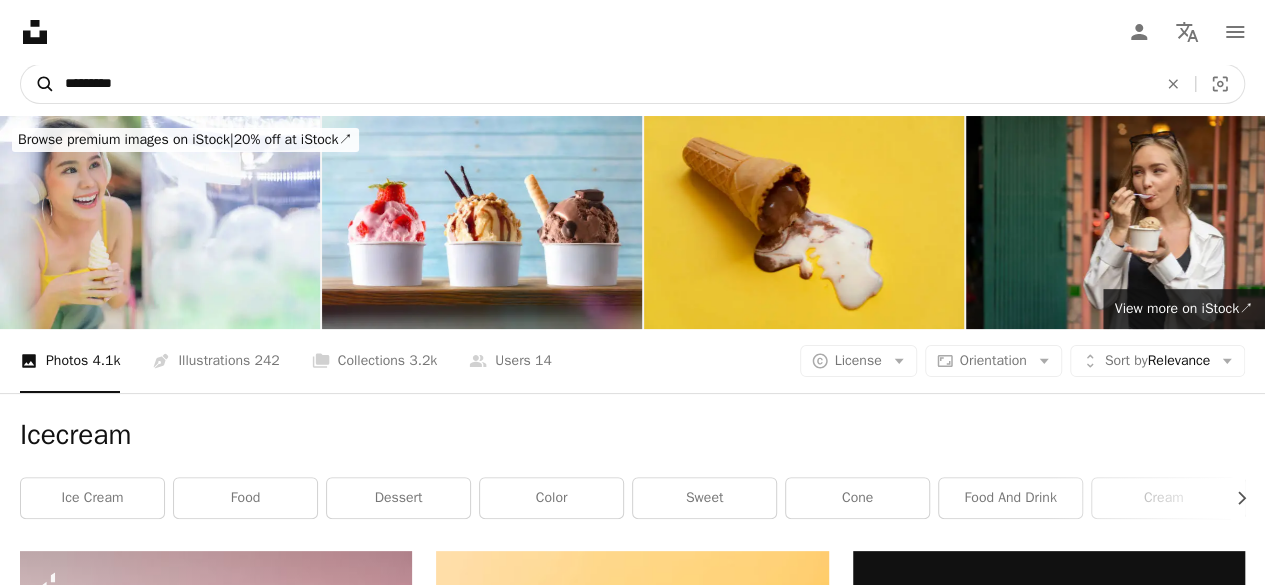 click on "A magnifying glass" at bounding box center [38, 84] 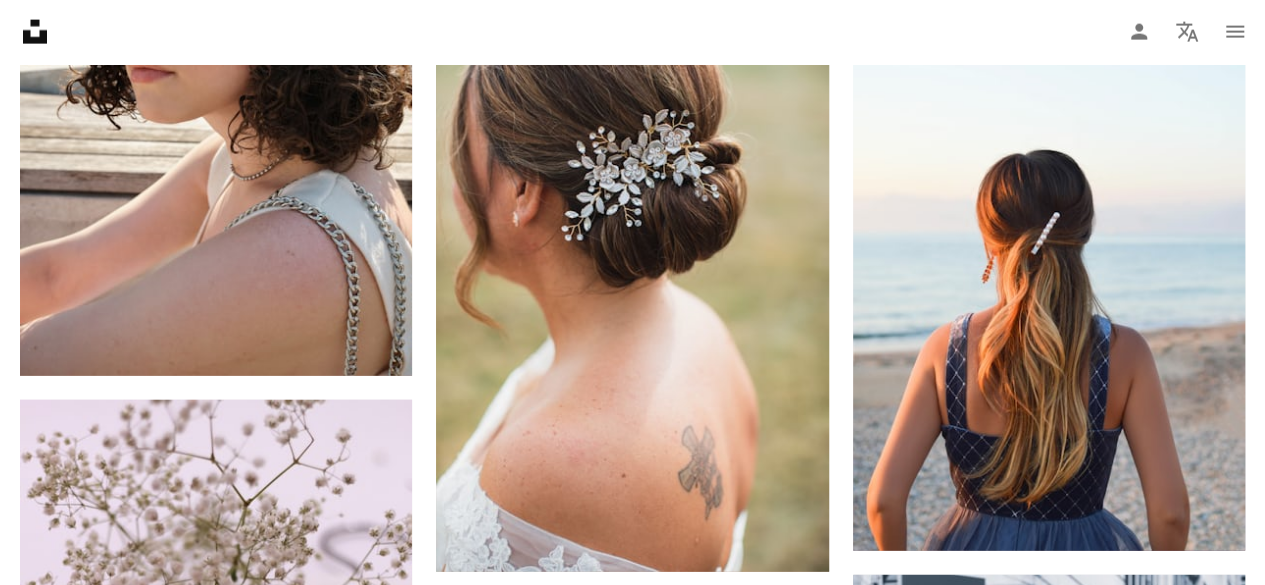 scroll, scrollTop: 2400, scrollLeft: 0, axis: vertical 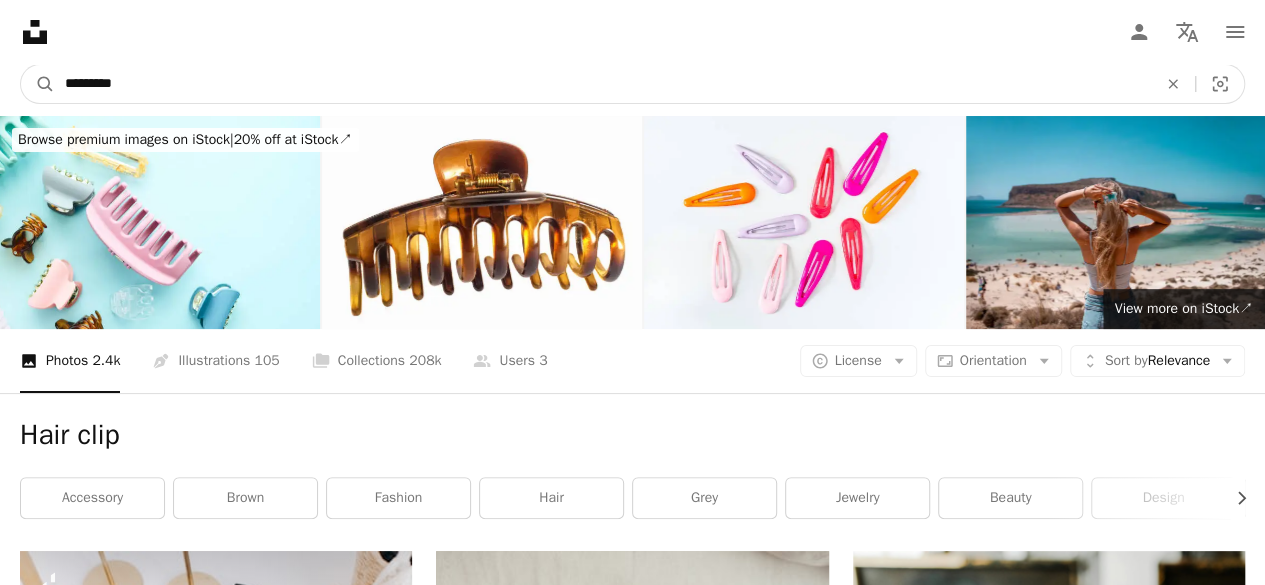 drag, startPoint x: 126, startPoint y: 87, endPoint x: 18, endPoint y: 76, distance: 108.55874 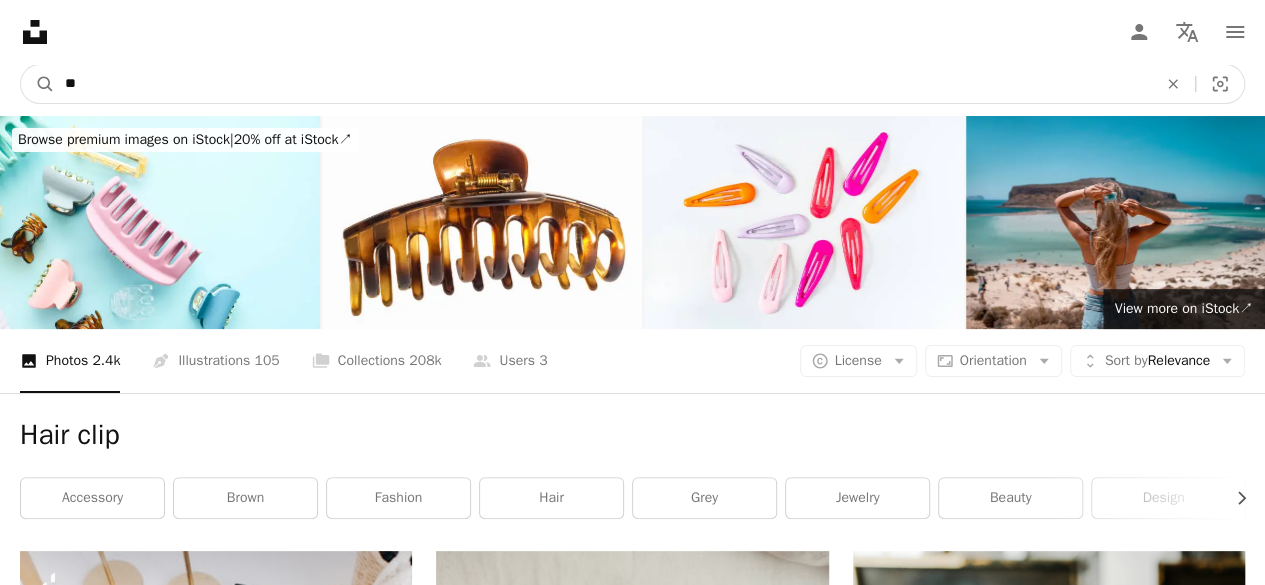 type on "***" 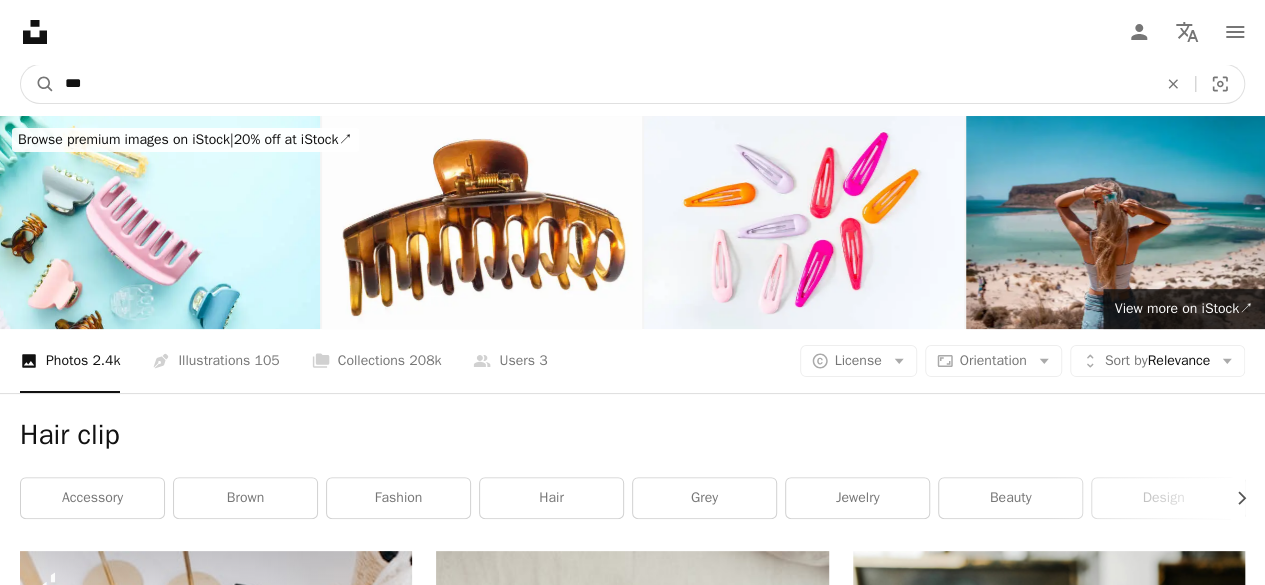 click on "A magnifying glass" at bounding box center [38, 84] 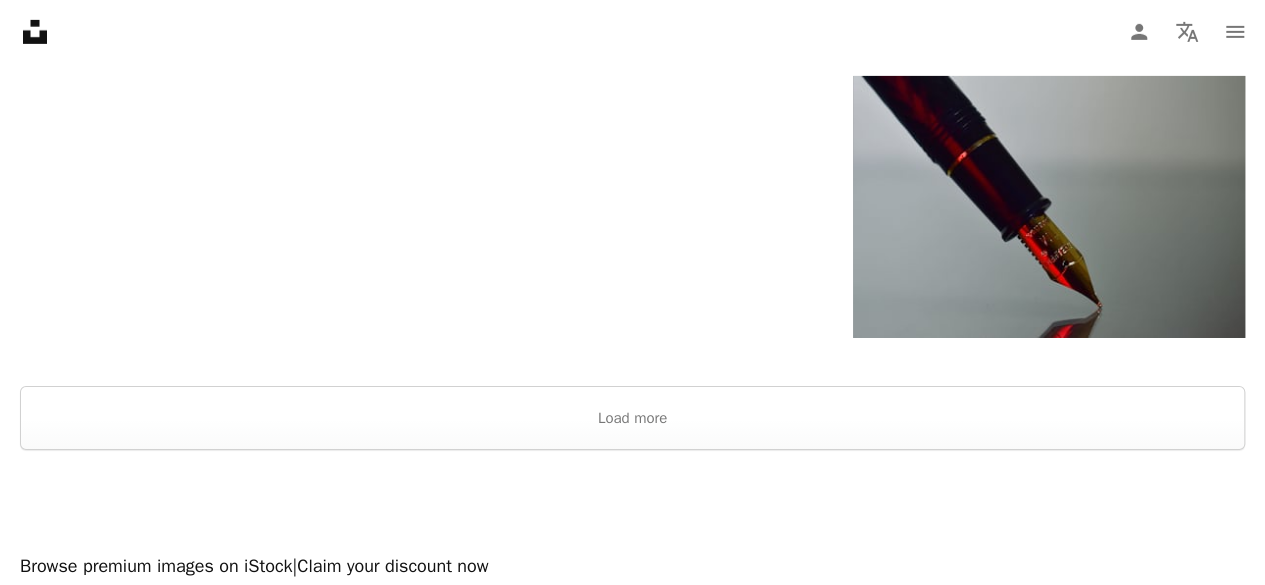 scroll, scrollTop: 3300, scrollLeft: 0, axis: vertical 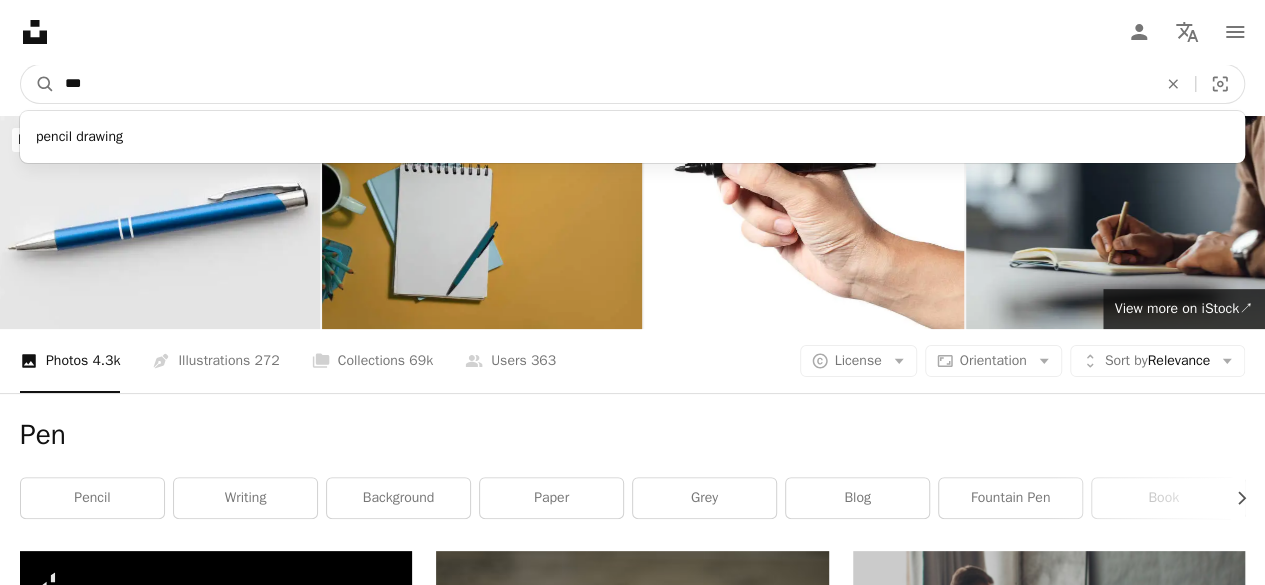 drag, startPoint x: 92, startPoint y: 81, endPoint x: 64, endPoint y: 86, distance: 28.442924 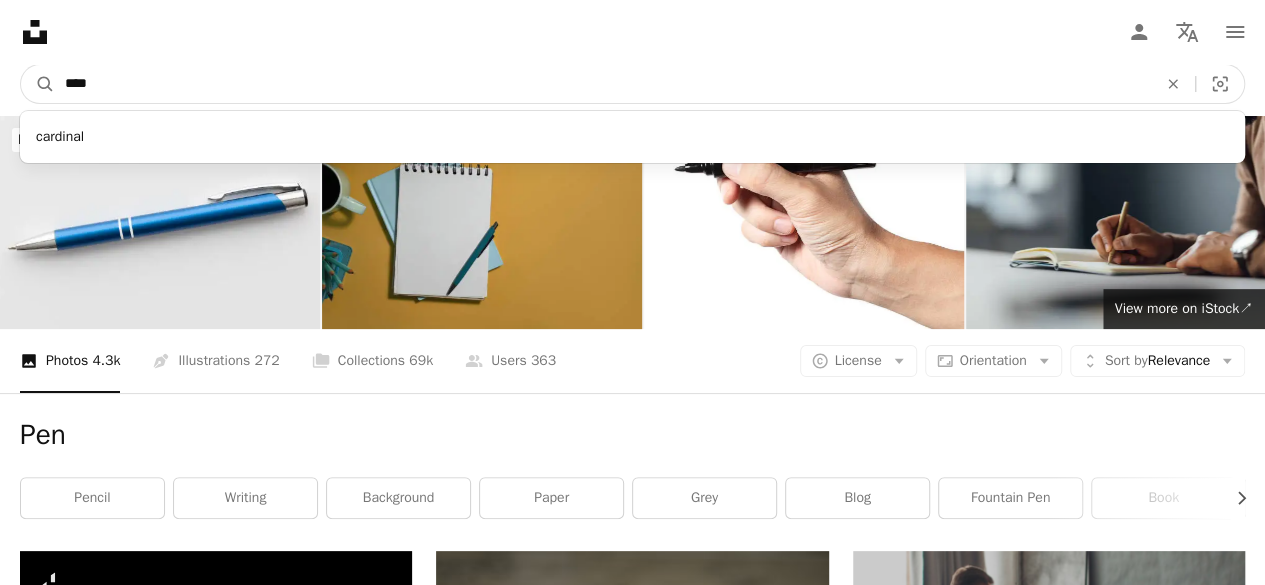 type on "****" 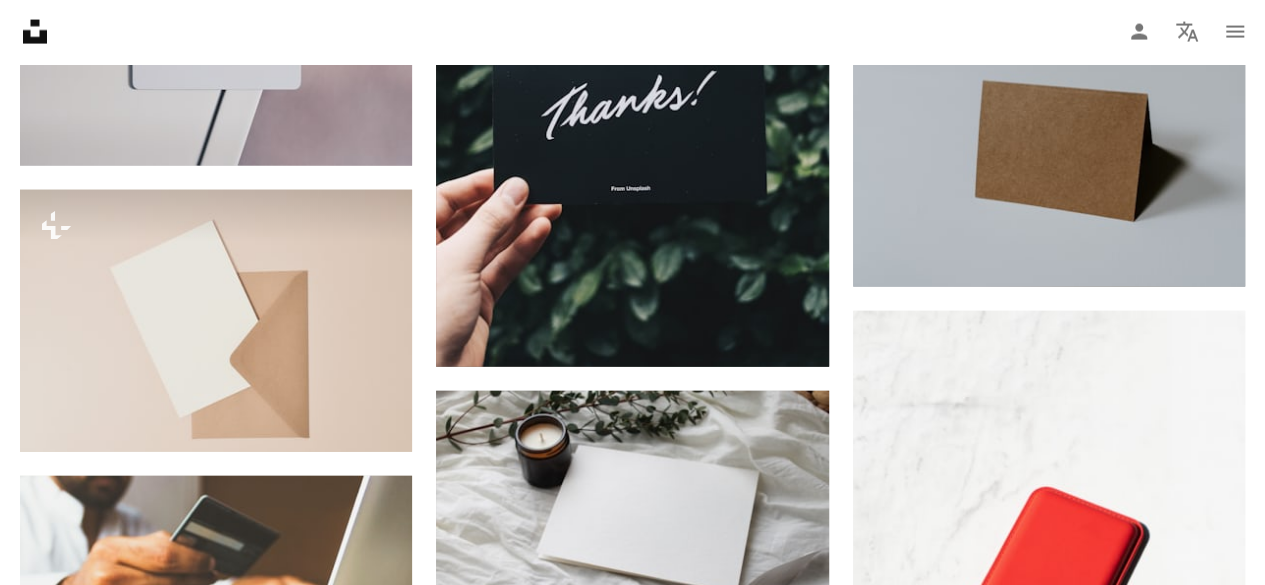 scroll, scrollTop: 1800, scrollLeft: 0, axis: vertical 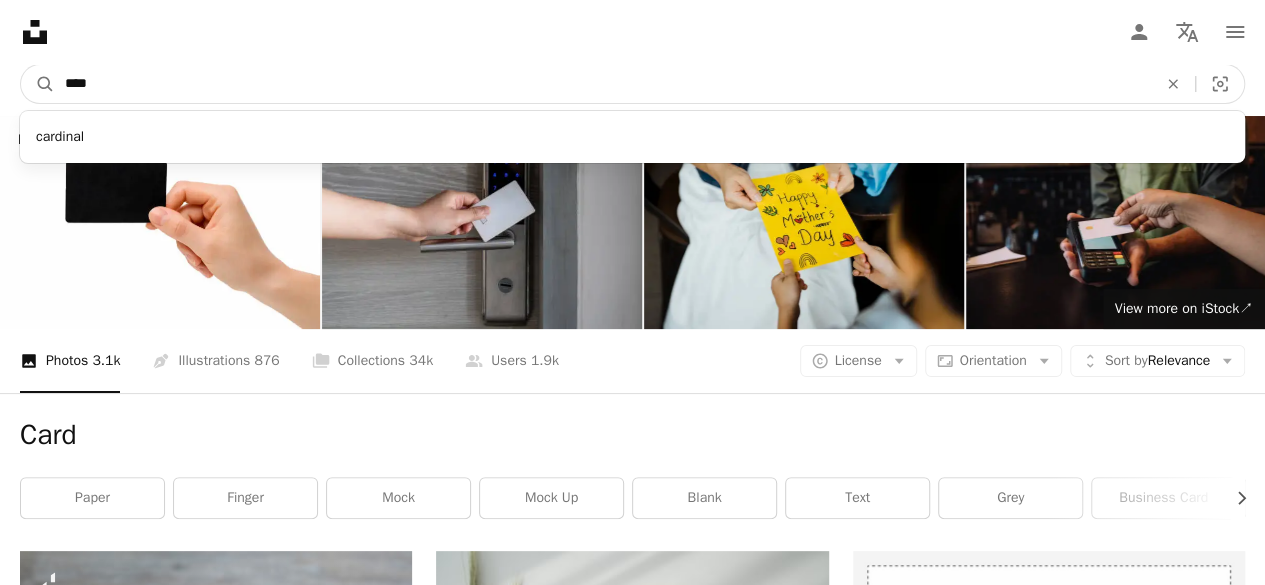 drag, startPoint x: 112, startPoint y: 89, endPoint x: 64, endPoint y: 87, distance: 48.04165 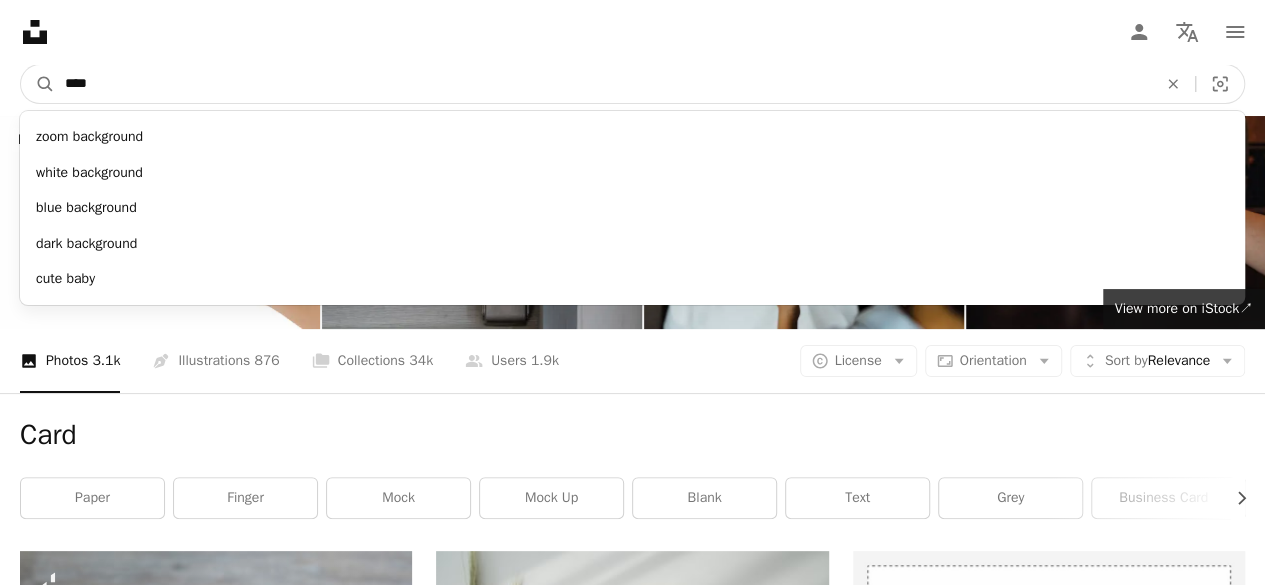 type on "****" 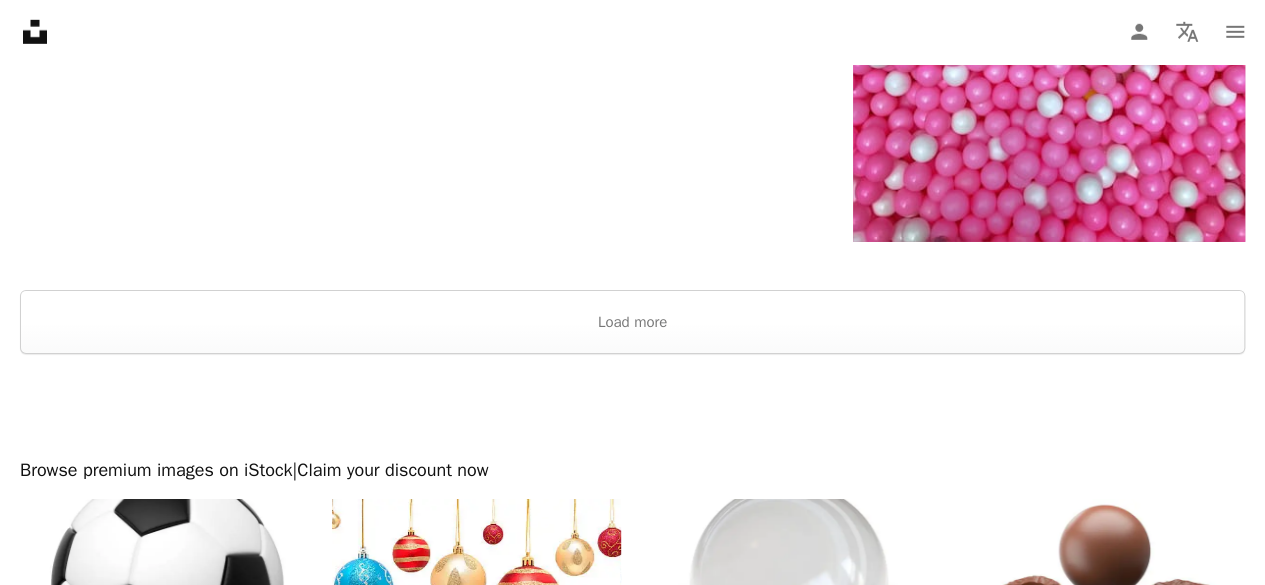 scroll, scrollTop: 3200, scrollLeft: 0, axis: vertical 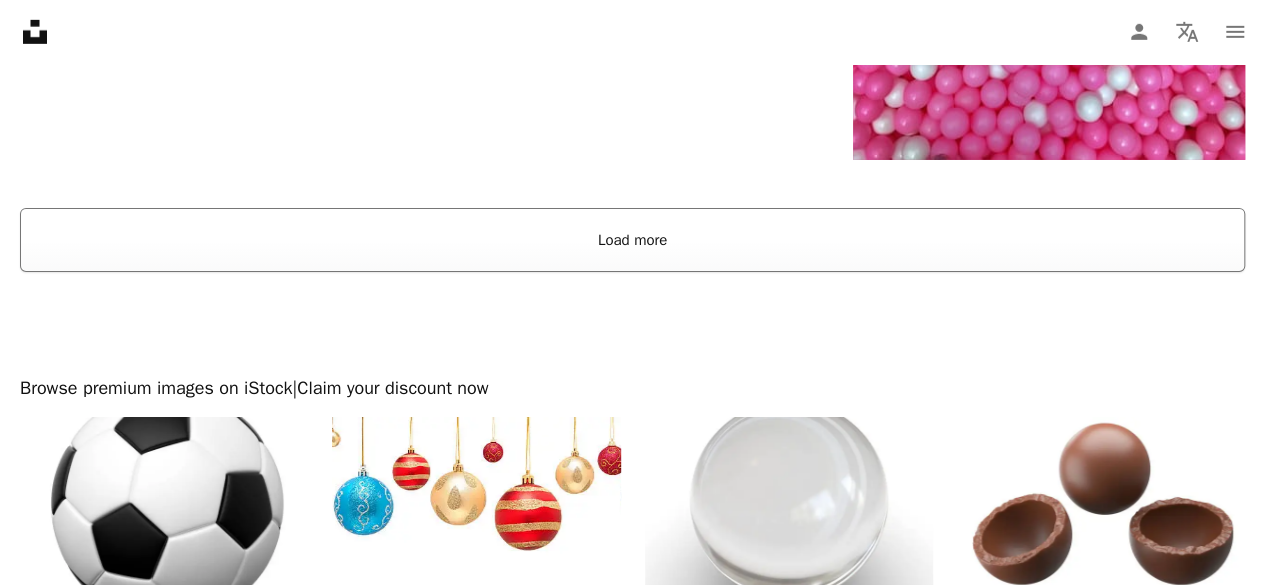 click on "Load more" at bounding box center (632, 240) 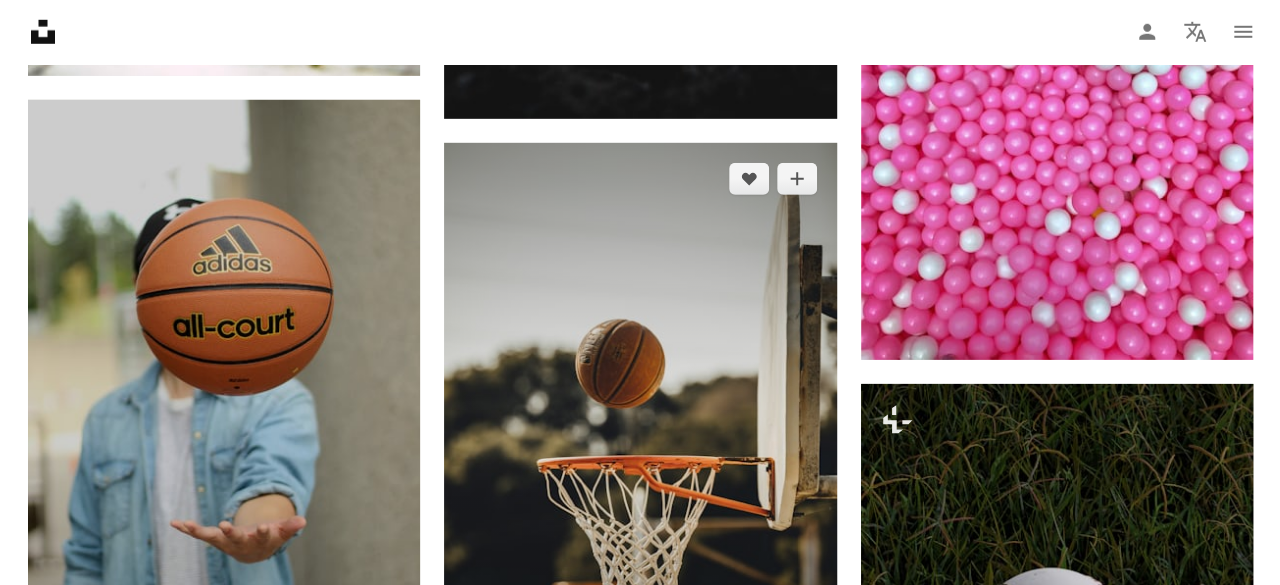 scroll, scrollTop: 3000, scrollLeft: 0, axis: vertical 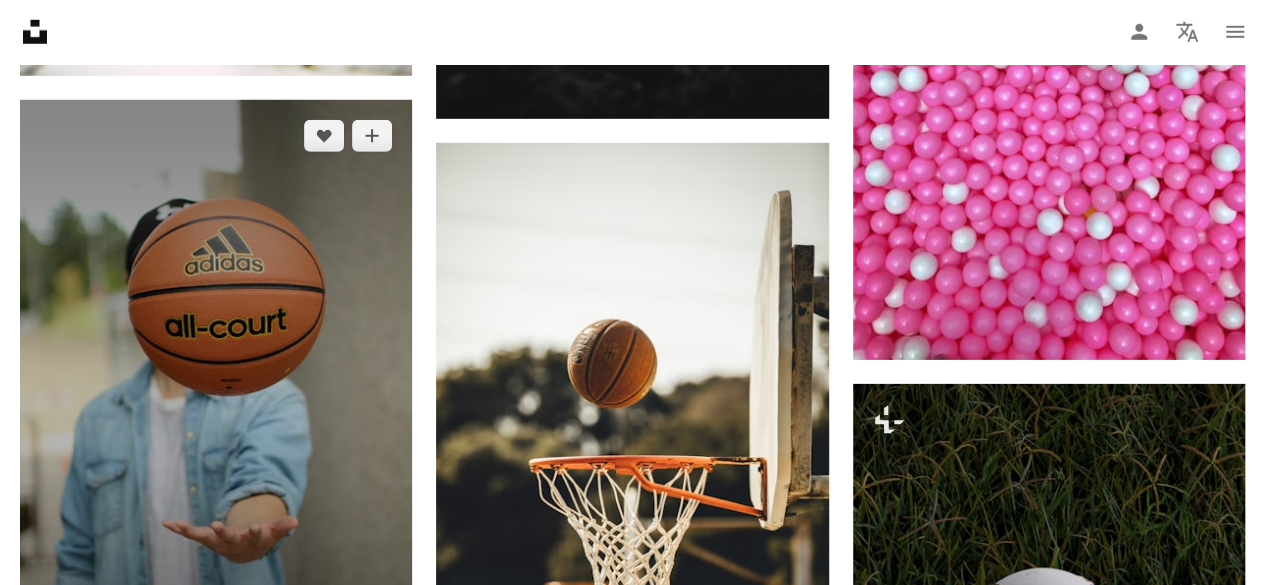 click at bounding box center (216, 394) 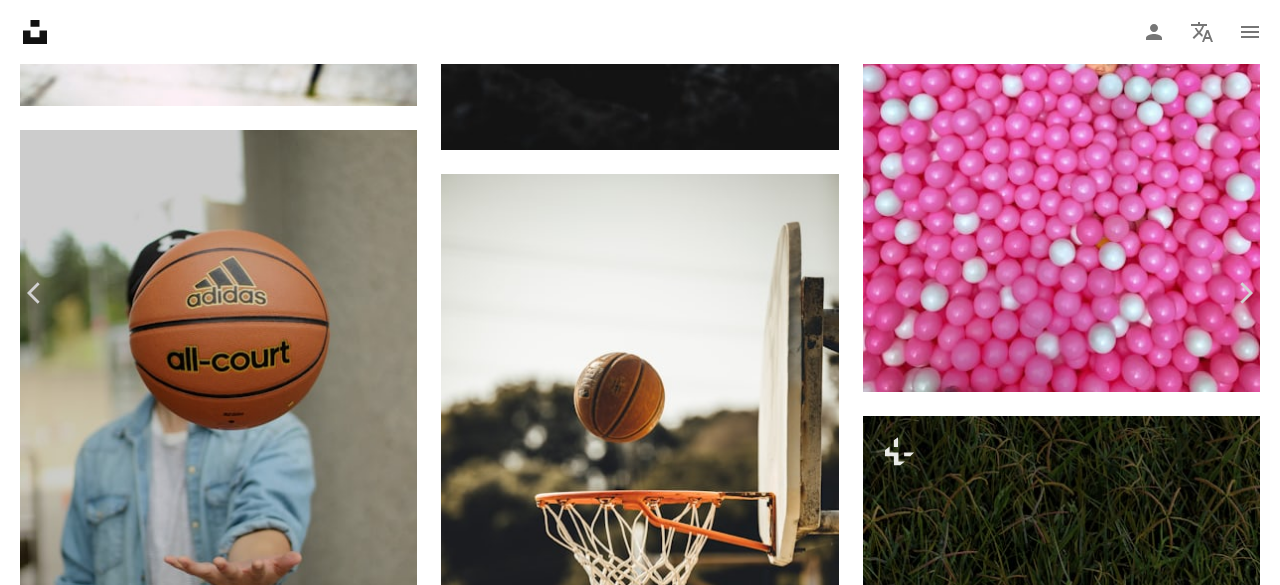 drag, startPoint x: 1046, startPoint y: 51, endPoint x: 1044, endPoint y: 66, distance: 15.132746 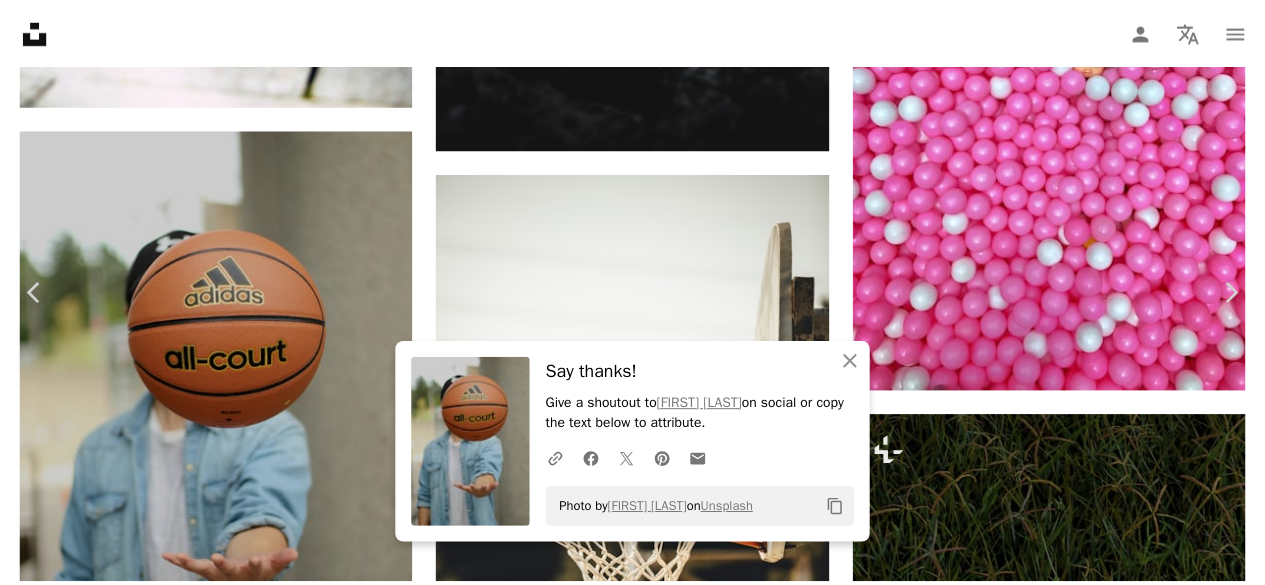 scroll, scrollTop: 1800, scrollLeft: 0, axis: vertical 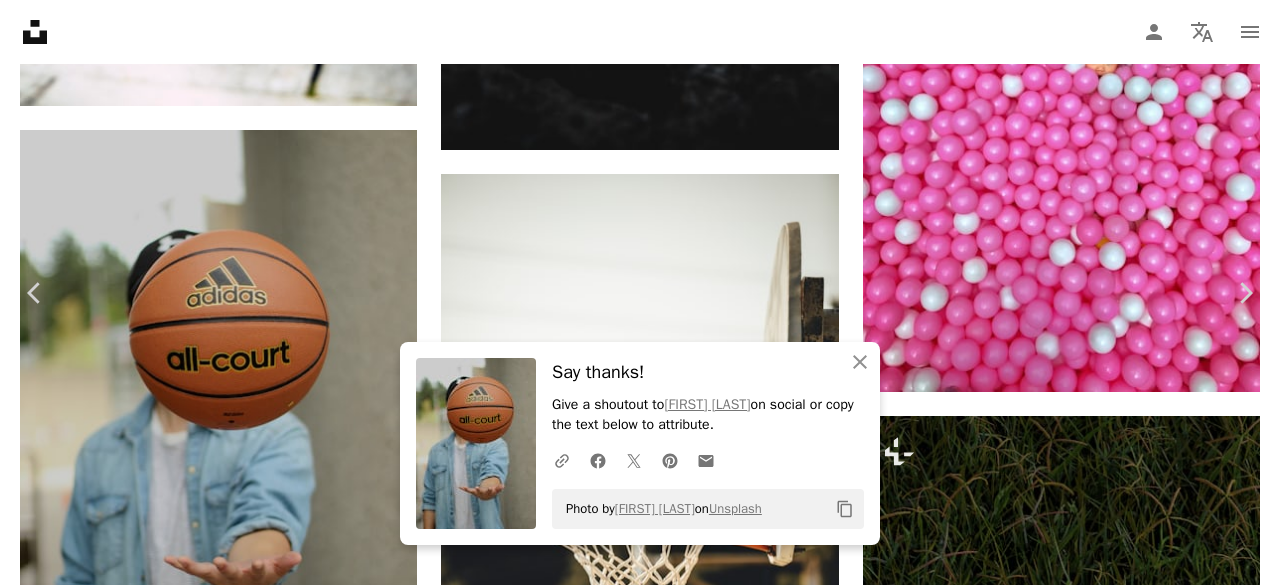 click on "An X shape" at bounding box center (20, 20) 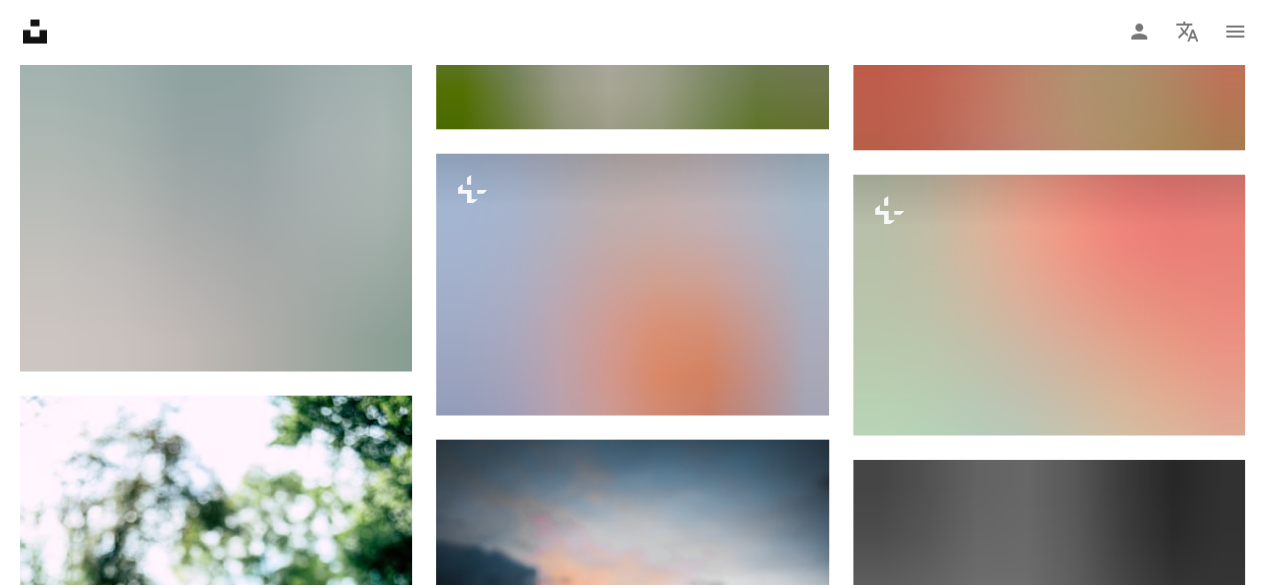 scroll, scrollTop: 0, scrollLeft: 0, axis: both 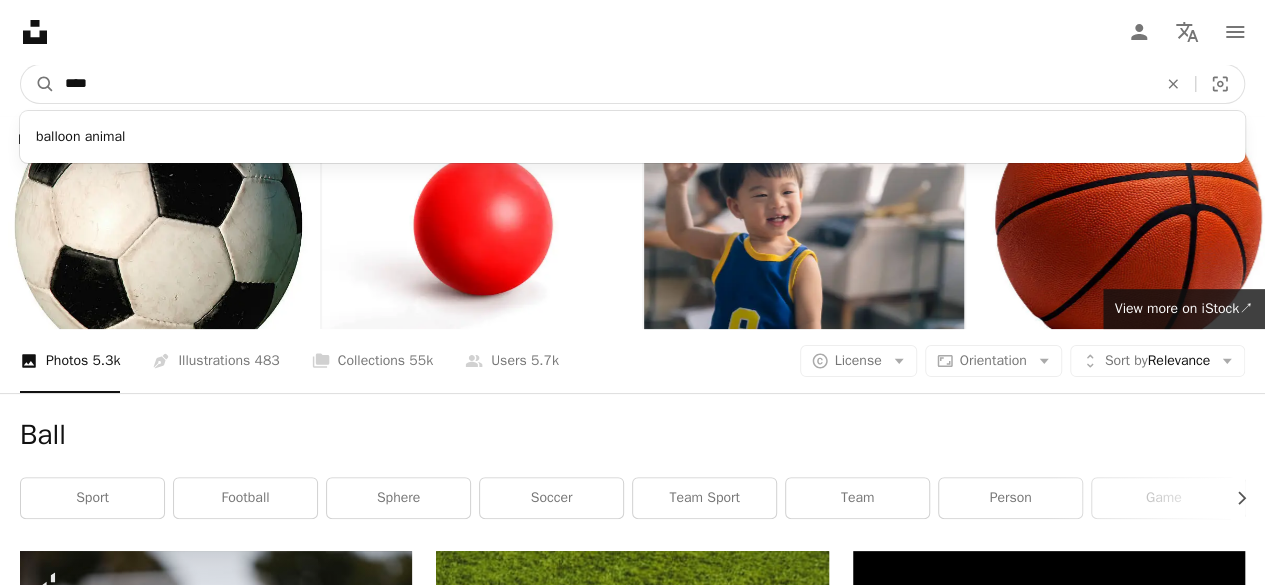 drag, startPoint x: 117, startPoint y: 78, endPoint x: 0, endPoint y: 89, distance: 117.51595 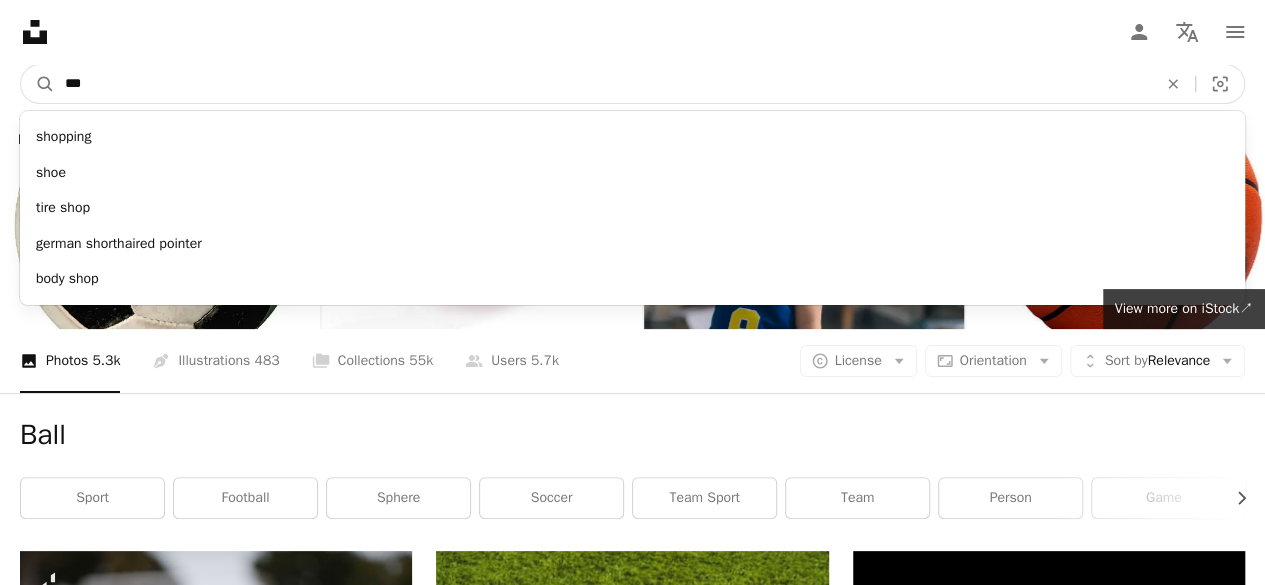 type on "****" 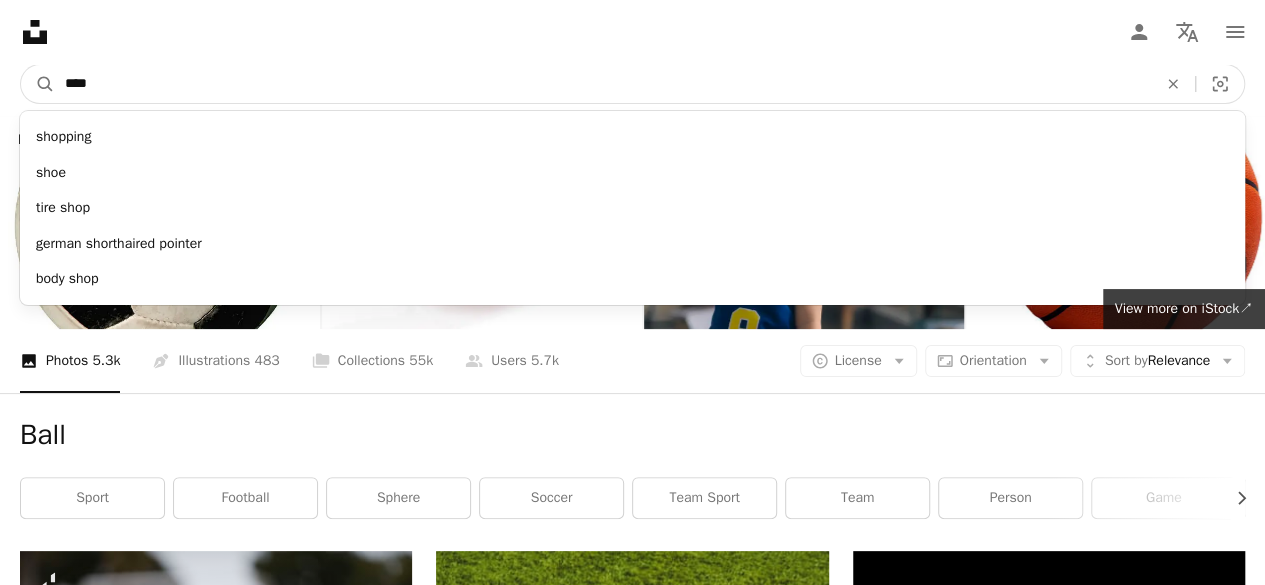 click on "A magnifying glass" at bounding box center [38, 84] 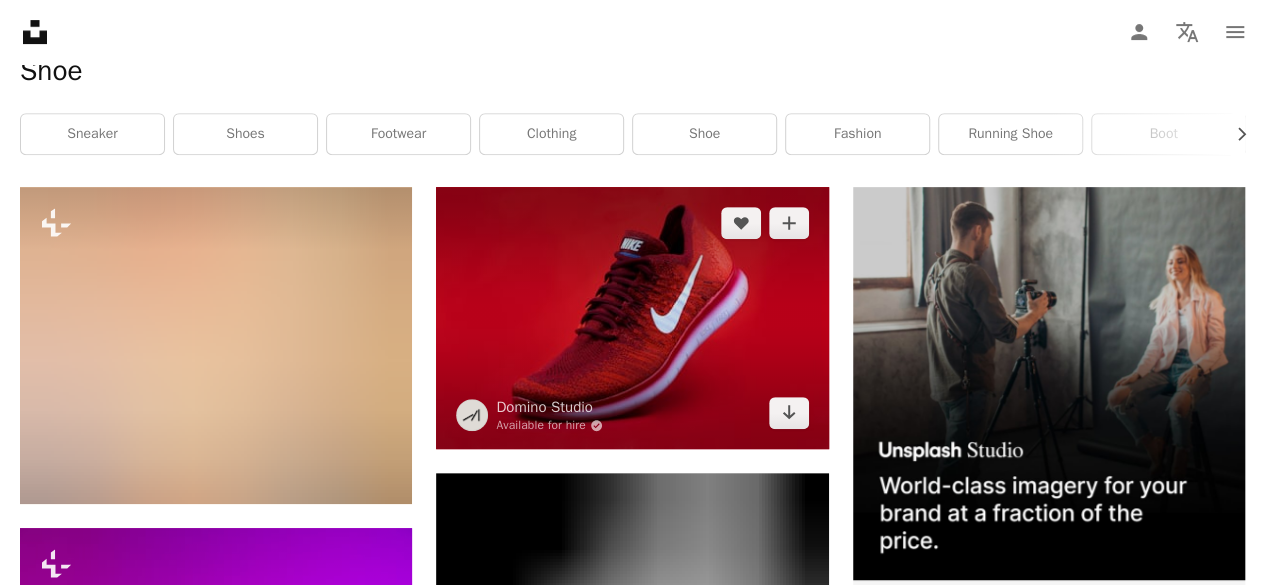 scroll, scrollTop: 0, scrollLeft: 0, axis: both 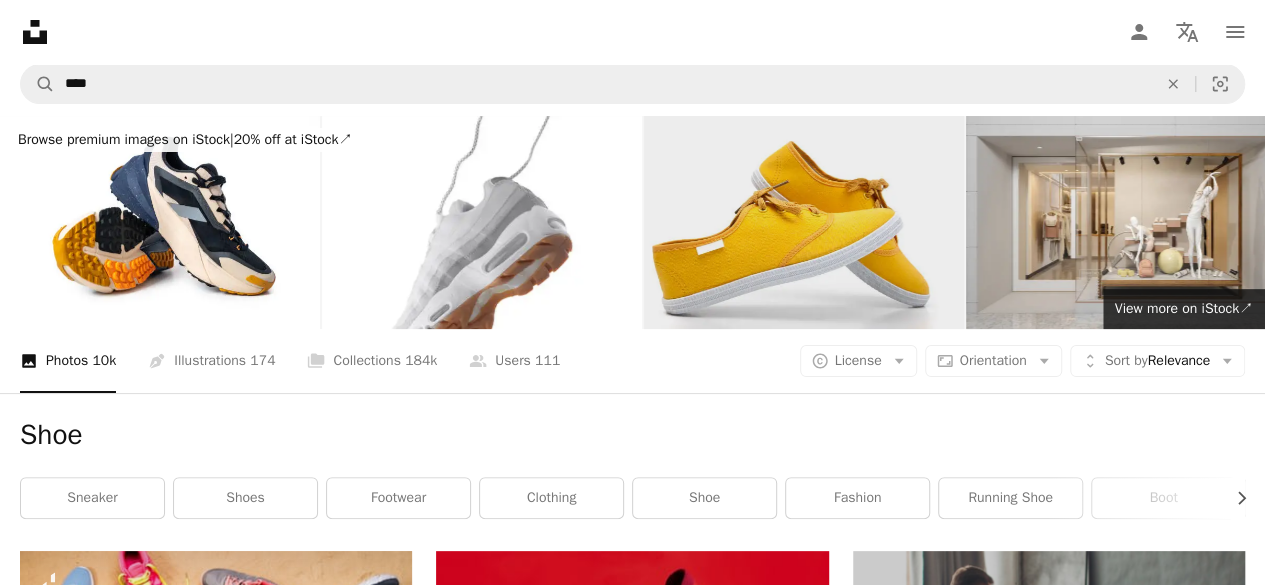 click at bounding box center (804, 222) 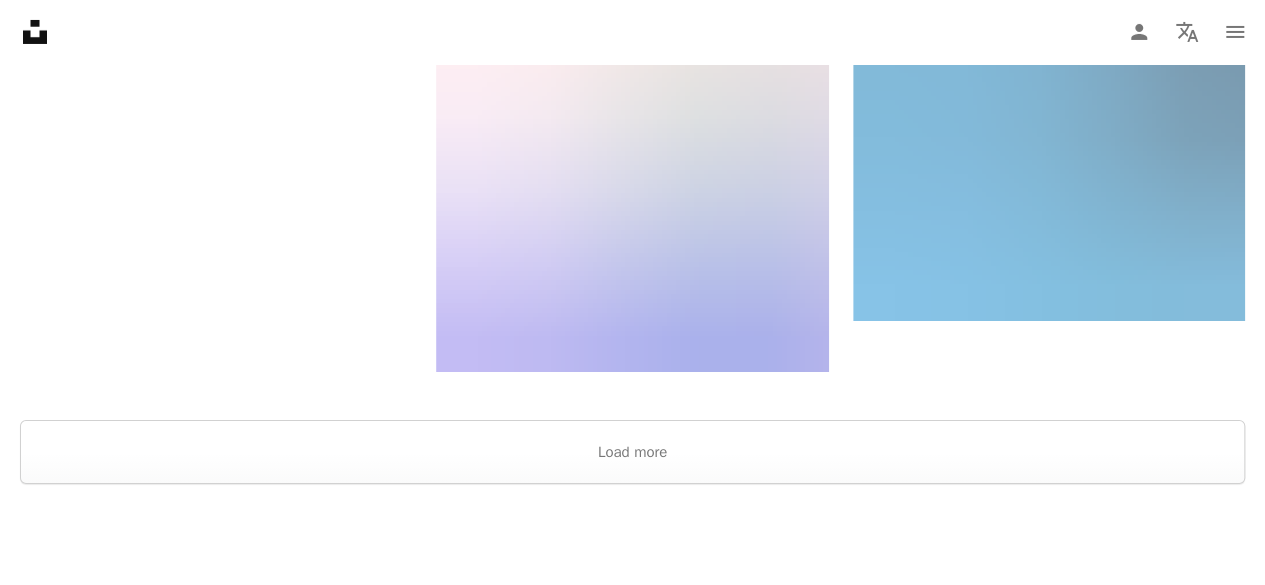 scroll, scrollTop: 3800, scrollLeft: 0, axis: vertical 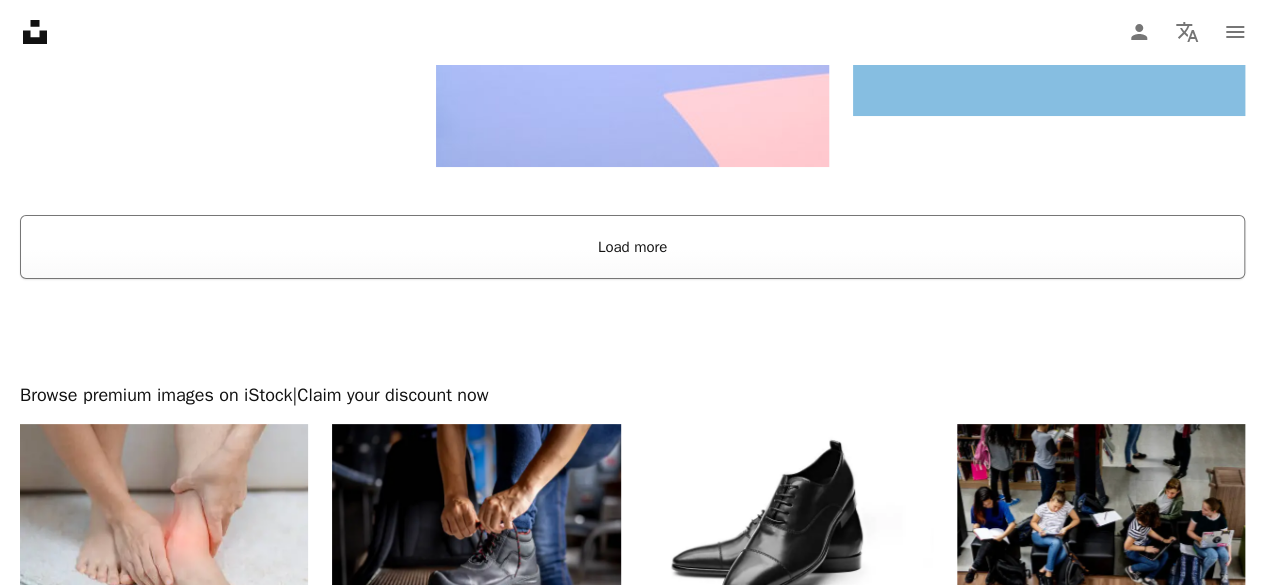 drag, startPoint x: 613, startPoint y: 249, endPoint x: 623, endPoint y: 243, distance: 11.661903 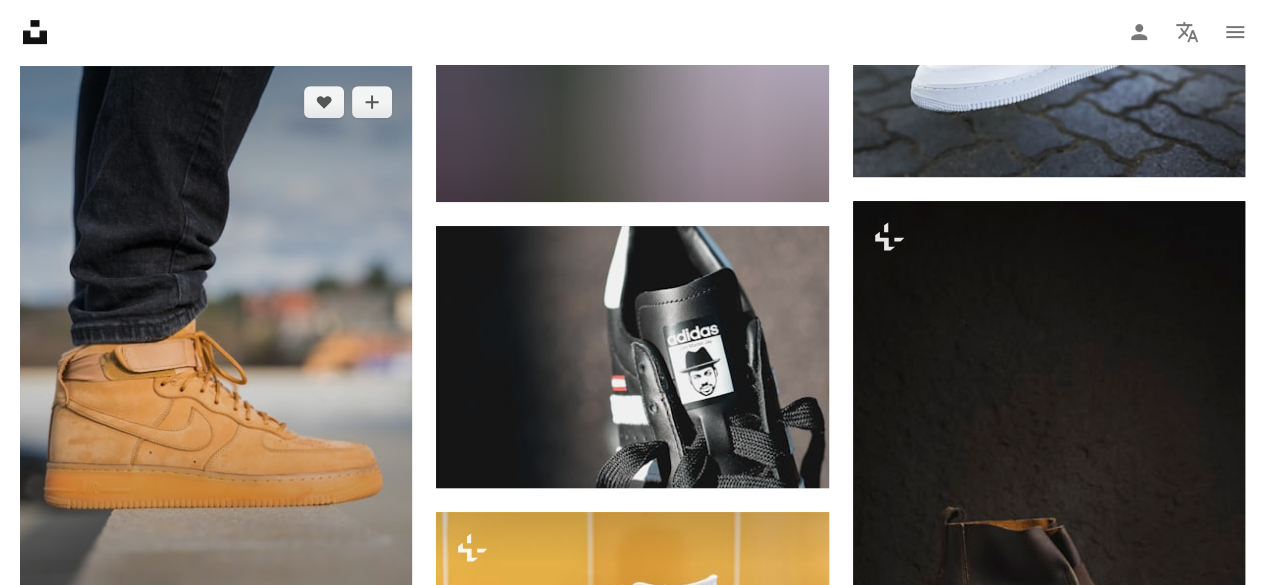 scroll, scrollTop: 11800, scrollLeft: 0, axis: vertical 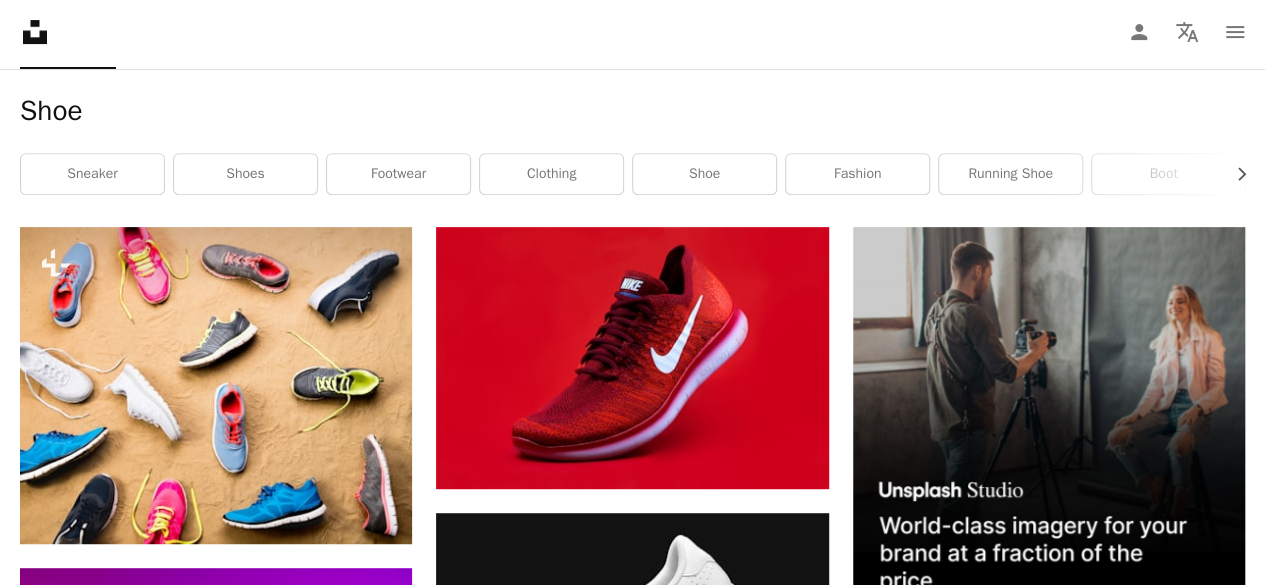 click on "Person Localization icon navigation menu" at bounding box center [1187, 32] 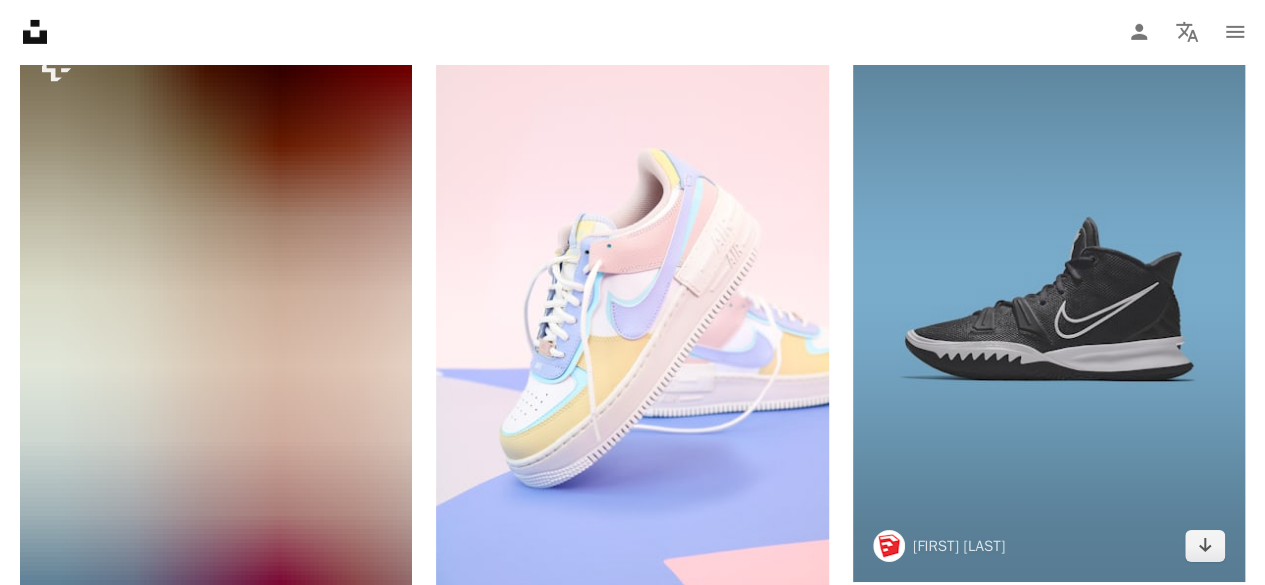 scroll, scrollTop: 3524, scrollLeft: 0, axis: vertical 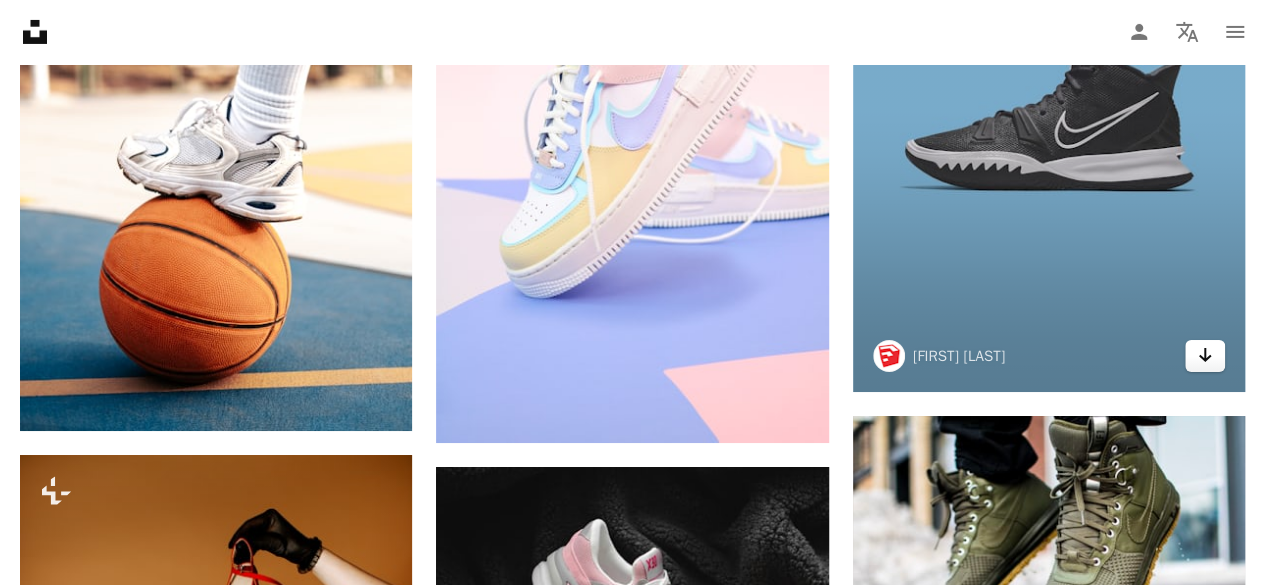 click on "Arrow pointing down" 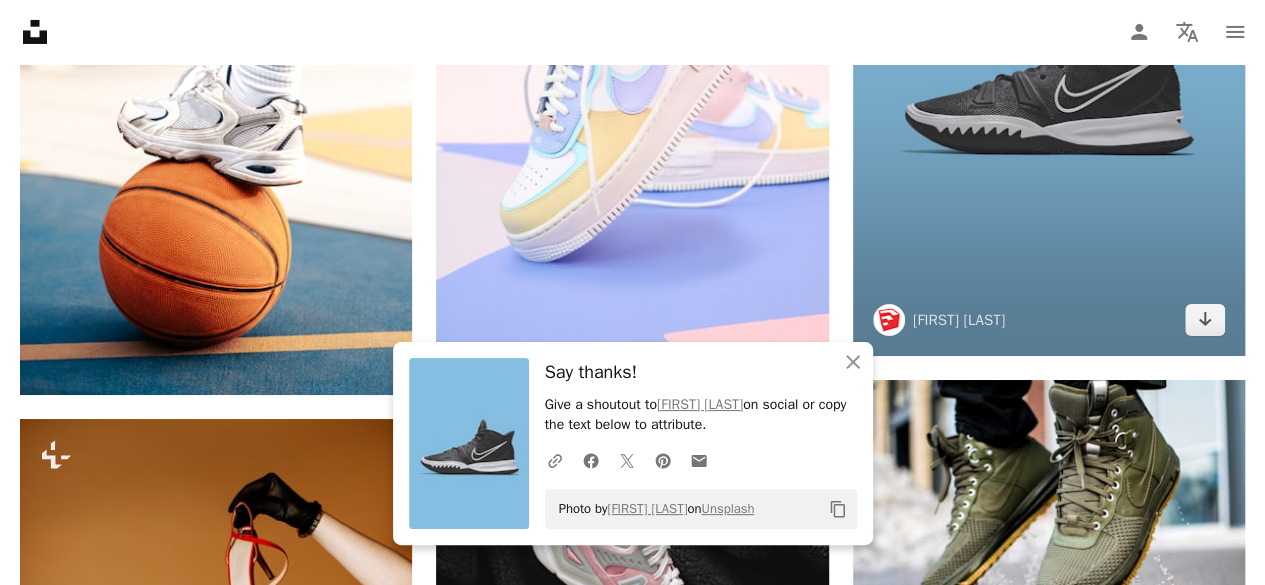 scroll, scrollTop: 3524, scrollLeft: 0, axis: vertical 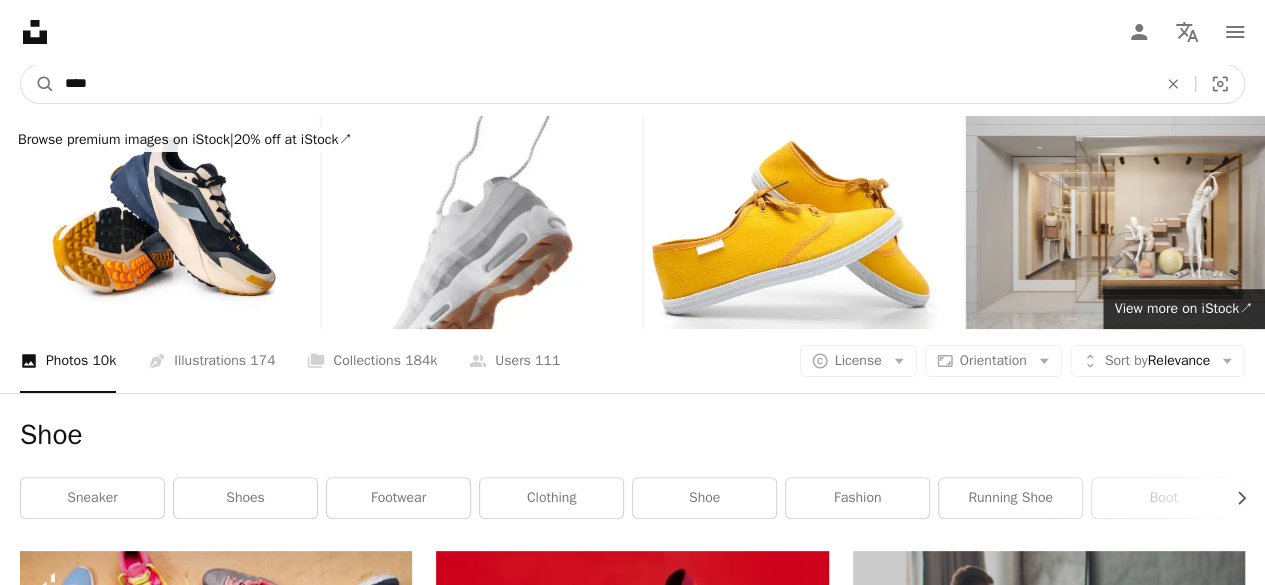 click on "****" at bounding box center [603, 84] 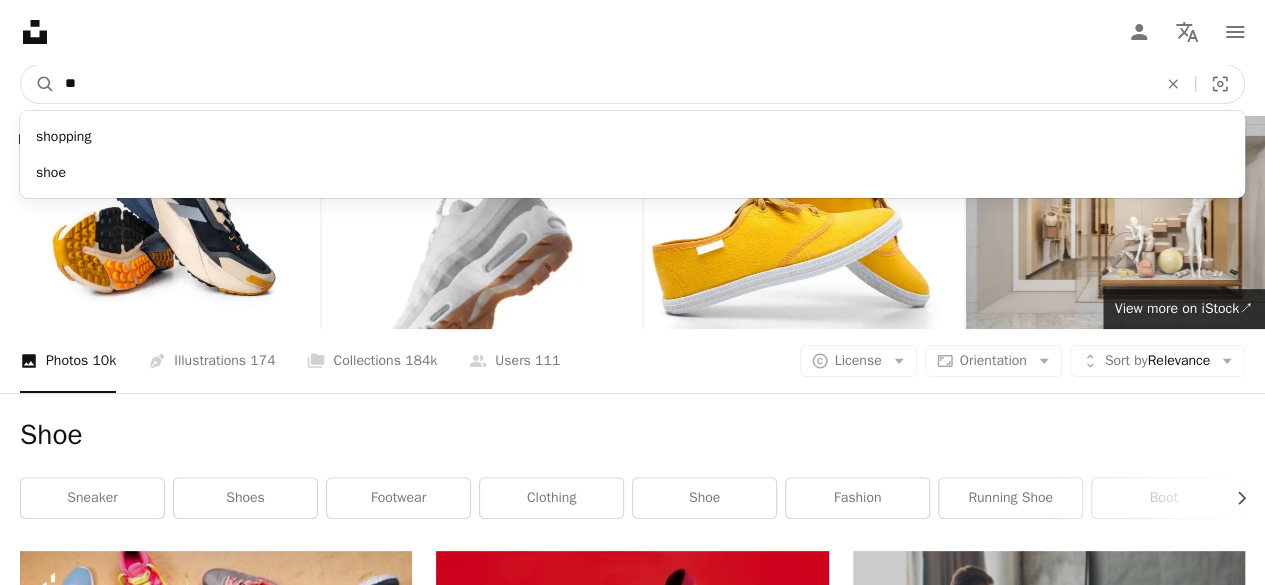 type on "*" 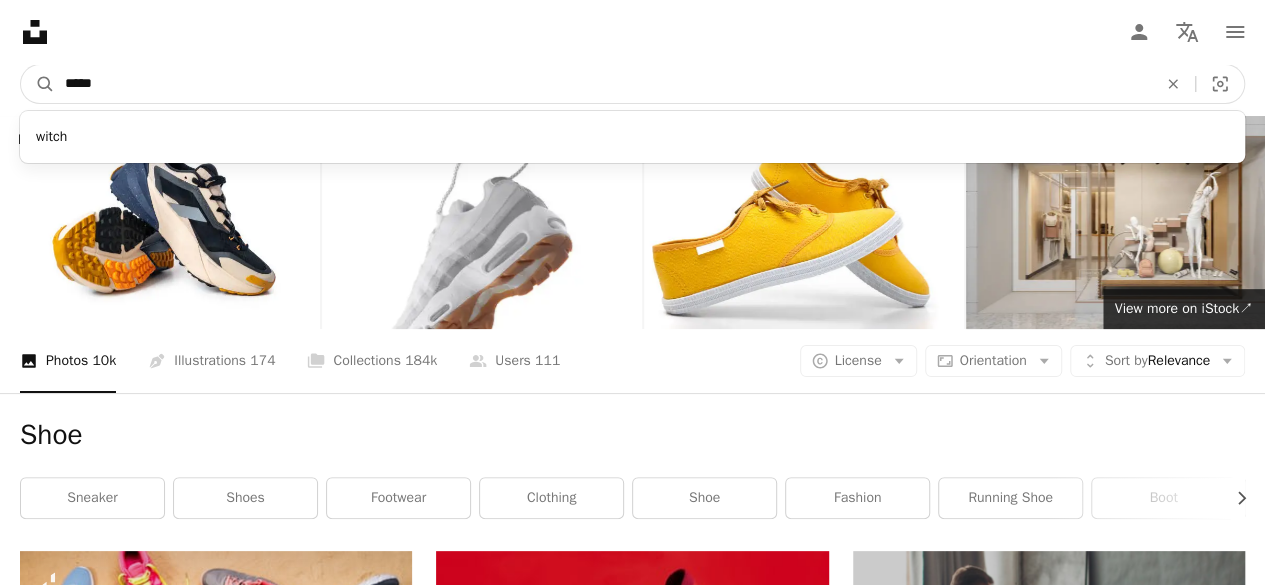 type on "*****" 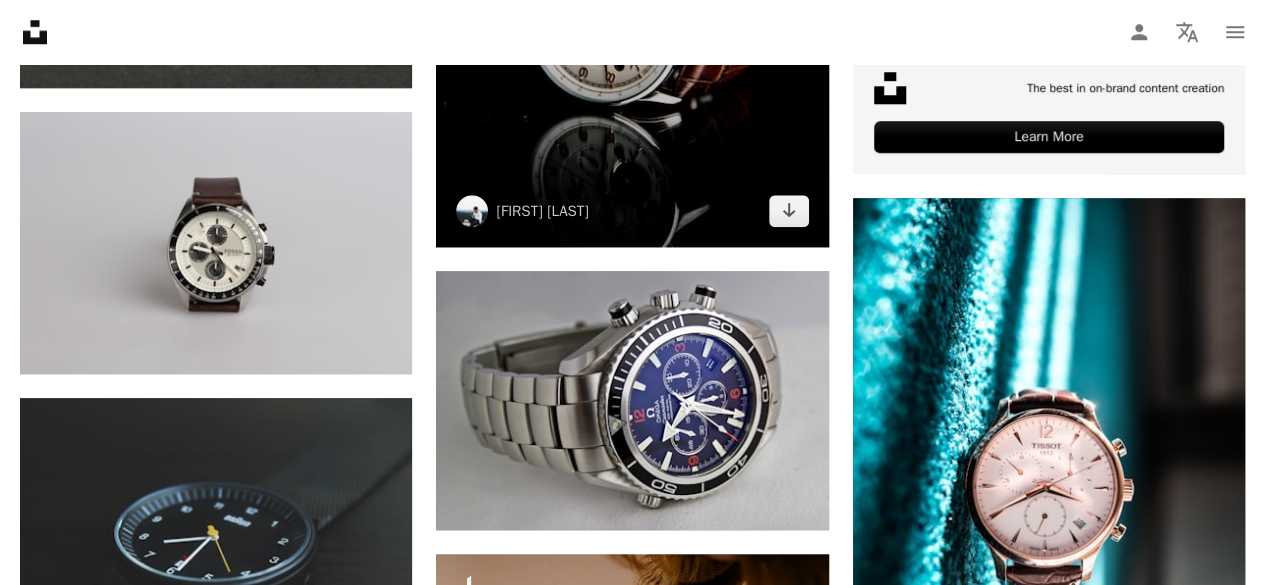 scroll, scrollTop: 900, scrollLeft: 0, axis: vertical 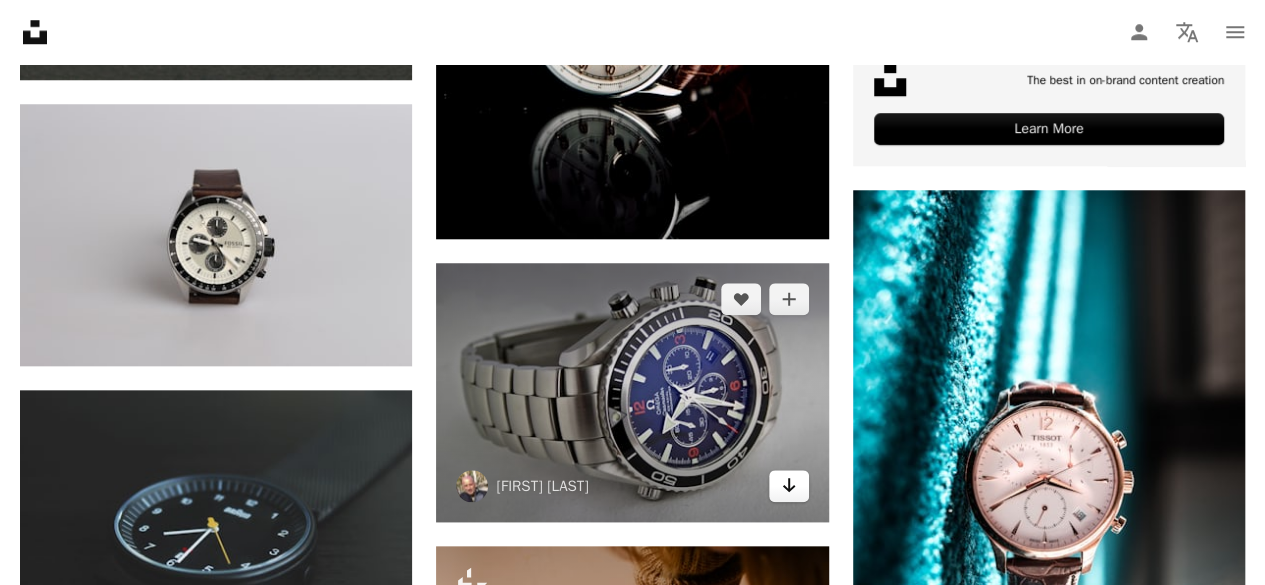 click on "Arrow pointing down" at bounding box center (789, 486) 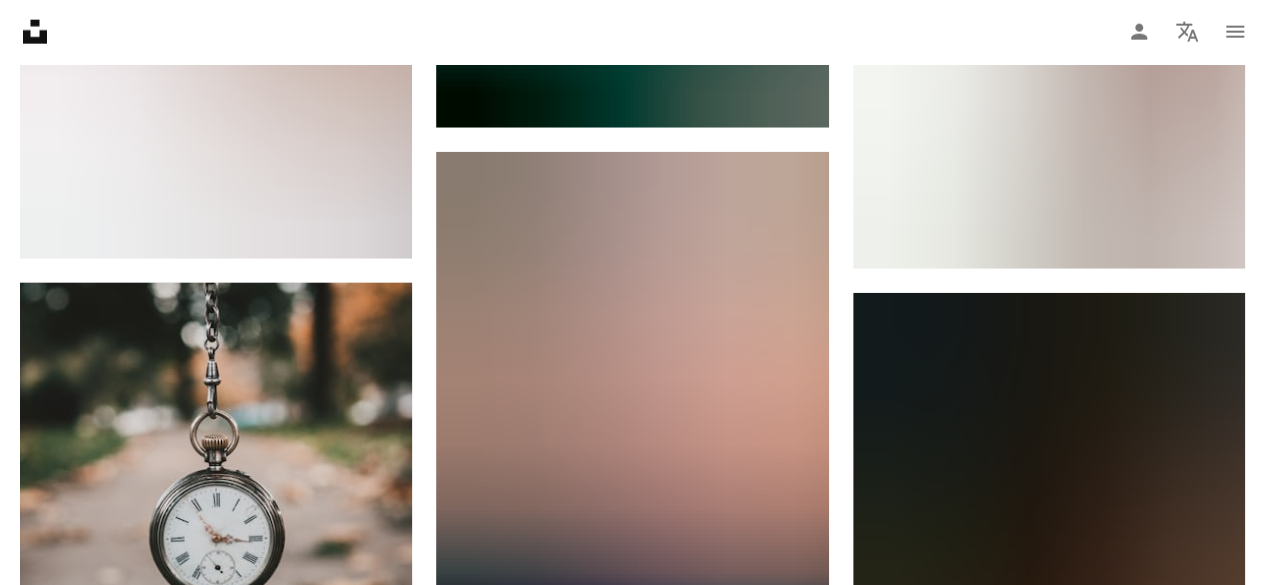 scroll, scrollTop: 2500, scrollLeft: 0, axis: vertical 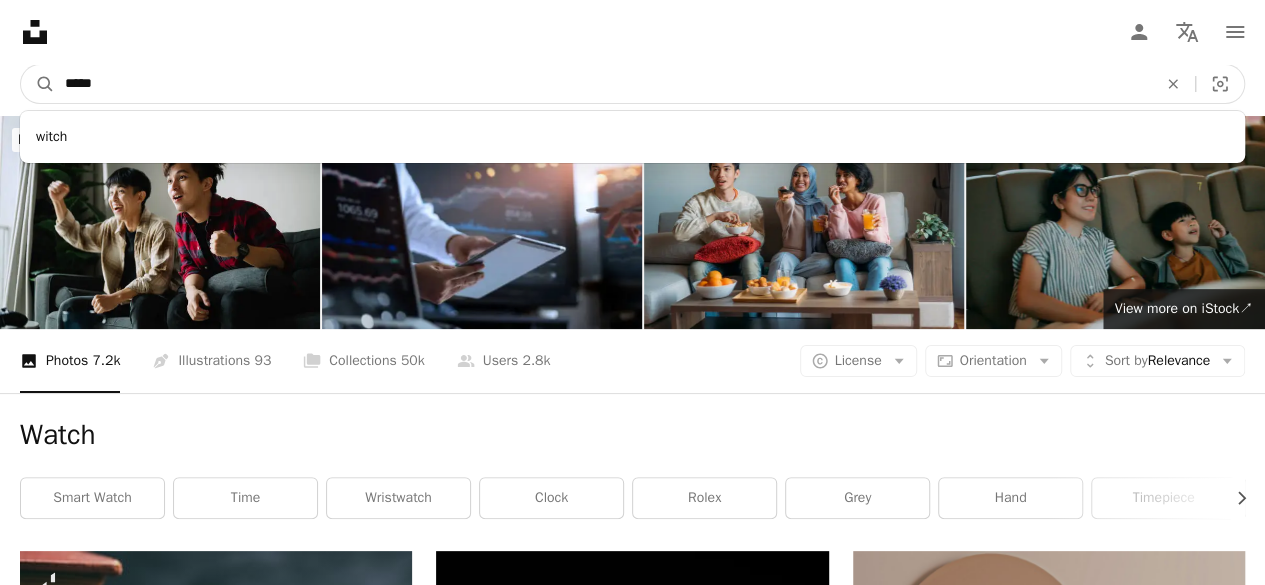 drag, startPoint x: 124, startPoint y: 85, endPoint x: 60, endPoint y: 87, distance: 64.03124 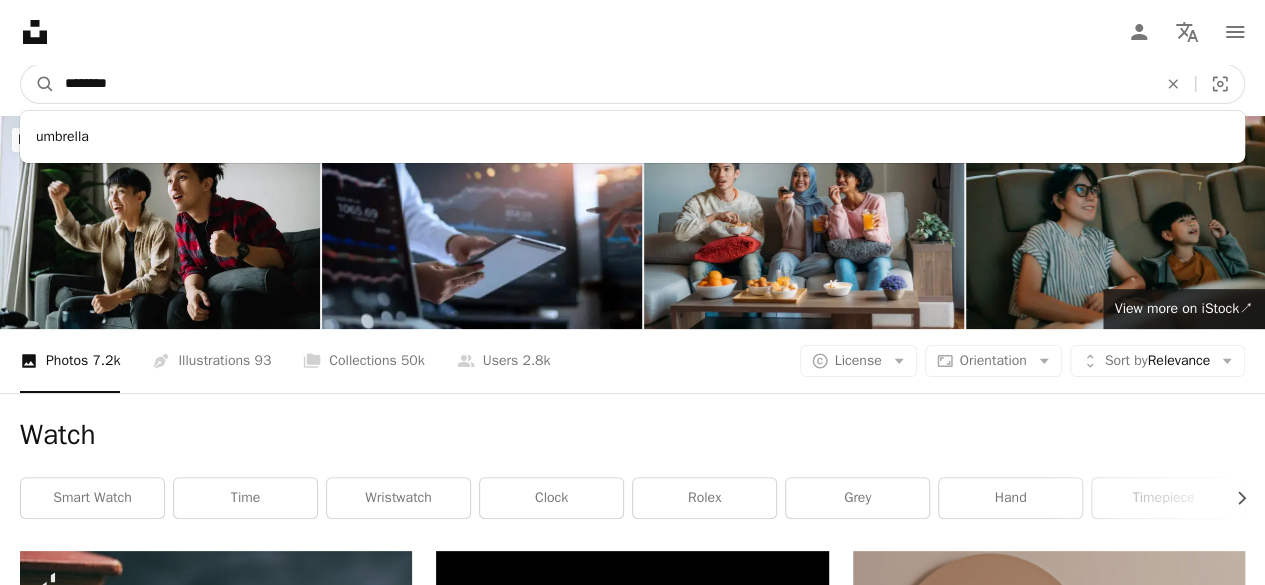 type on "********" 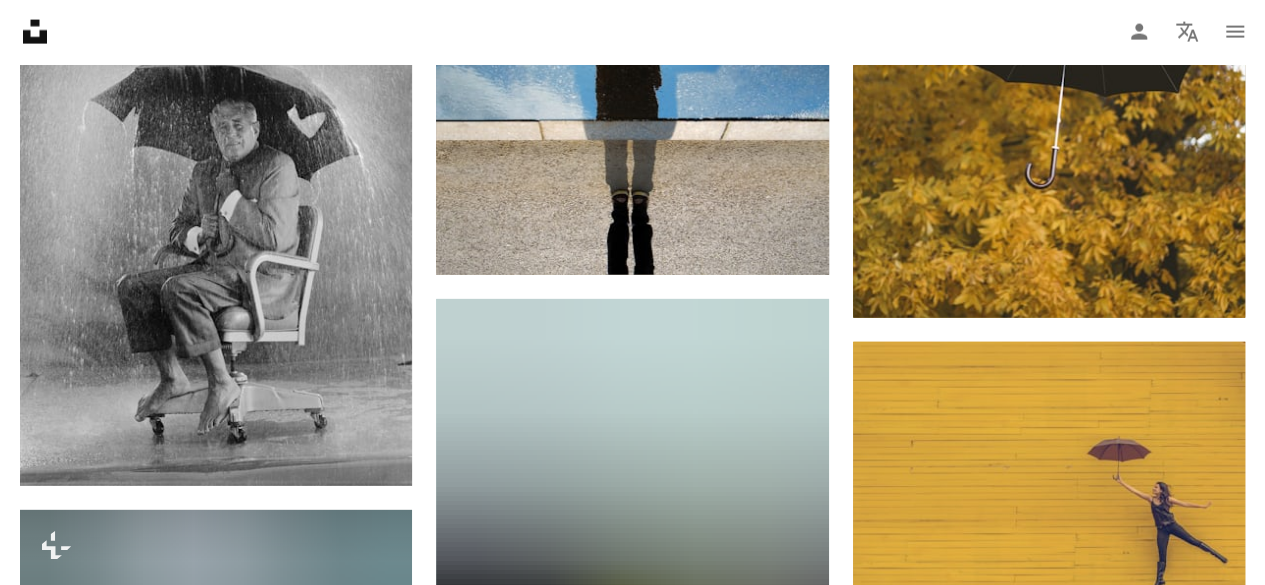 scroll, scrollTop: 2600, scrollLeft: 0, axis: vertical 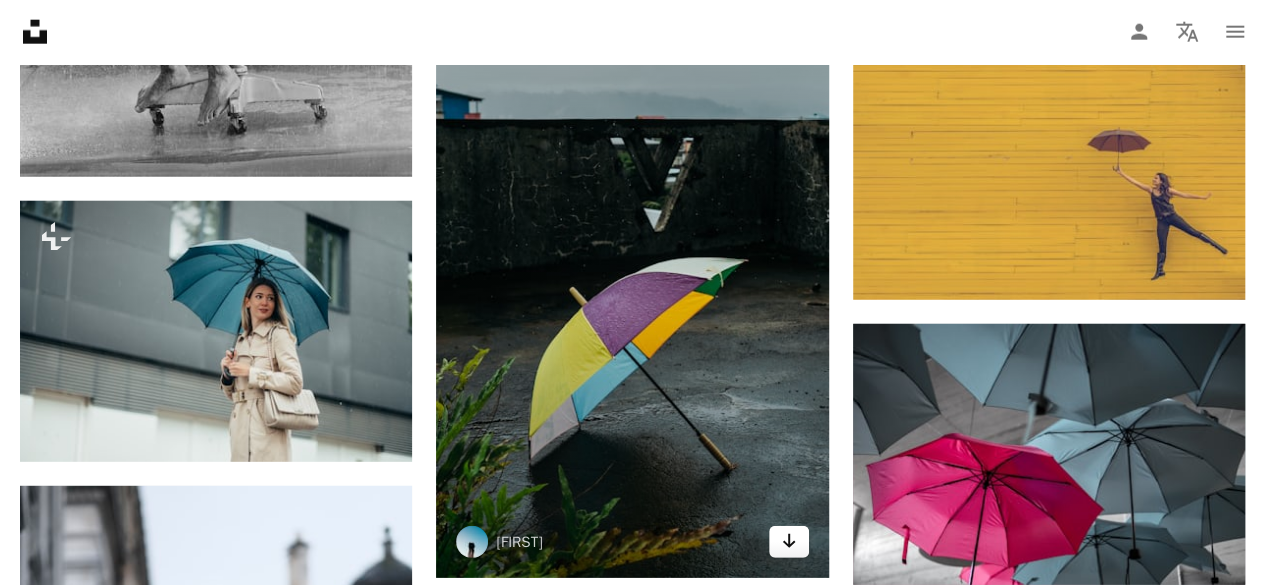 click on "Arrow pointing down" 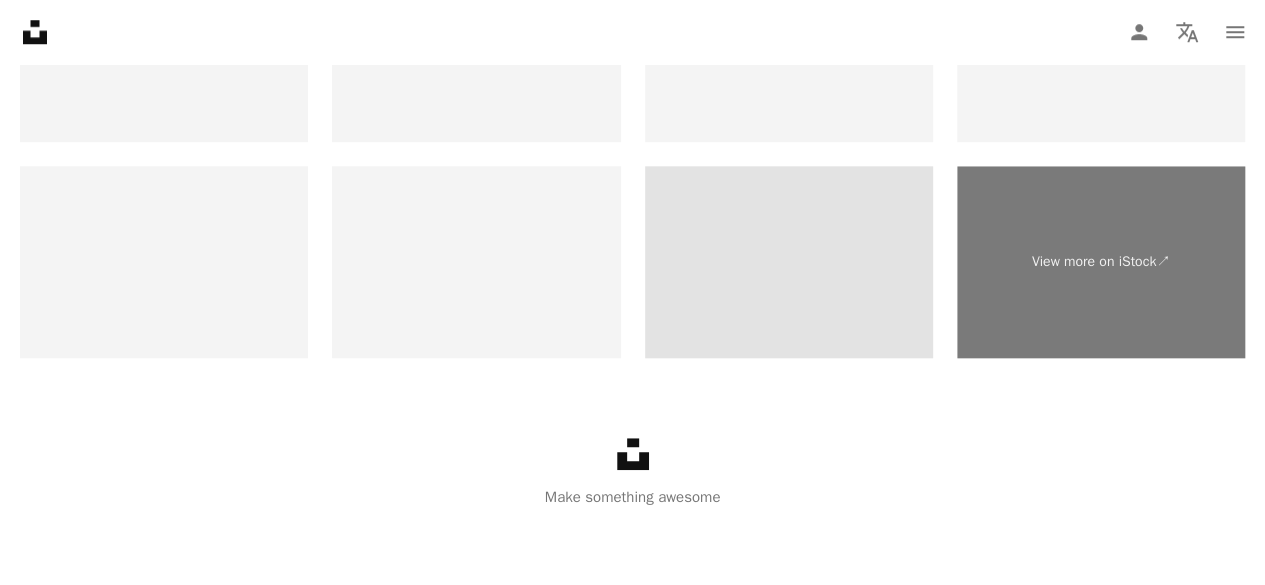 scroll, scrollTop: 4185, scrollLeft: 0, axis: vertical 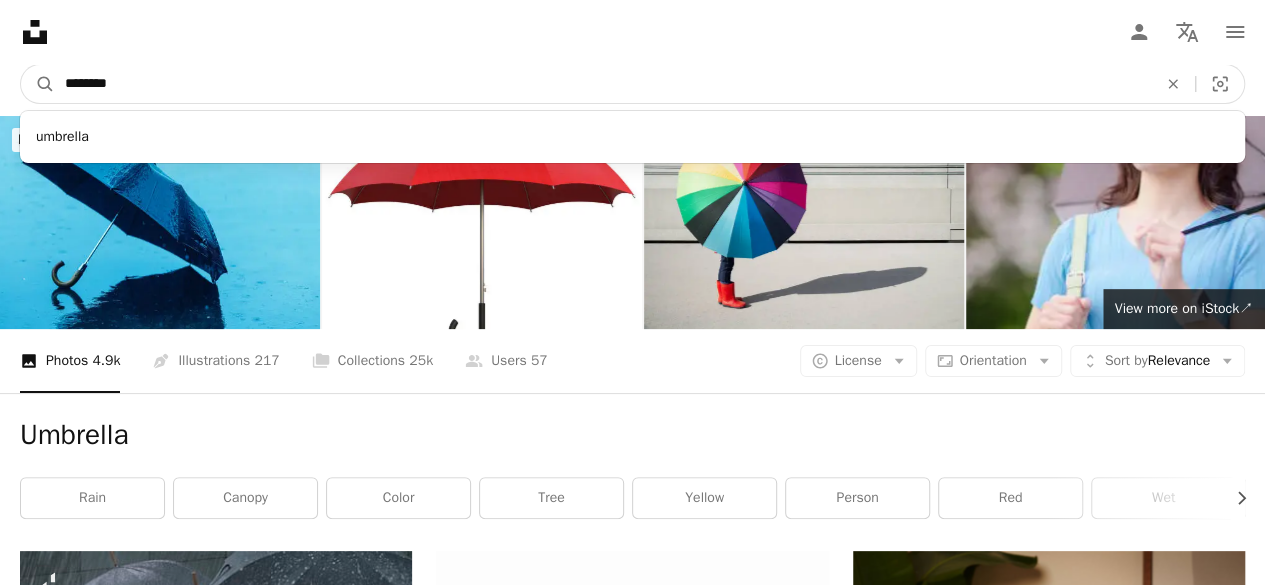 drag, startPoint x: 194, startPoint y: 79, endPoint x: 4, endPoint y: 72, distance: 190.1289 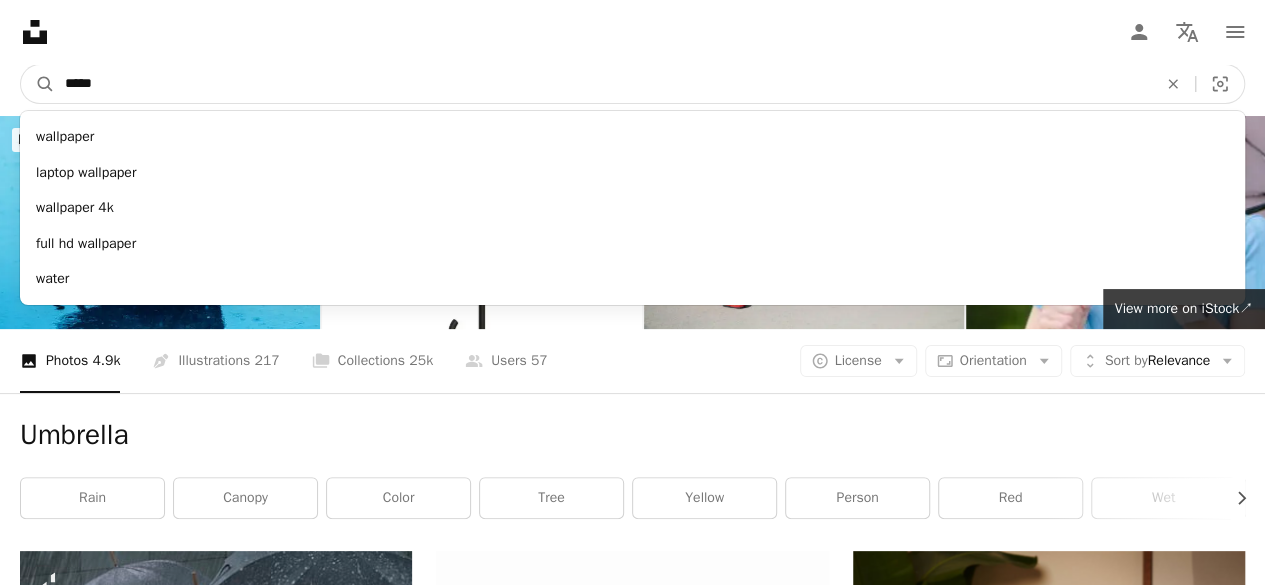type on "******" 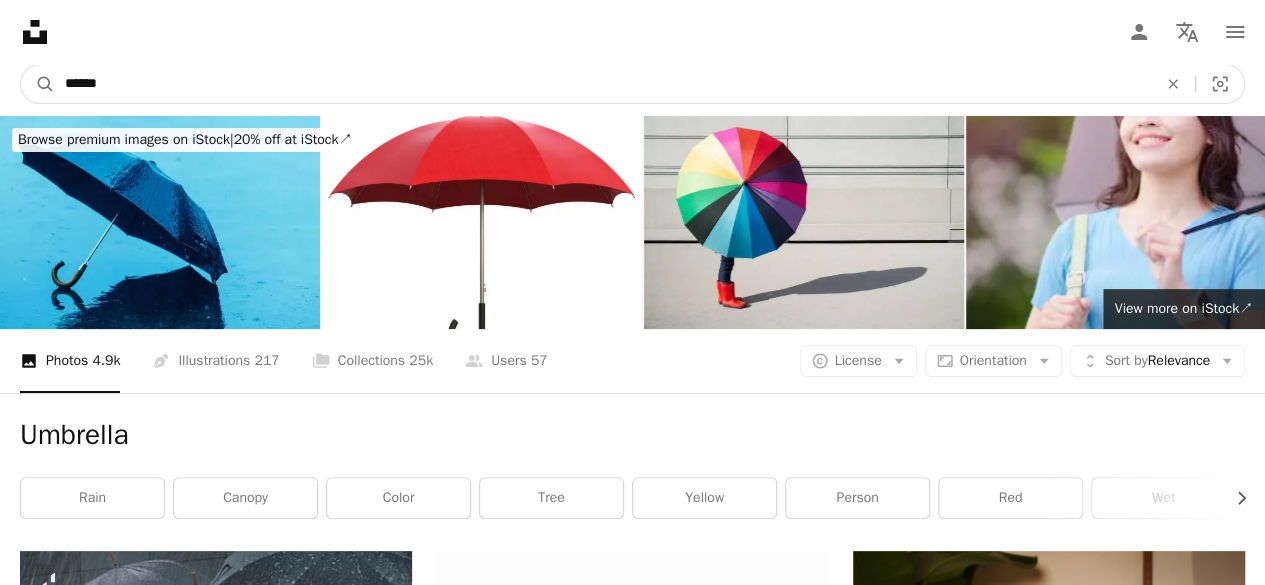 click on "A magnifying glass" at bounding box center (38, 84) 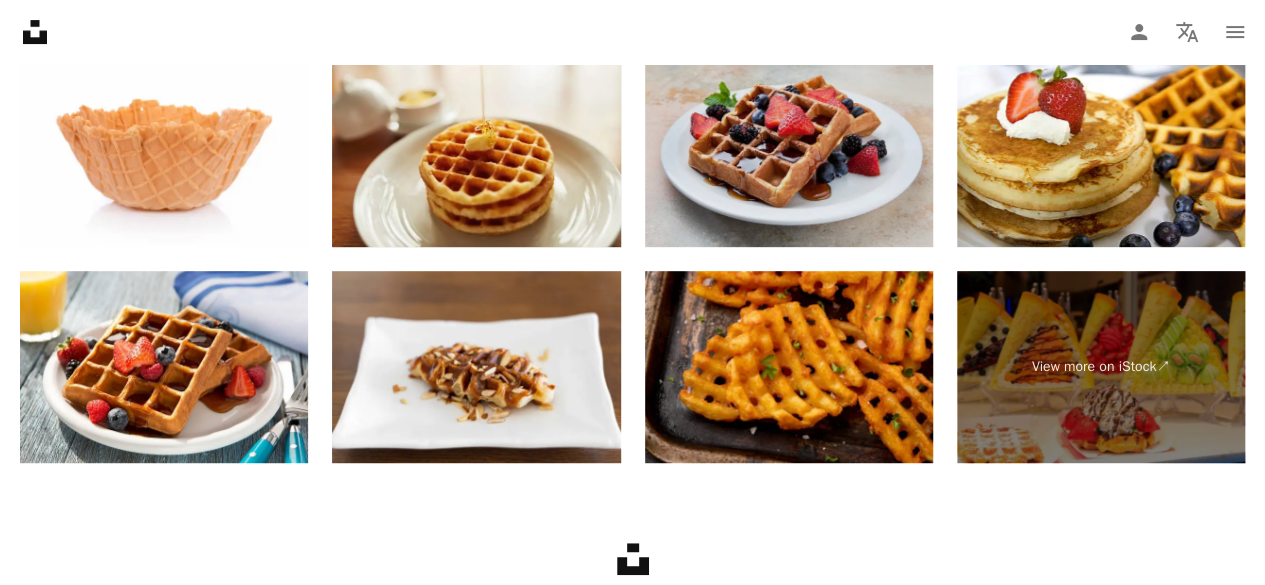 scroll, scrollTop: 4100, scrollLeft: 0, axis: vertical 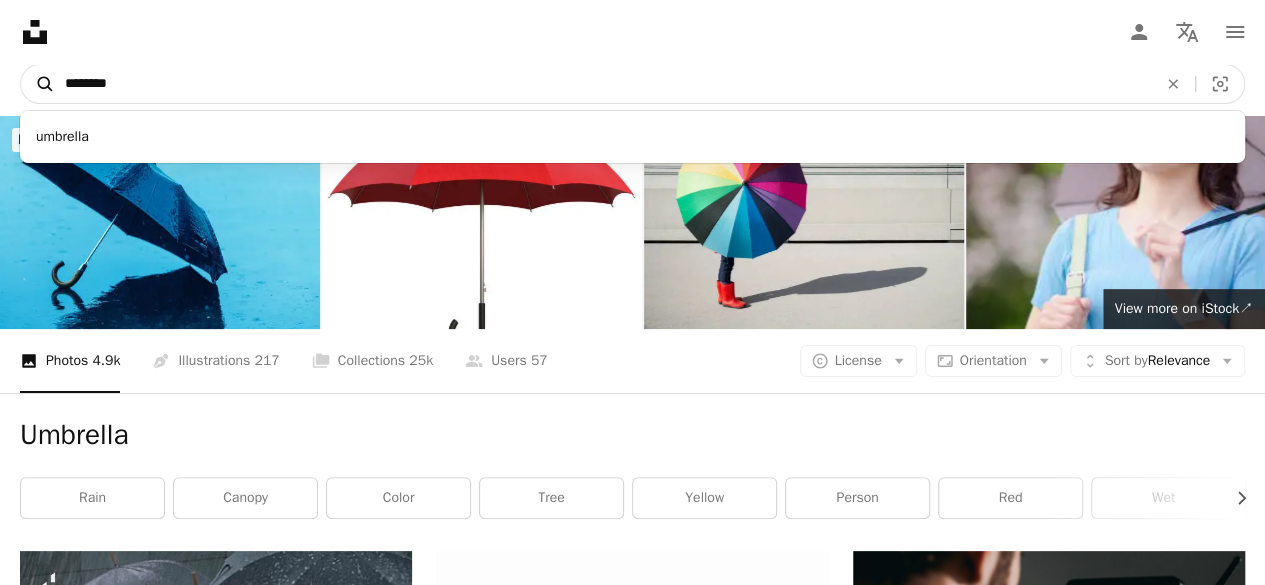drag, startPoint x: 128, startPoint y: 89, endPoint x: 39, endPoint y: 90, distance: 89.005615 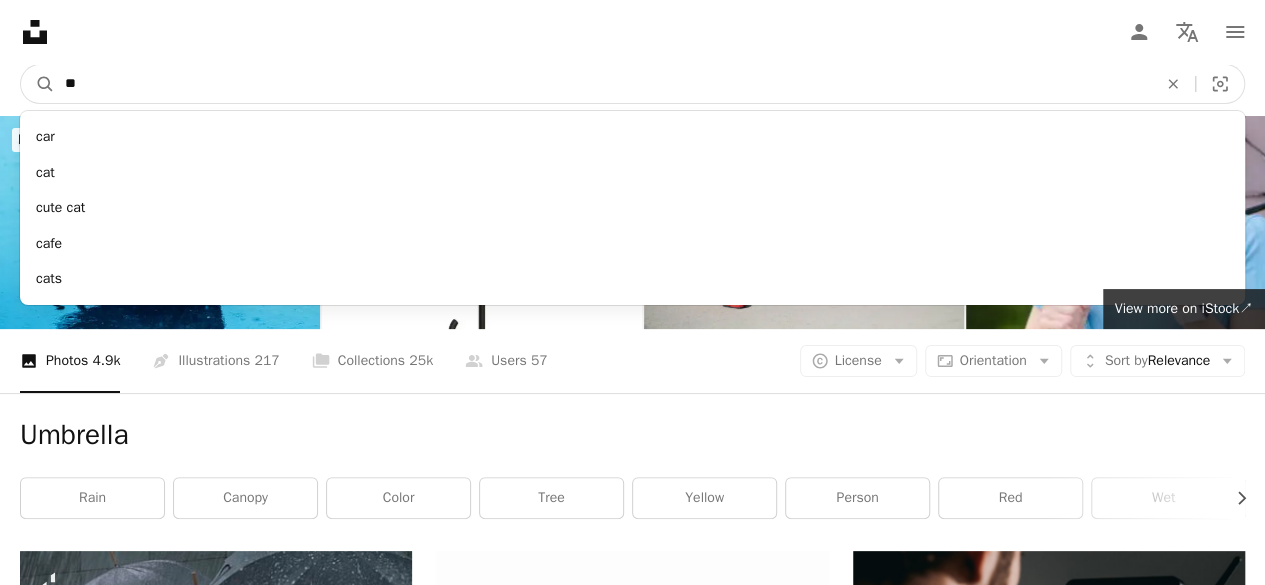 type on "***" 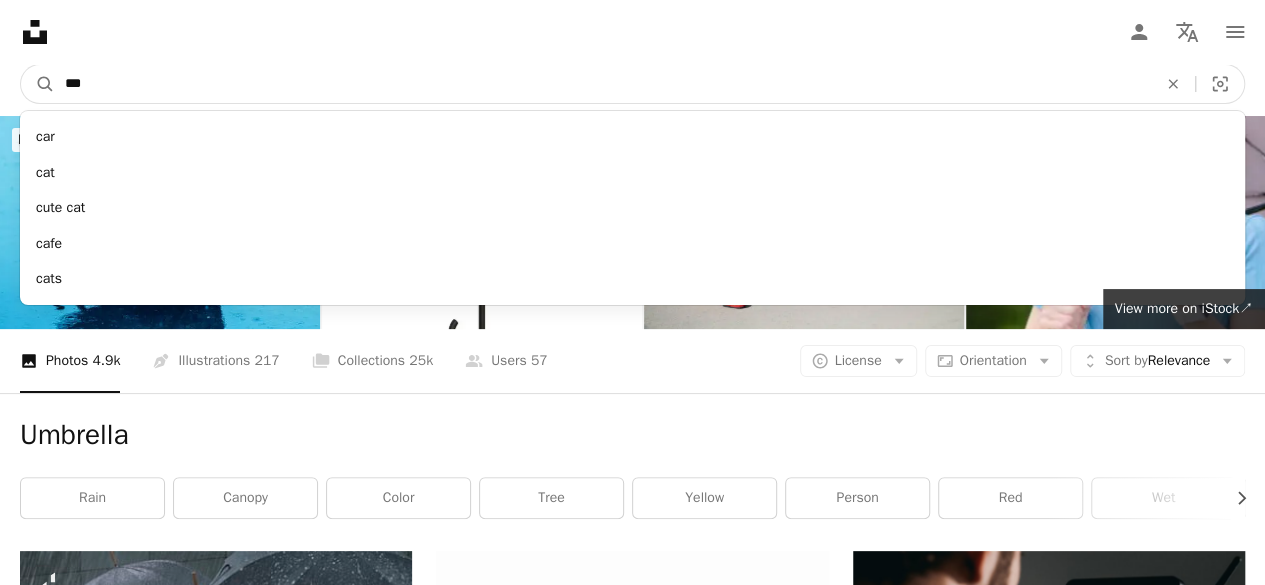 click on "A magnifying glass" at bounding box center [38, 84] 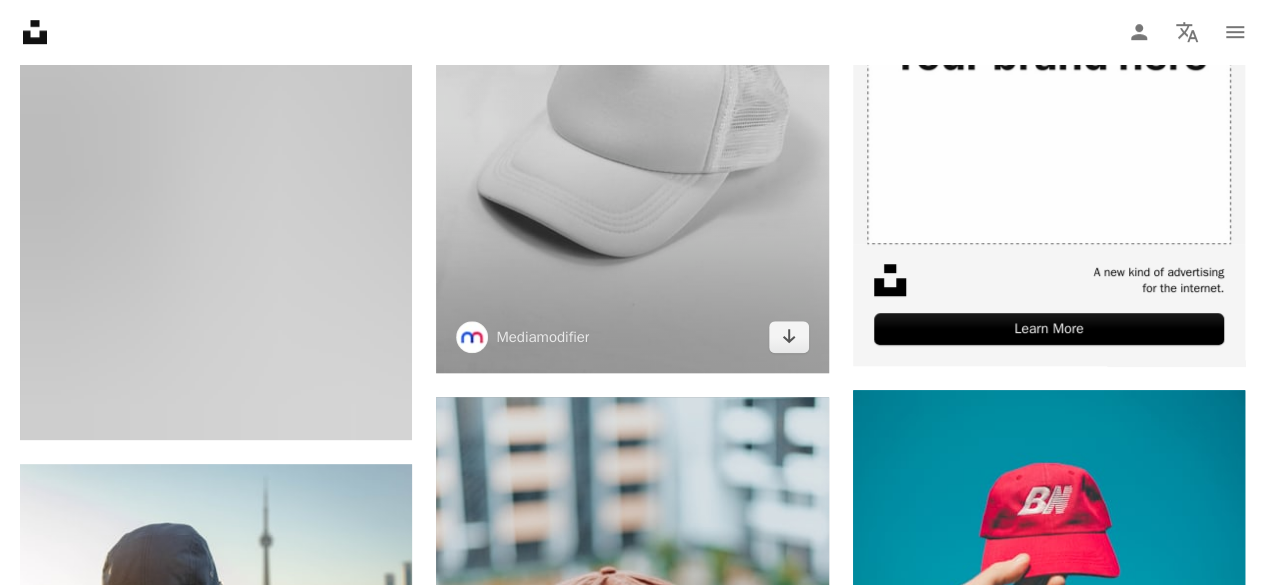 scroll, scrollTop: 1000, scrollLeft: 0, axis: vertical 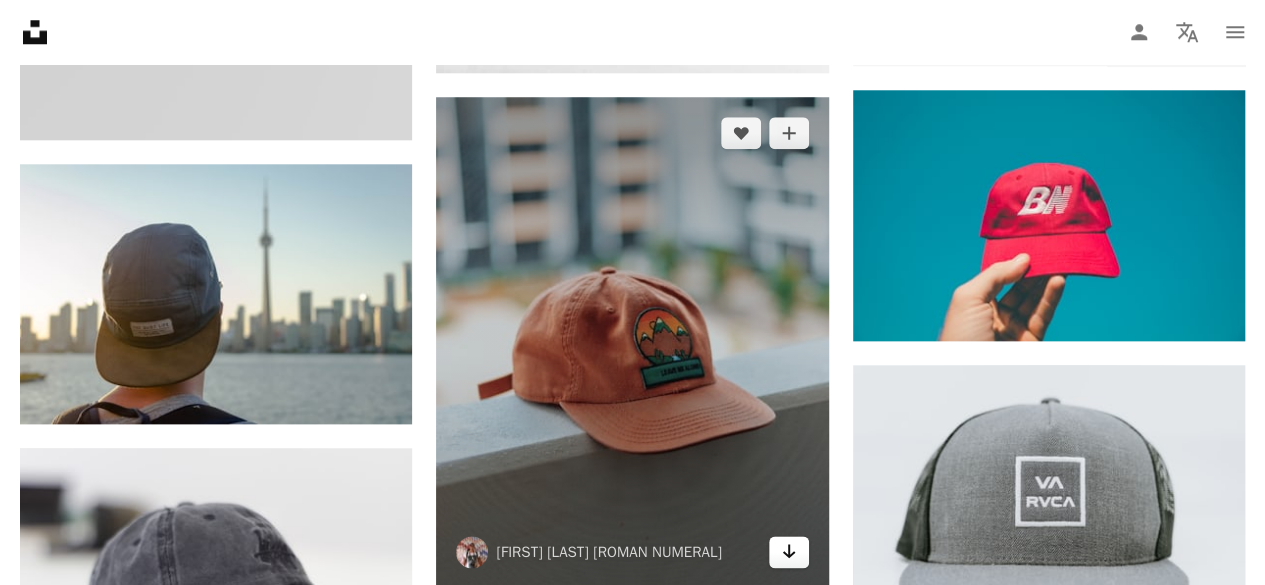 click 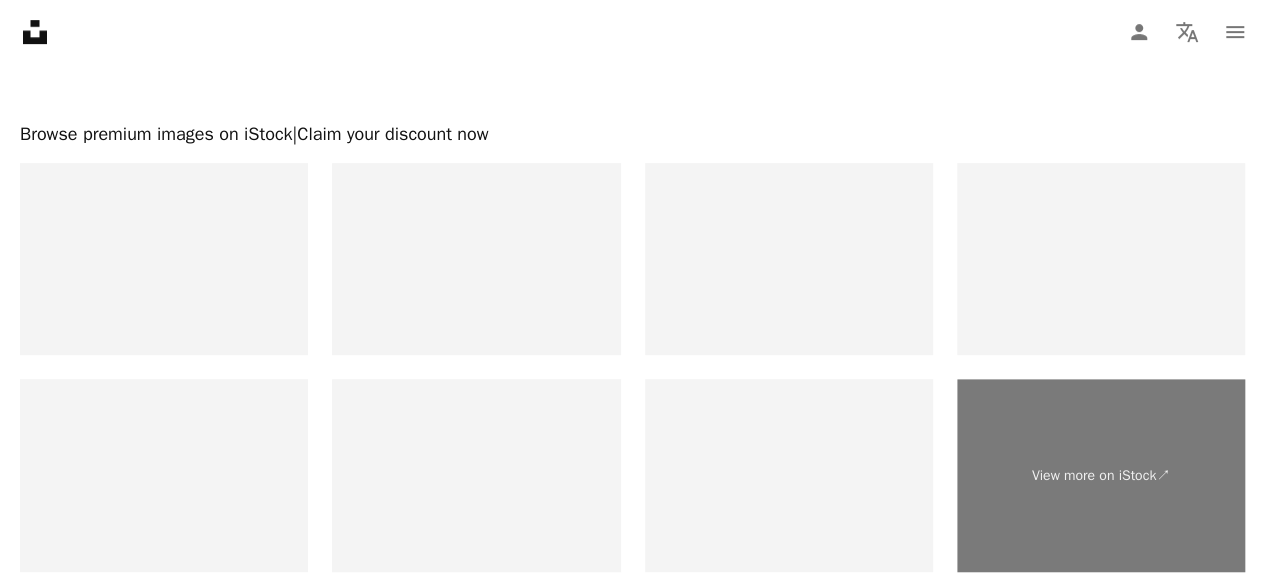 scroll, scrollTop: 4300, scrollLeft: 0, axis: vertical 